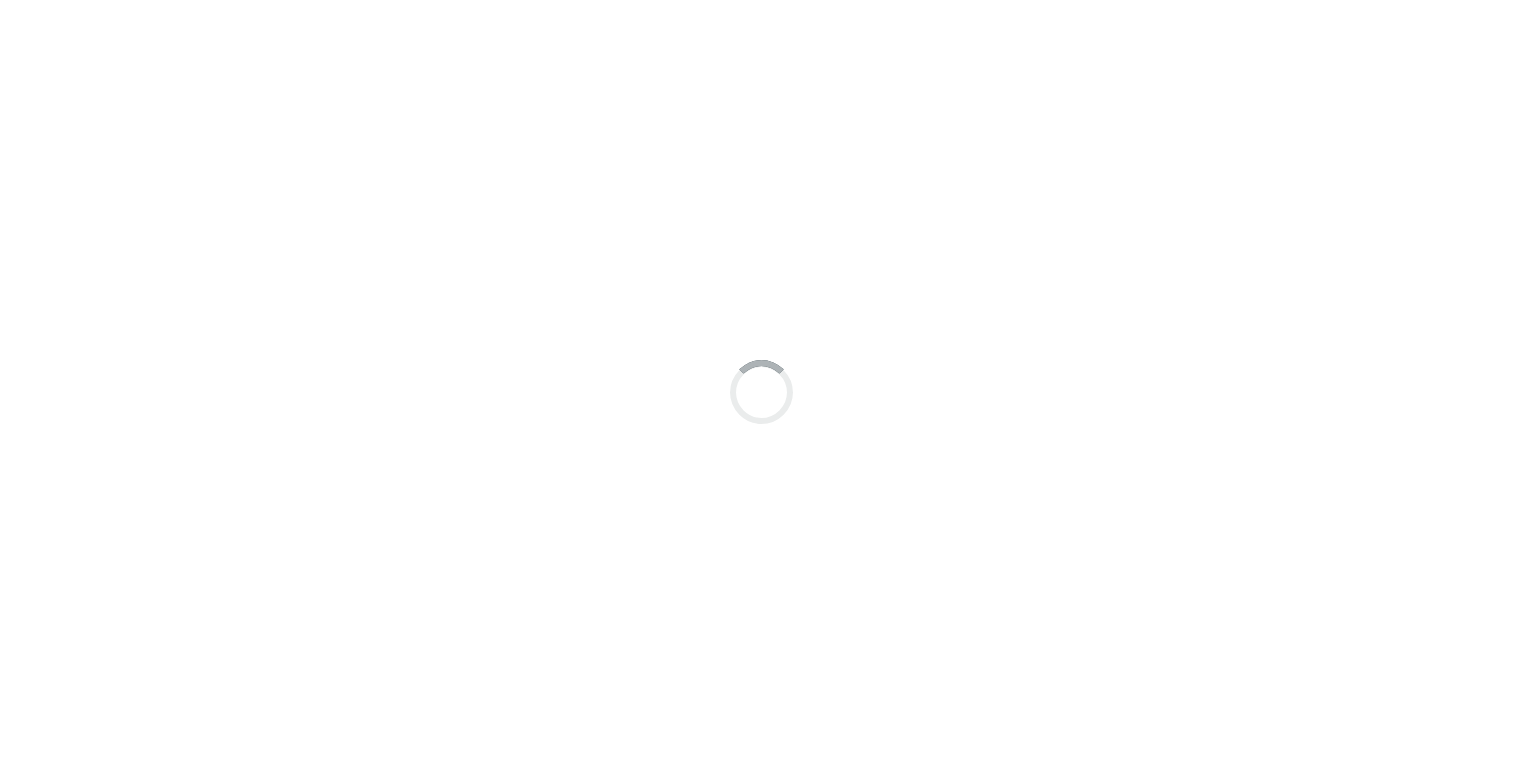 scroll, scrollTop: 0, scrollLeft: 0, axis: both 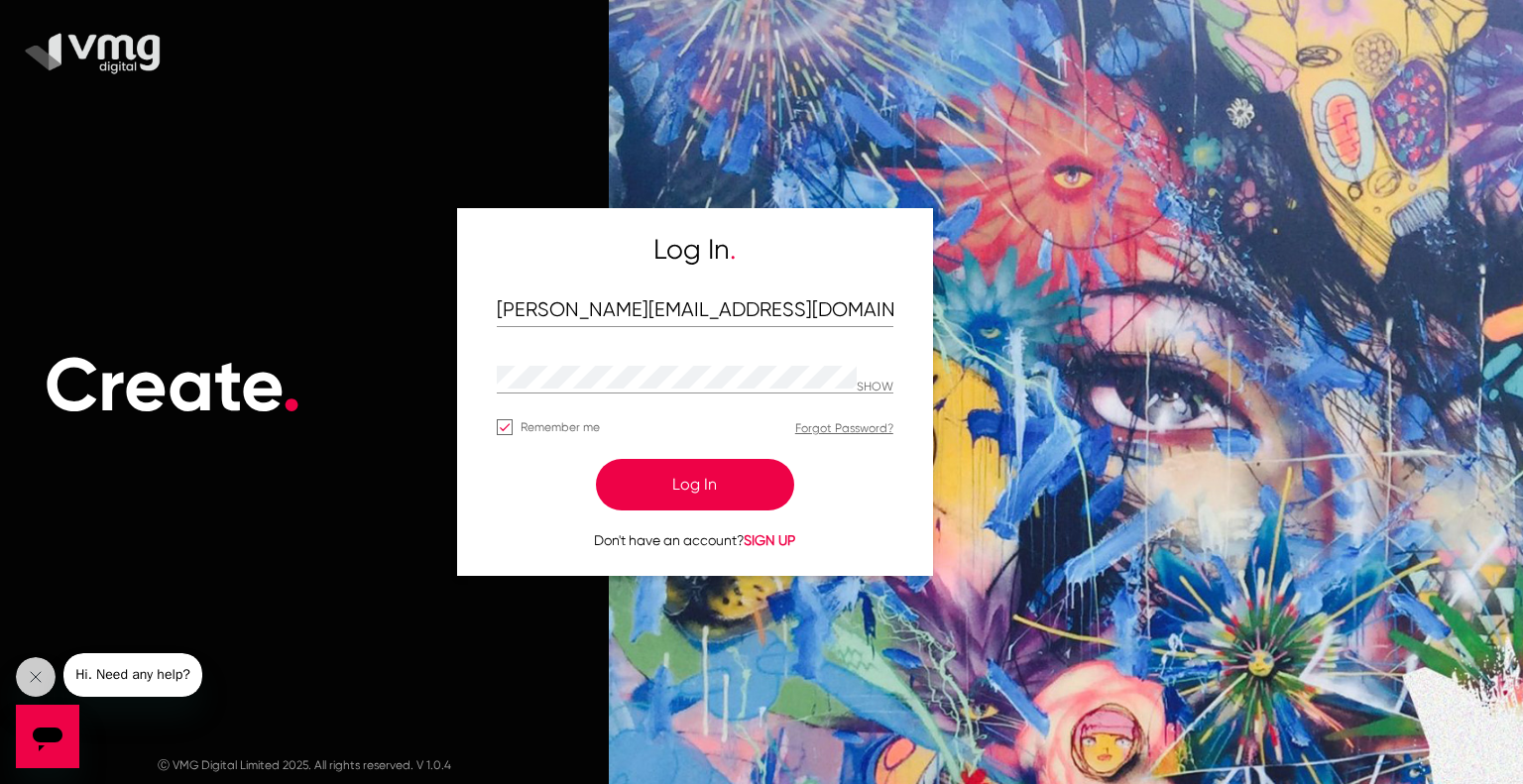 click on "Log In" at bounding box center [695, 485] 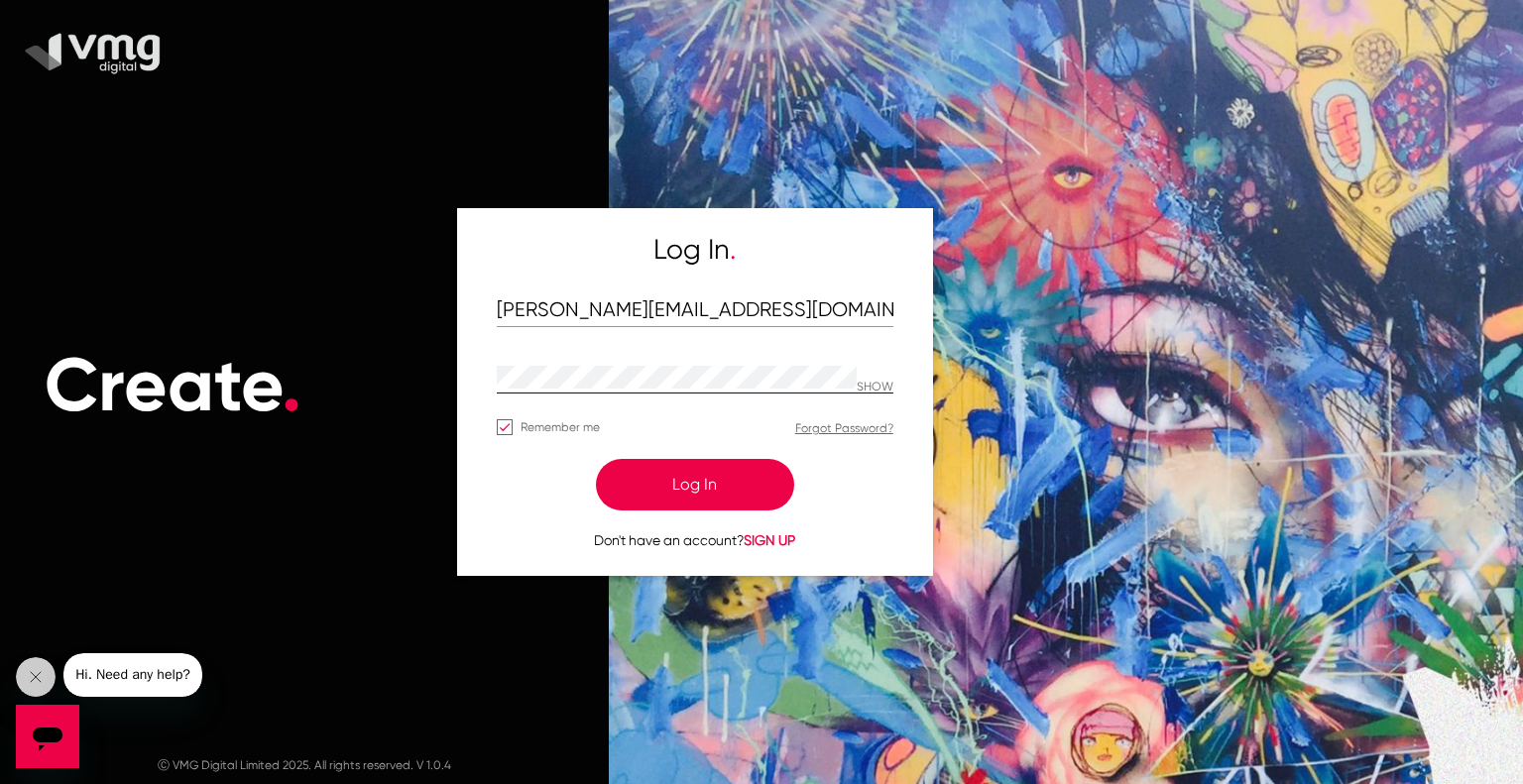 click on "SHOW" 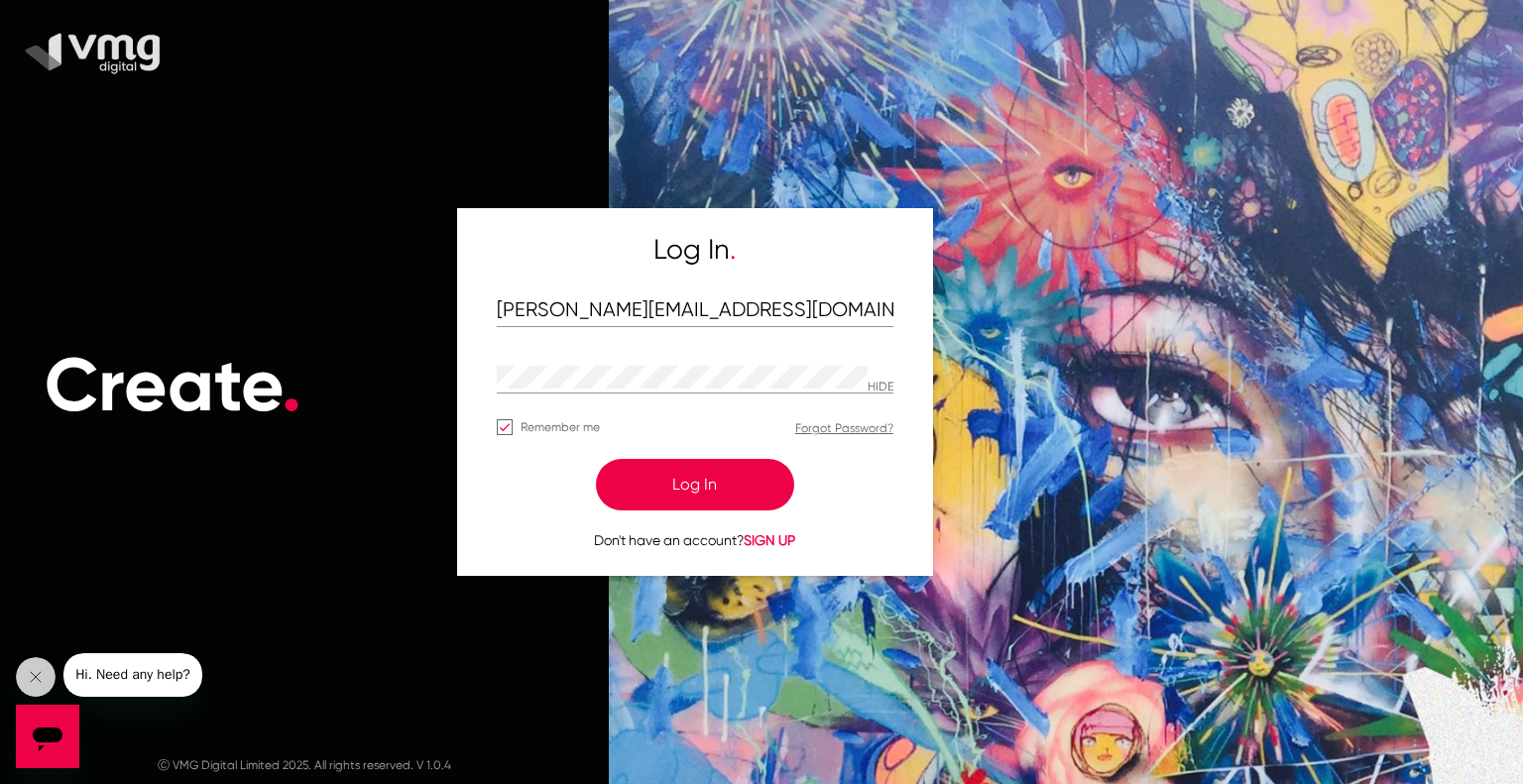 click on "Log In" at bounding box center [695, 485] 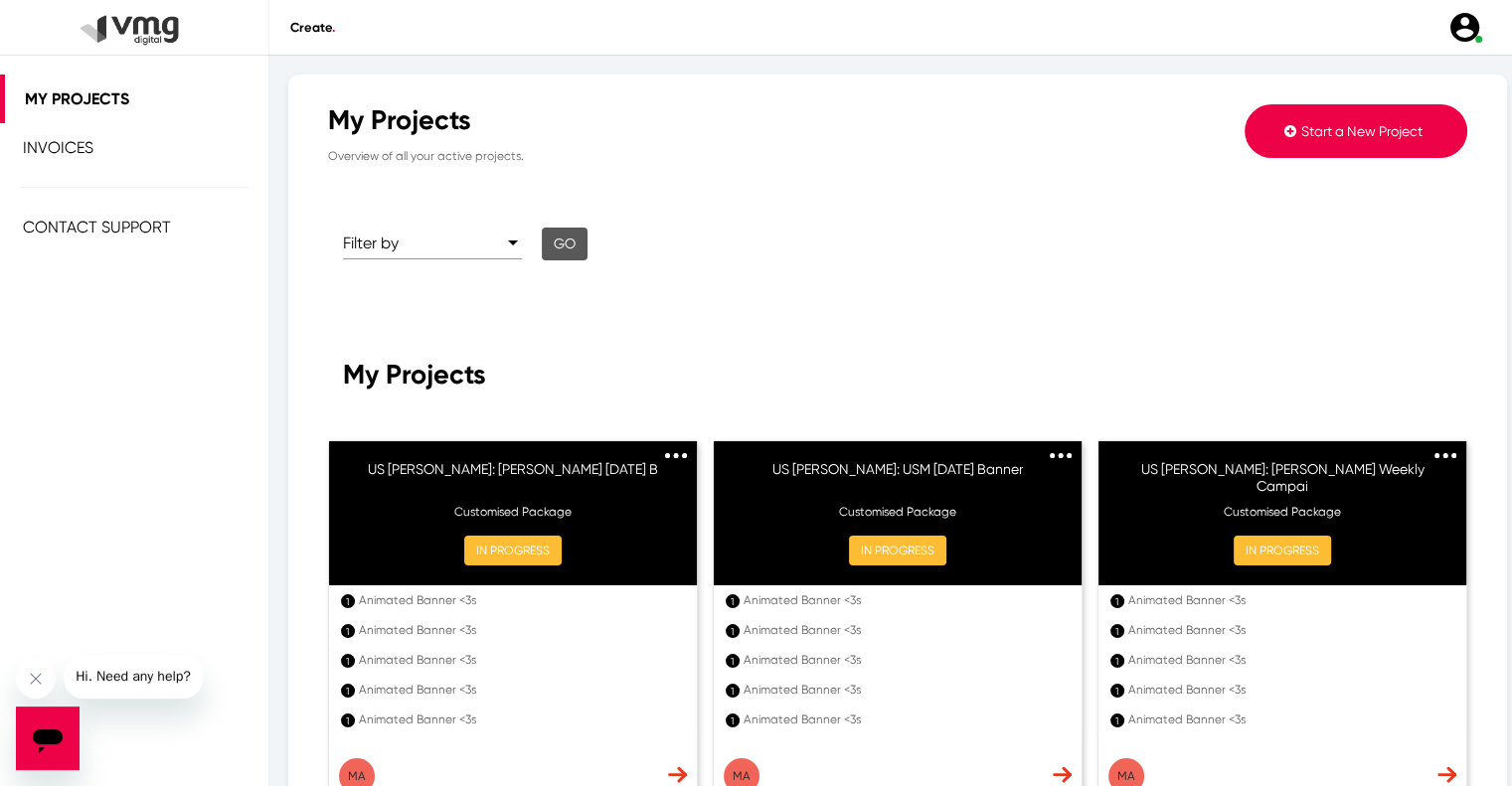 click on "Start a New Project" 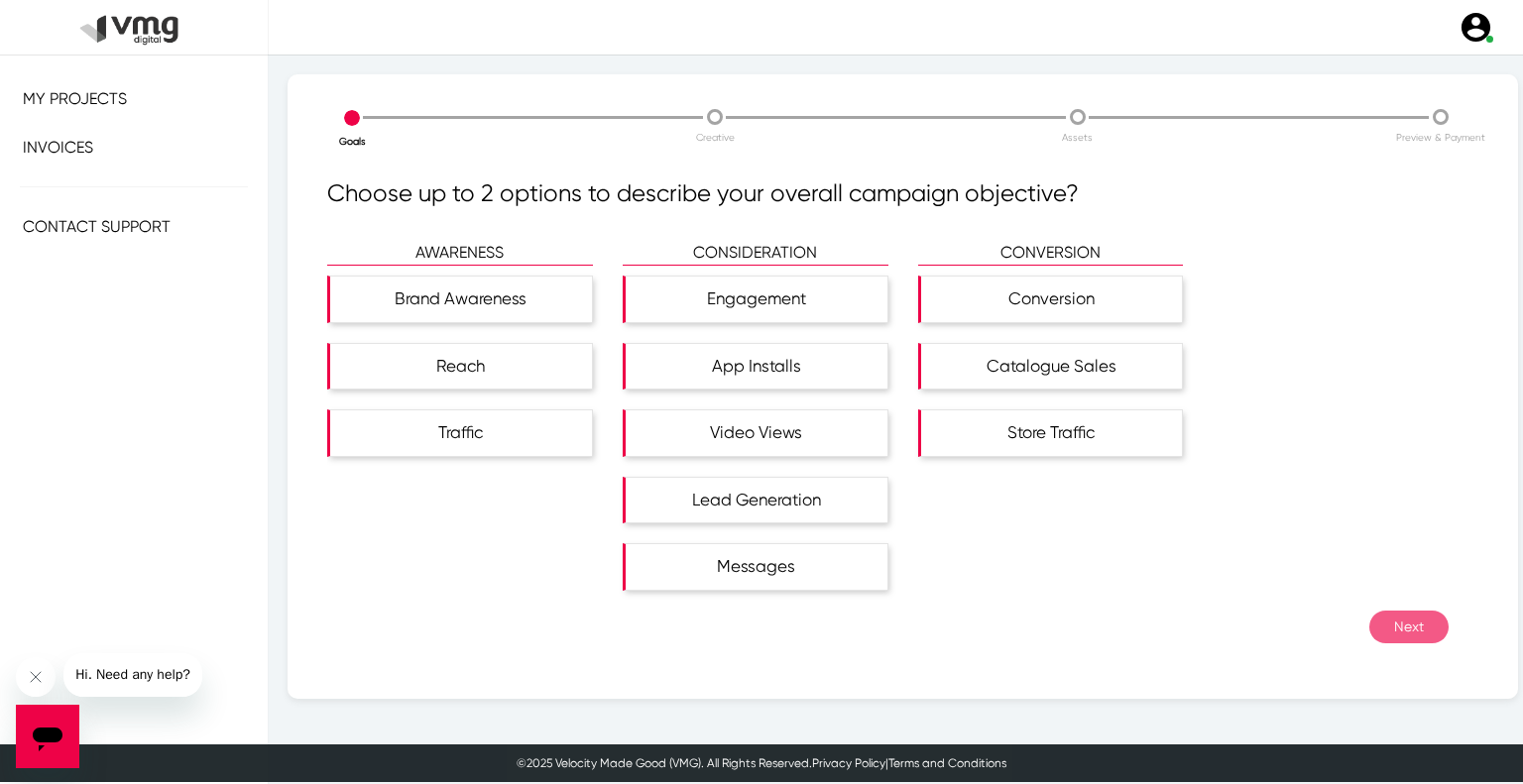 click on "Preview & Payment" at bounding box center [1440, 137] 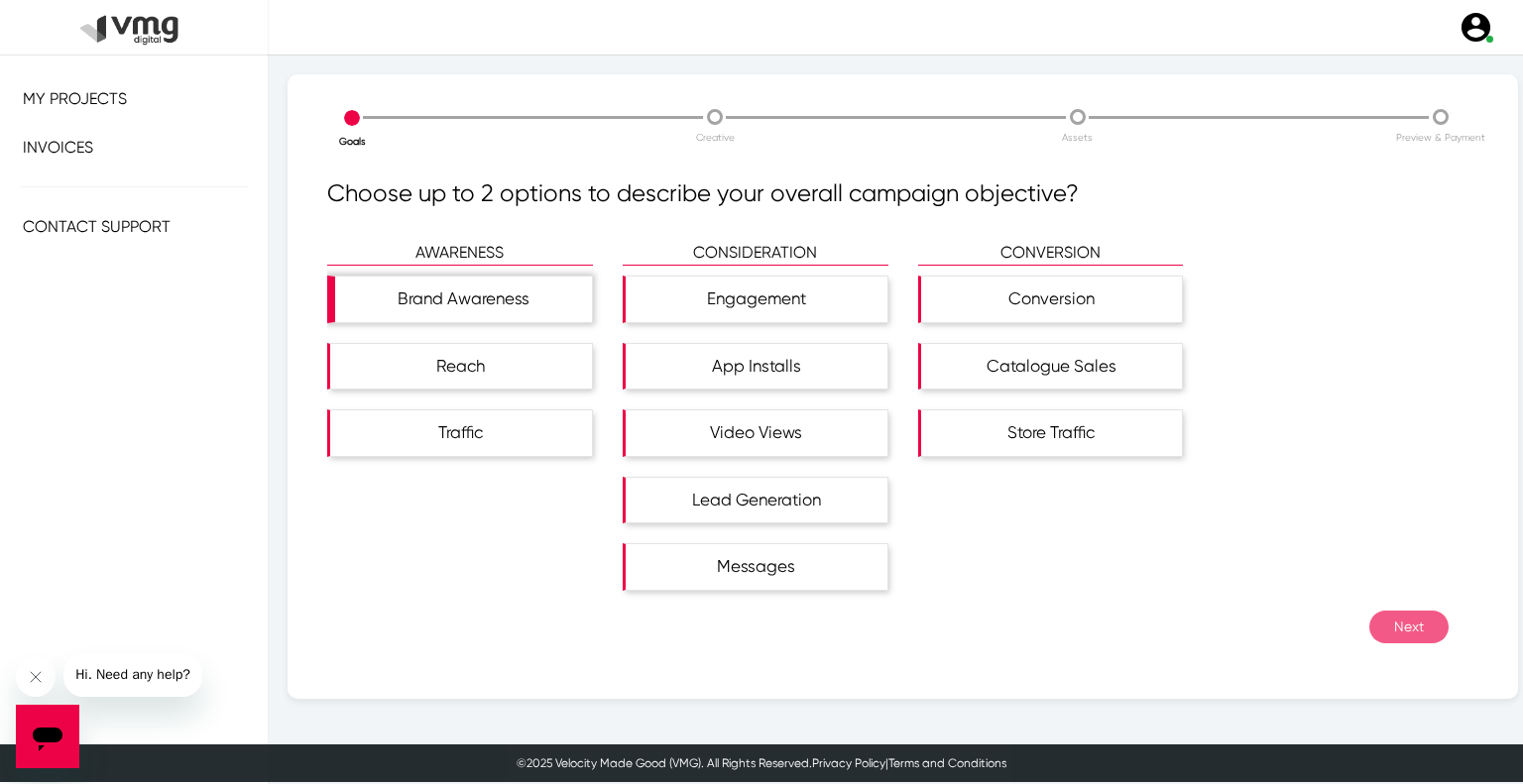 click on "Brand Awareness" 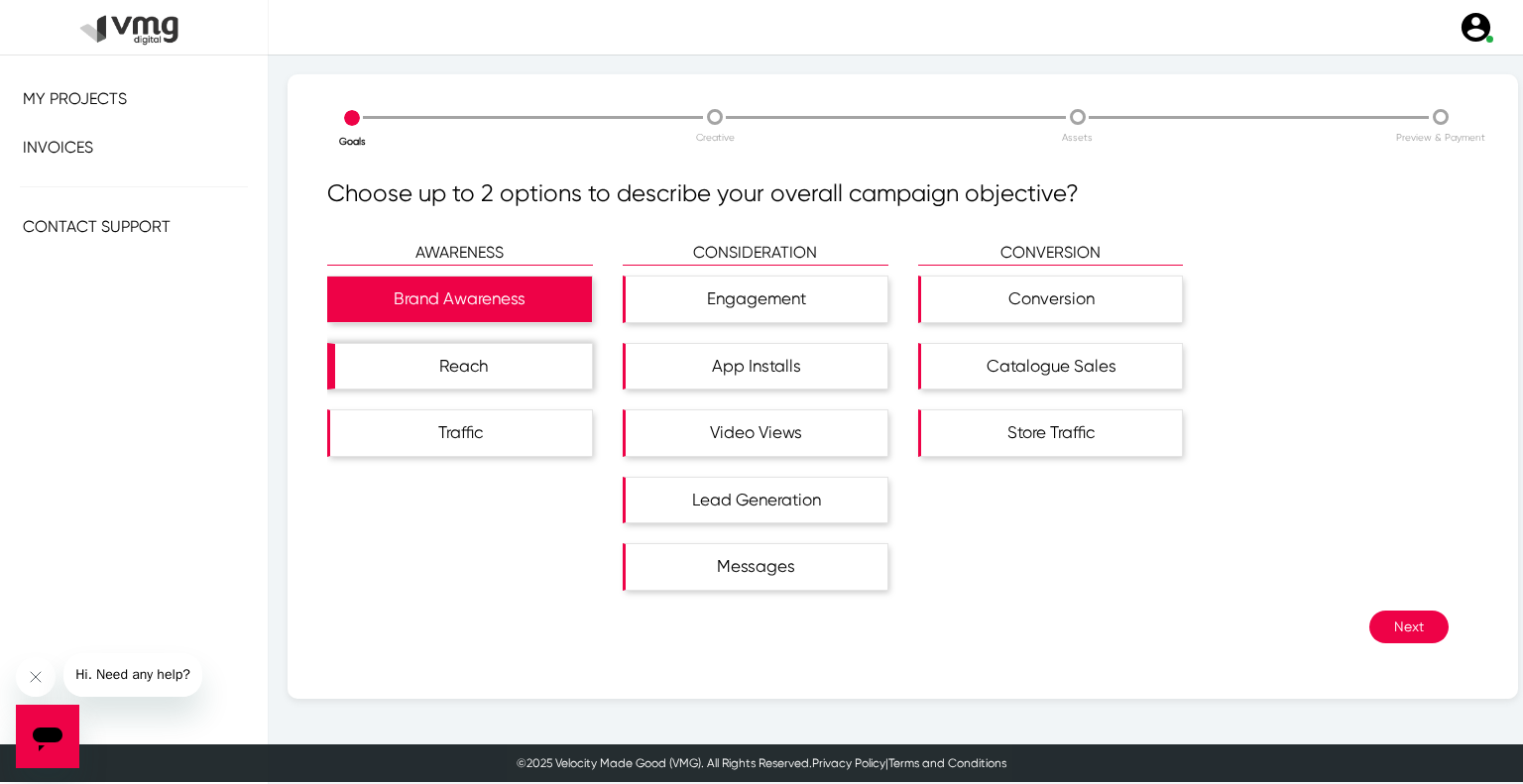 click on "Reach" 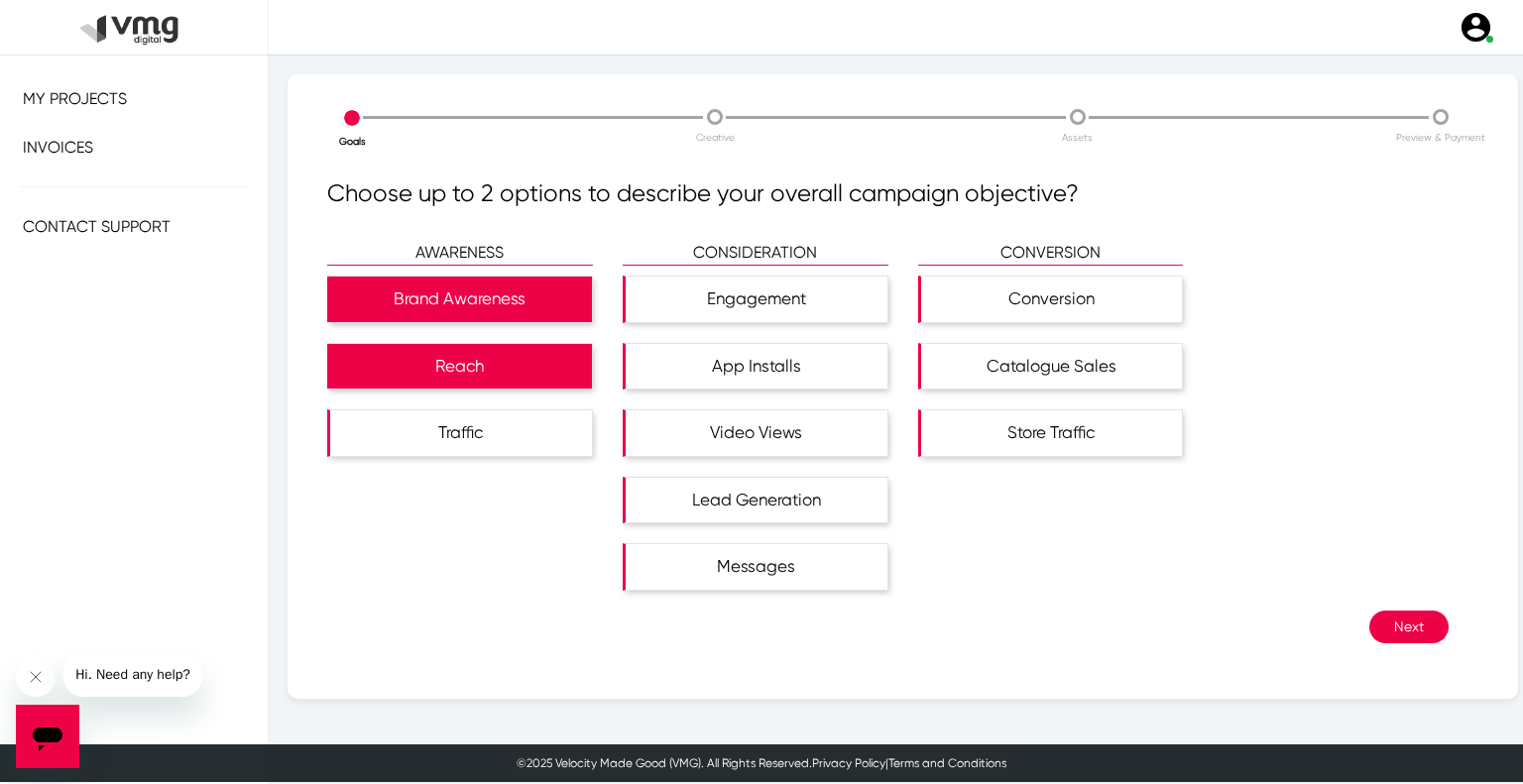 click on "Next" 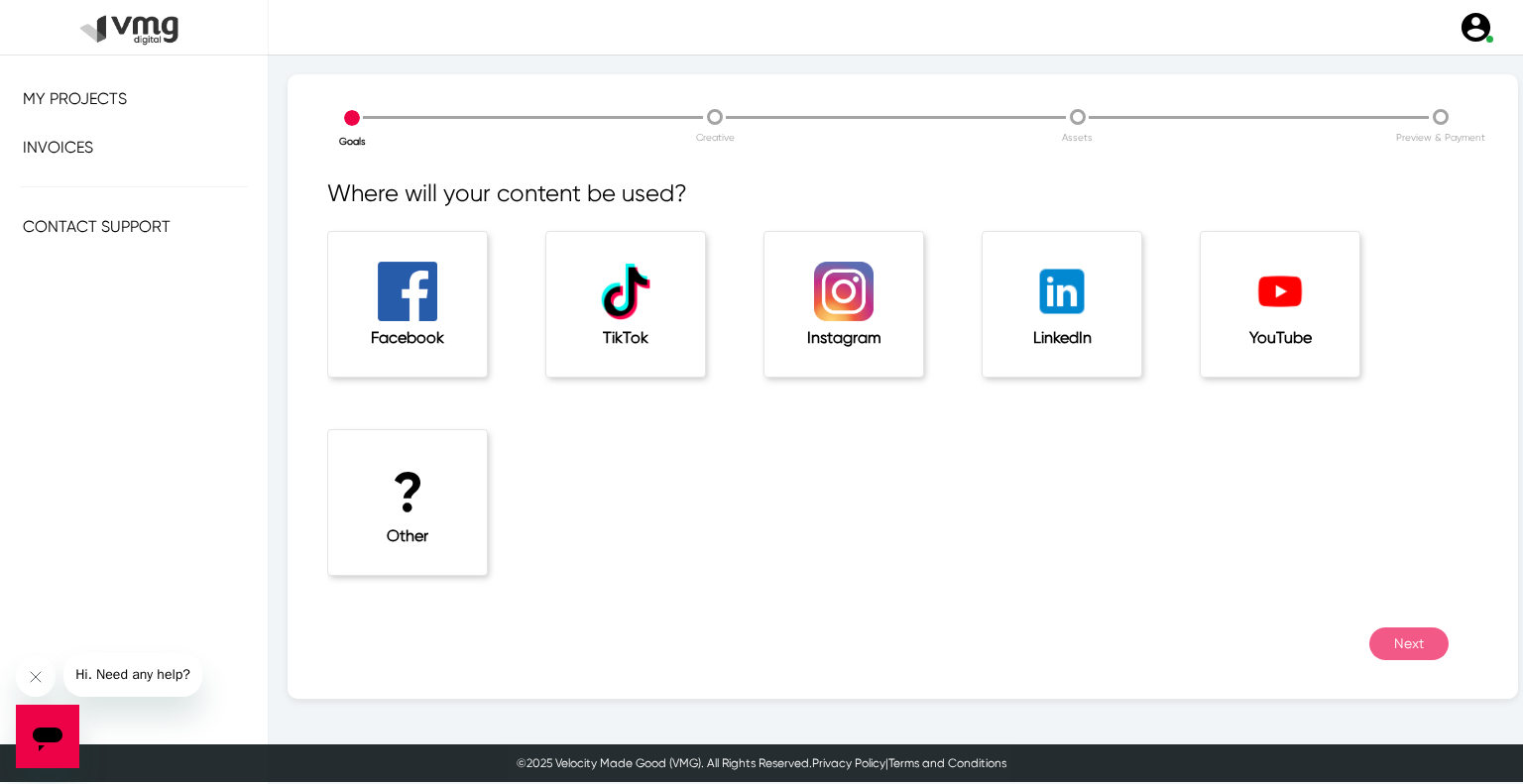 click on "?  Other" 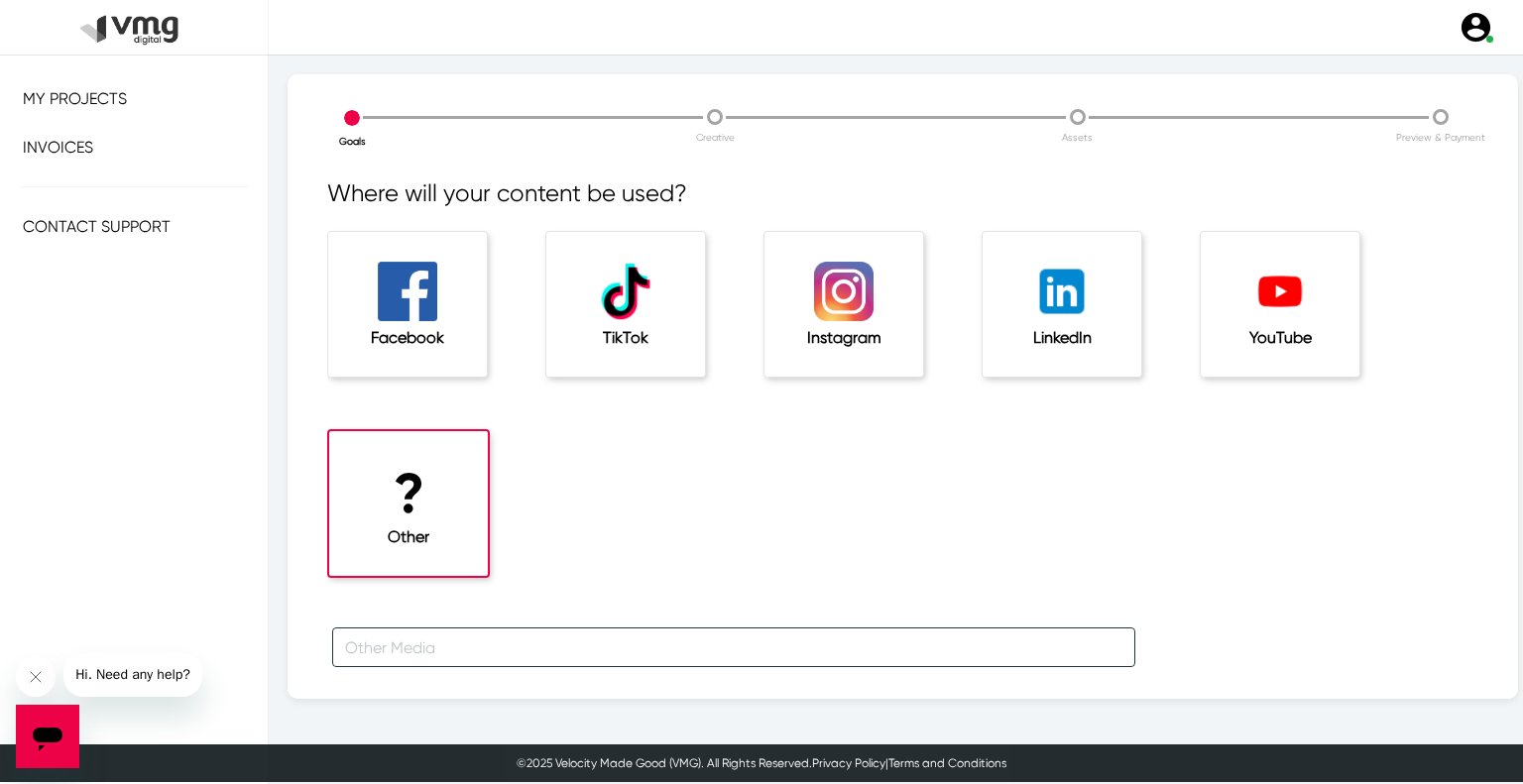 click 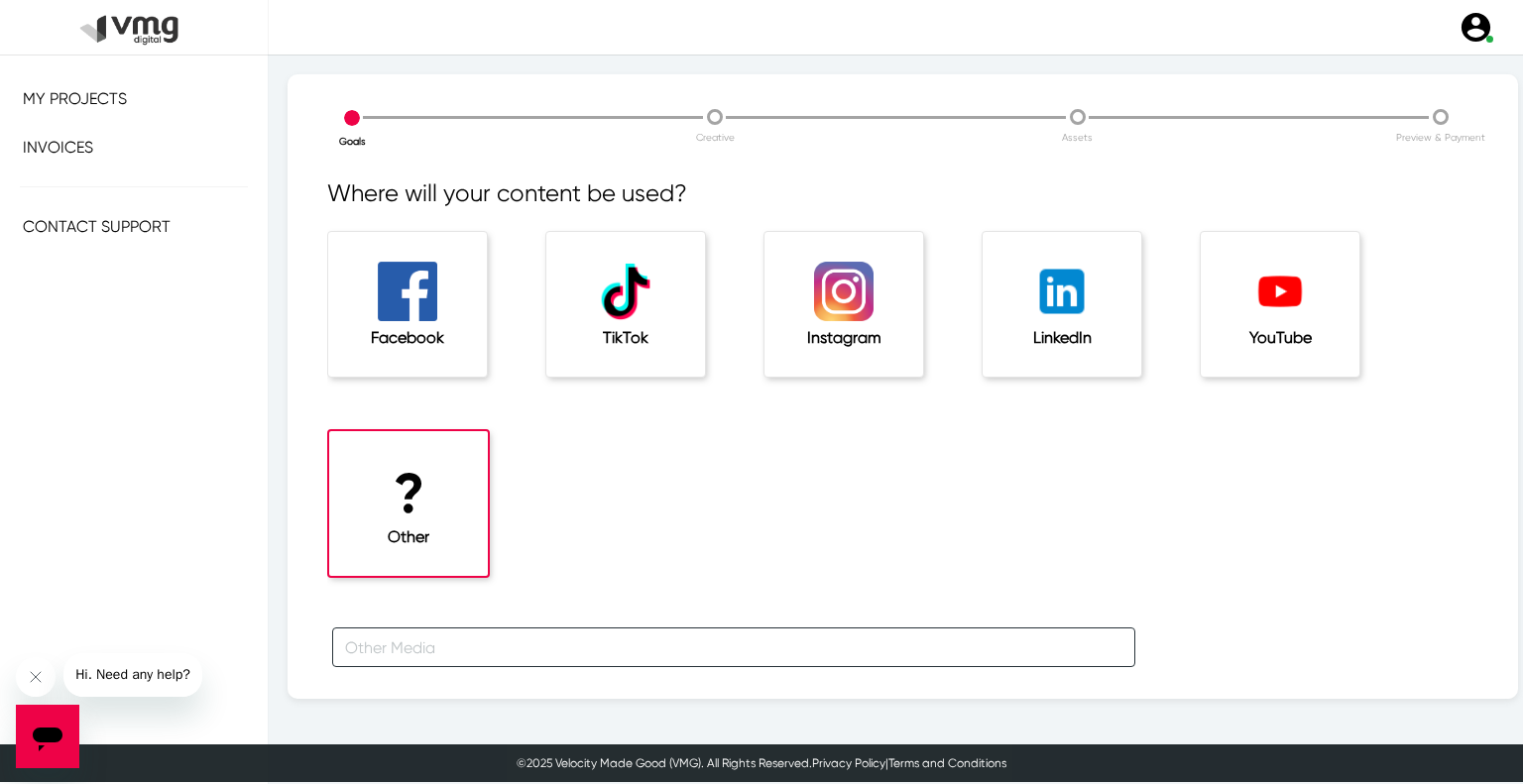 type on "f" 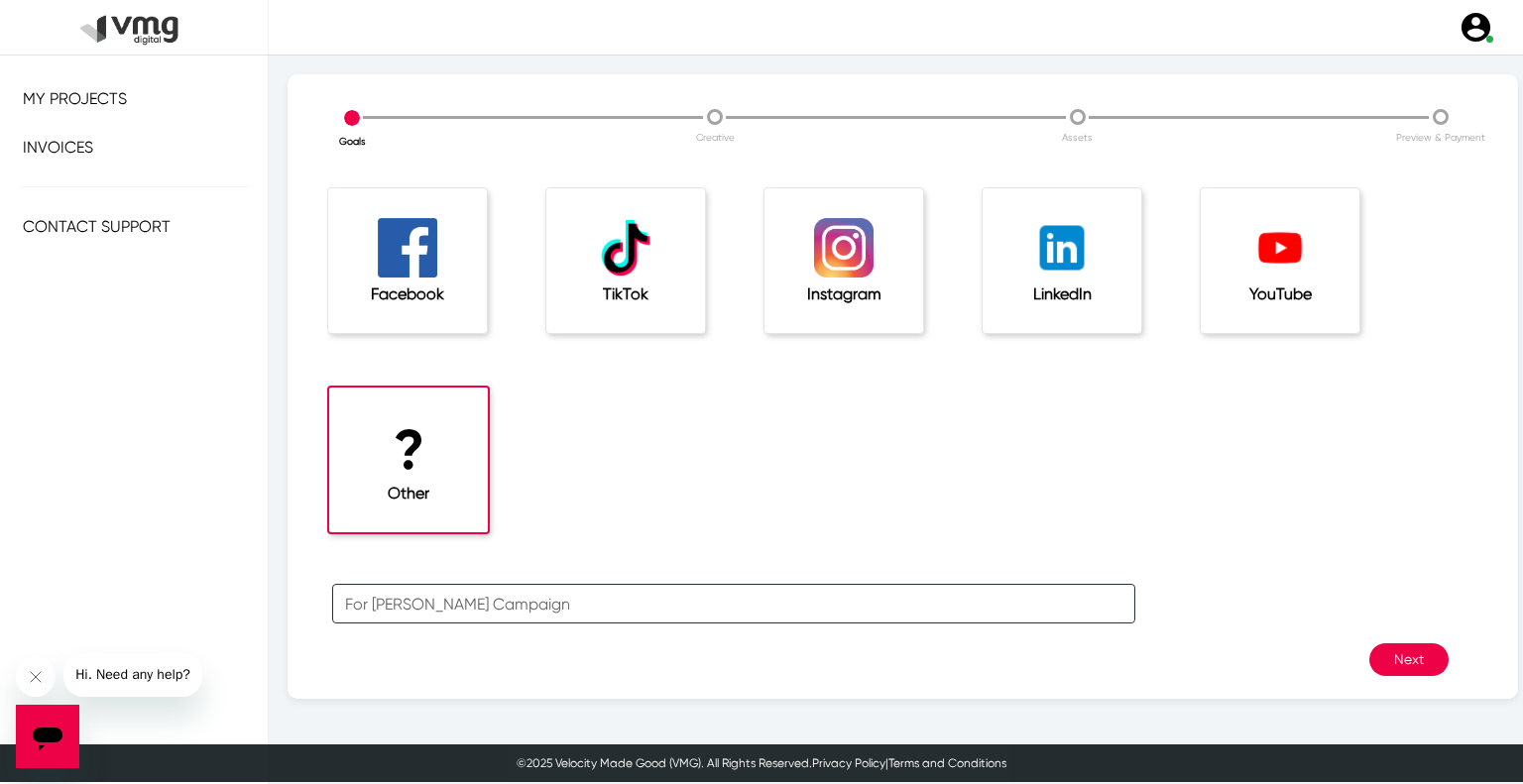 scroll, scrollTop: 65, scrollLeft: 0, axis: vertical 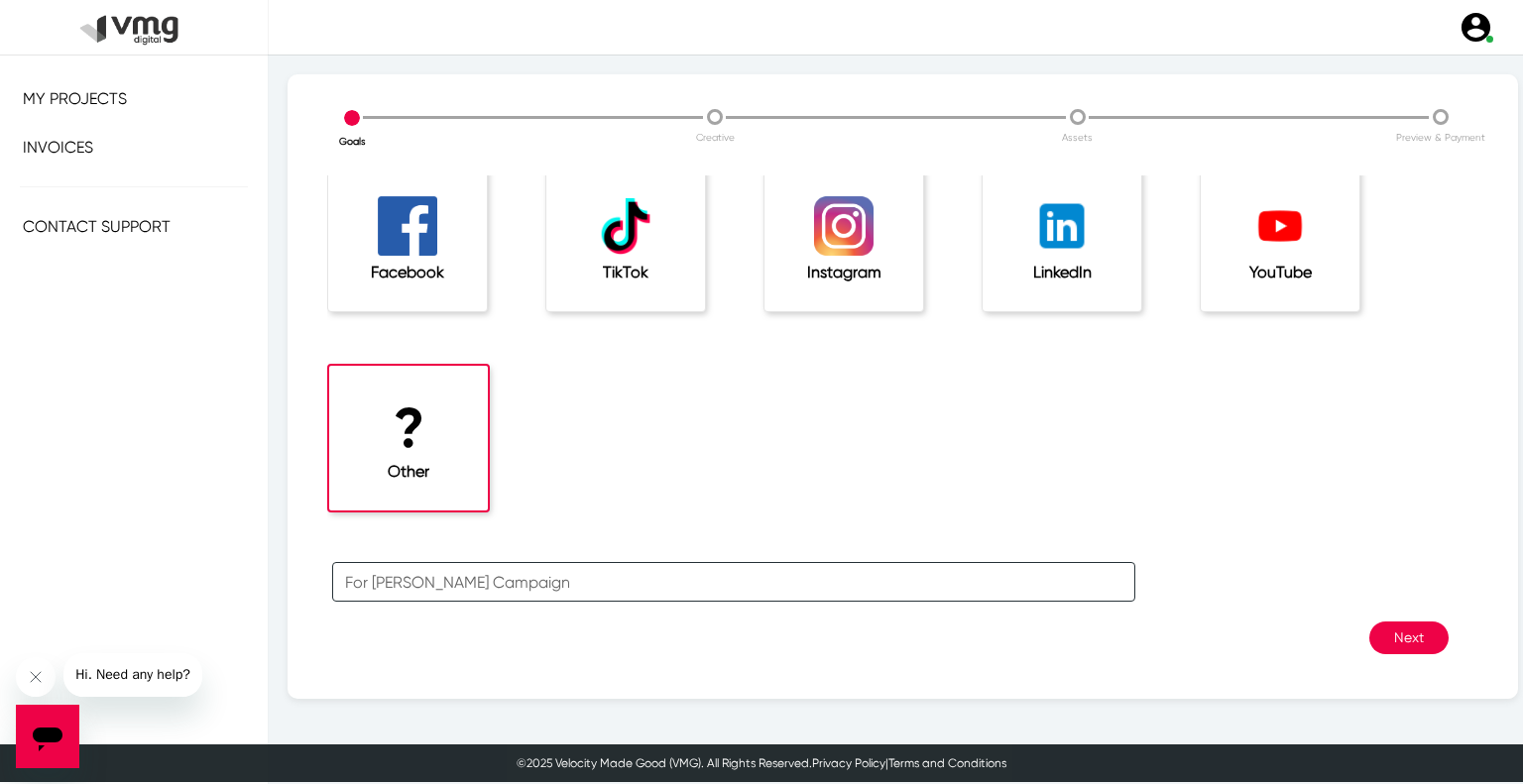 type on "For [PERSON_NAME] Campaign" 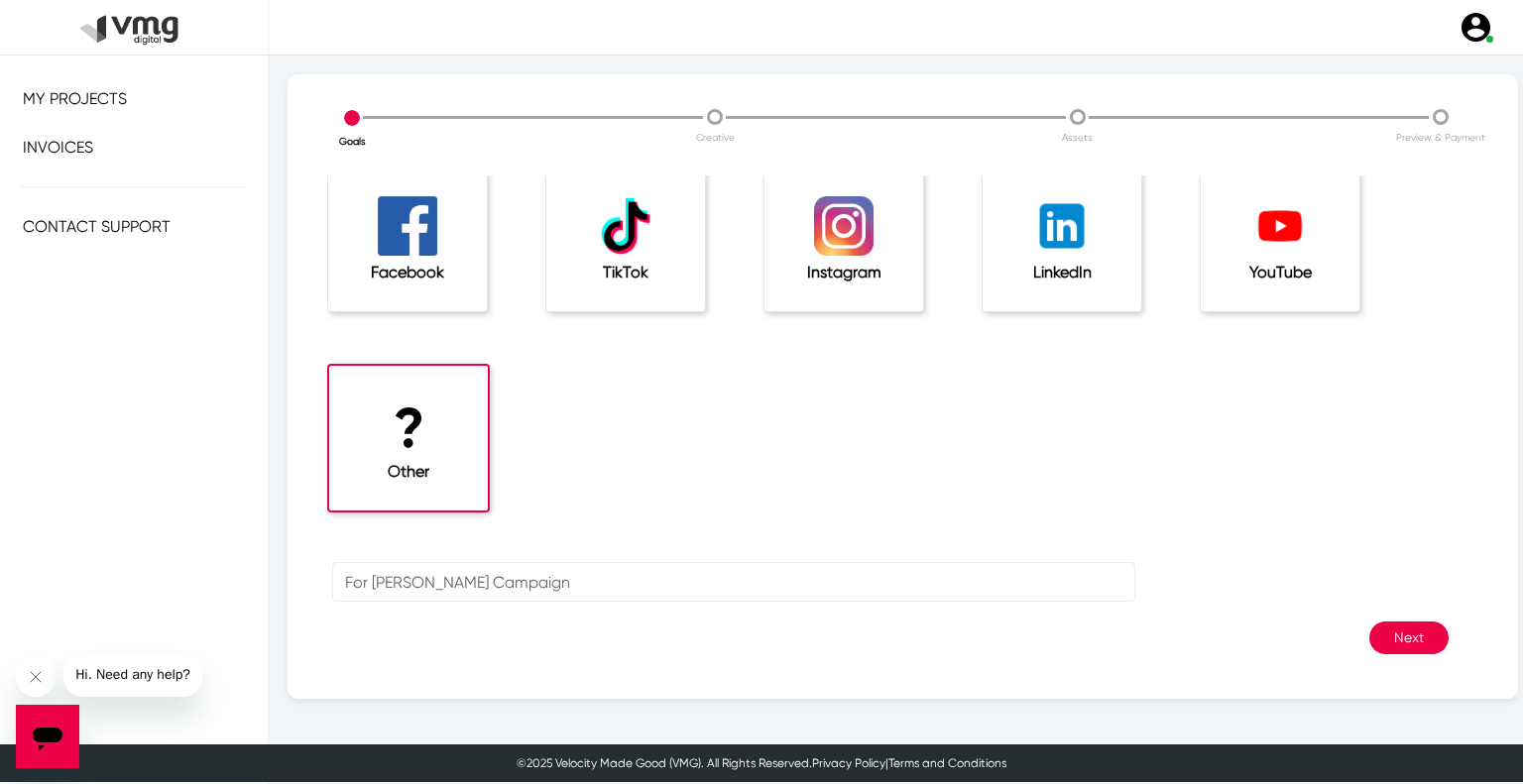 click on "Next" 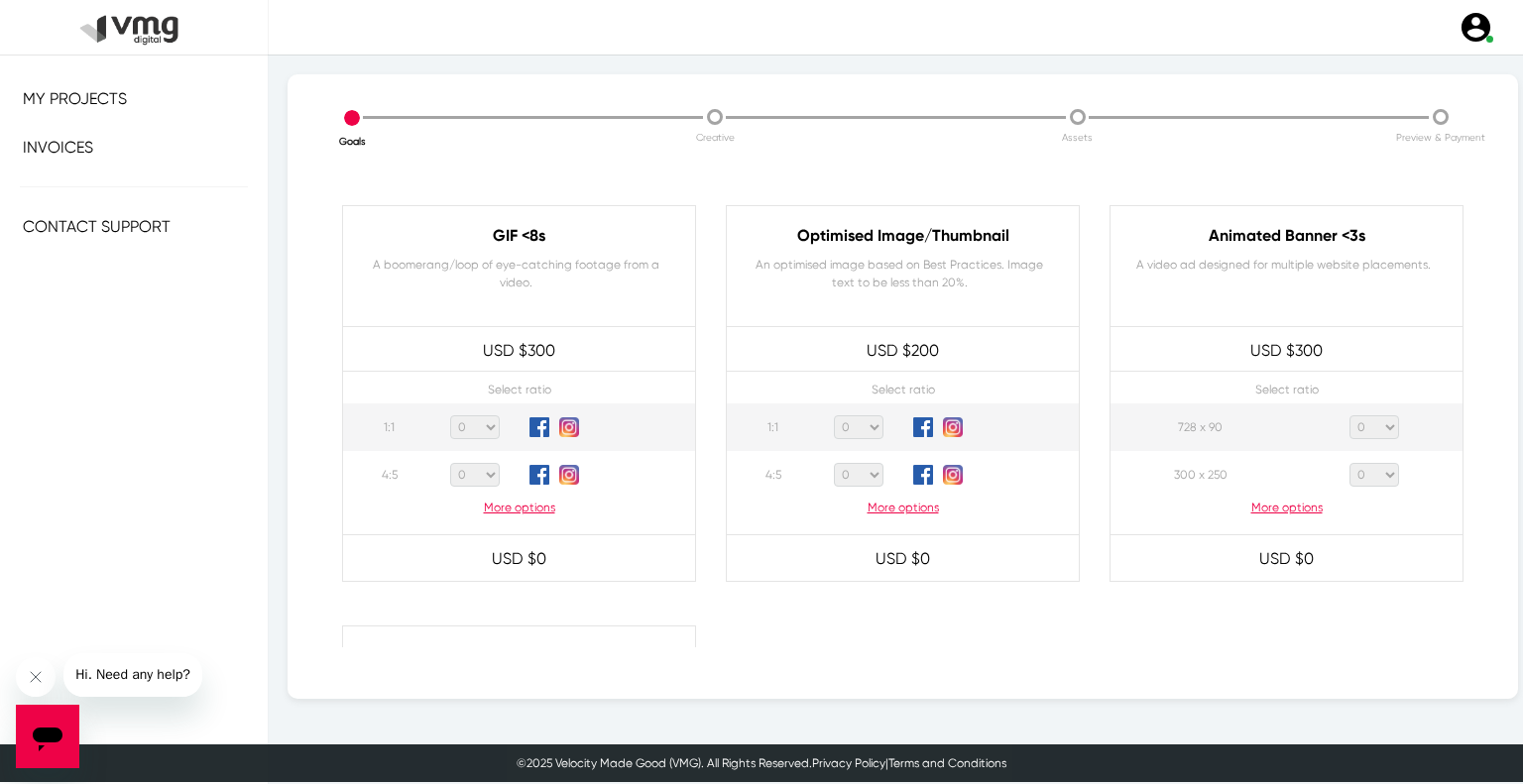 scroll, scrollTop: 991, scrollLeft: 0, axis: vertical 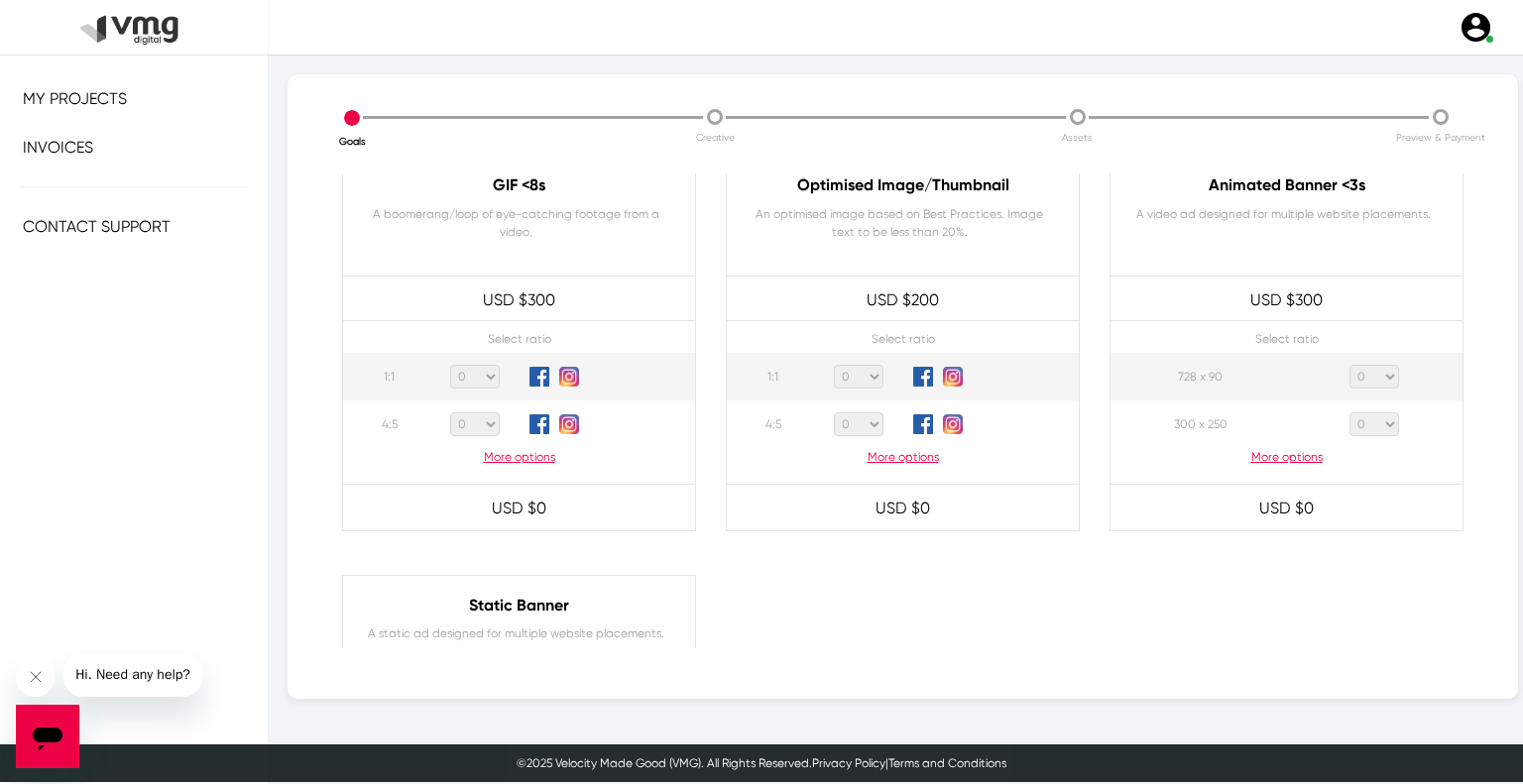 click on "More options" 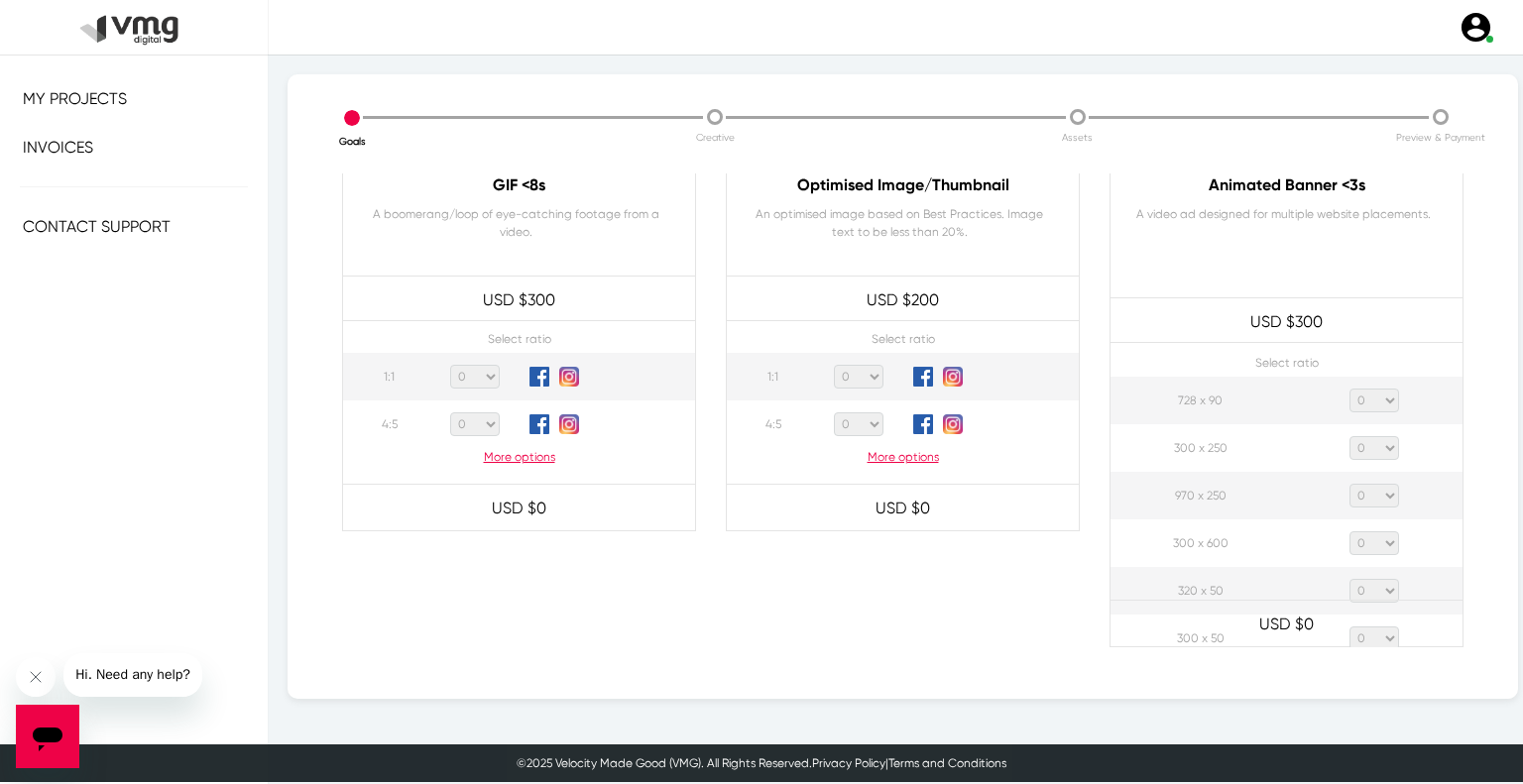 click on "0 1 2 3 4 5 6 7 8 9 10 11 12 13 14 15 16 17 18 19 20" 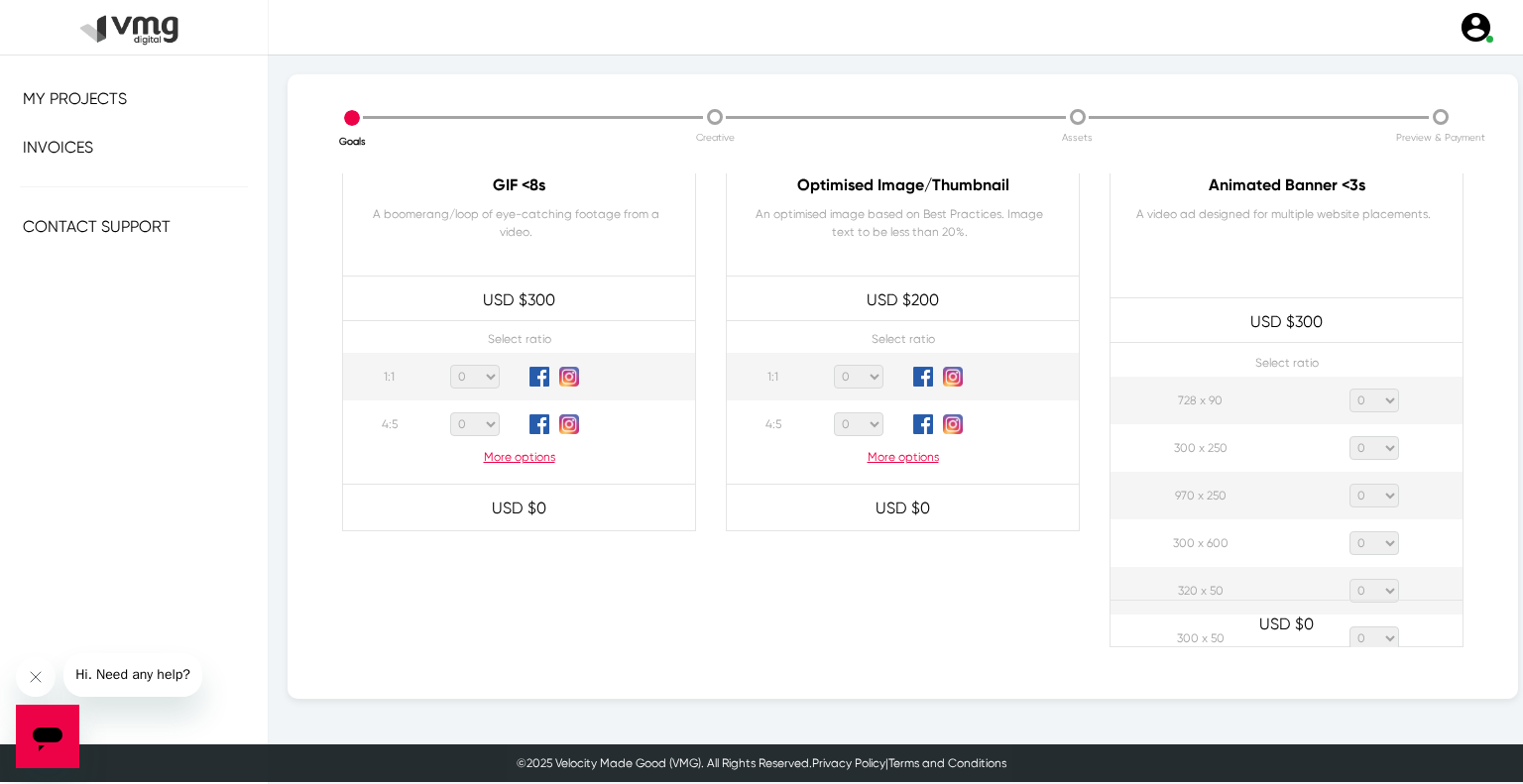 click on "0 1 2 3 4 5 6 7 8 9 10 11 12 13 14 15 16 17 18 19 20" 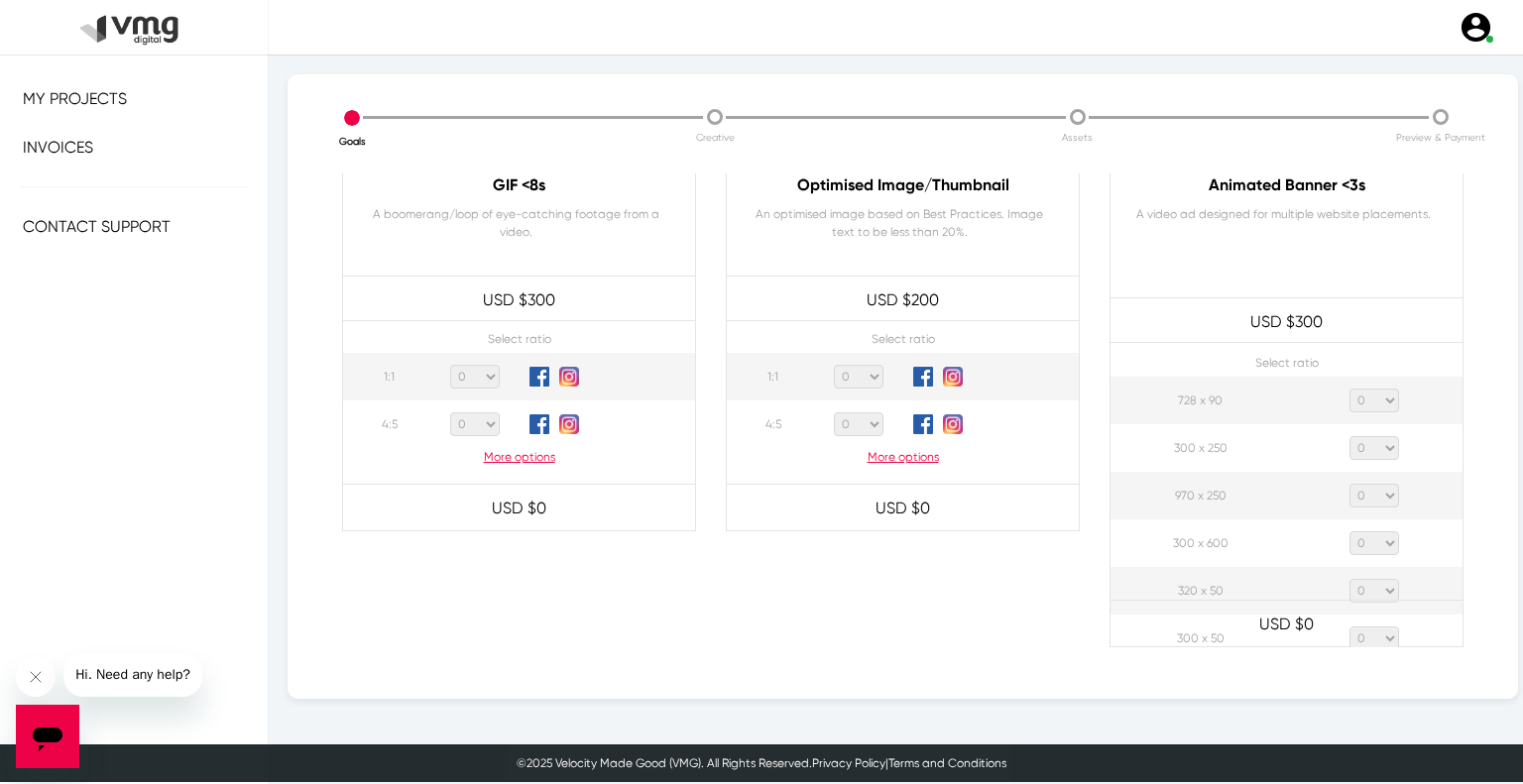 select on "1" 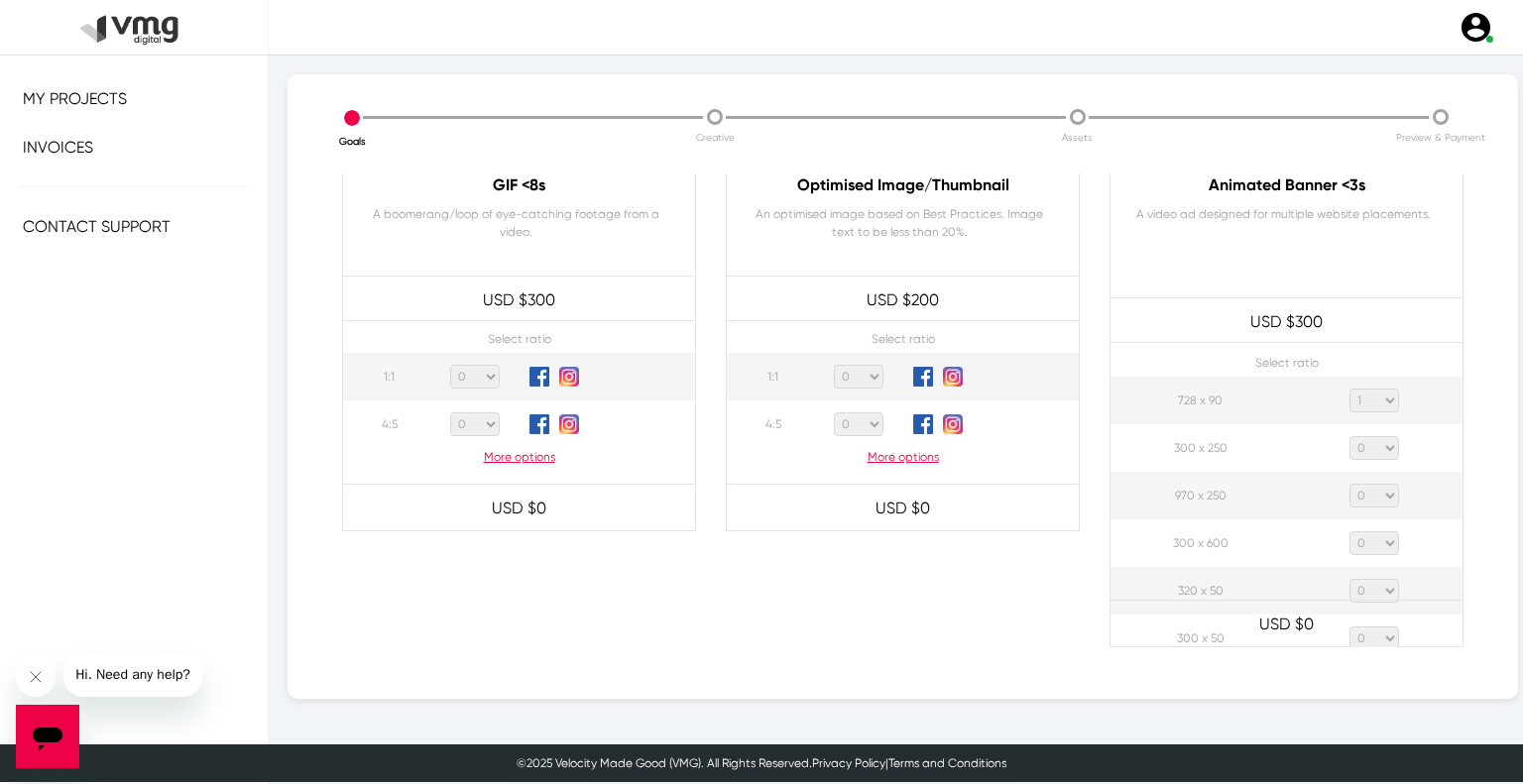 click on "0 1 2 3 4 5 6 7 8 9 10 11 12 13 14 15 16 17 18 19 20" 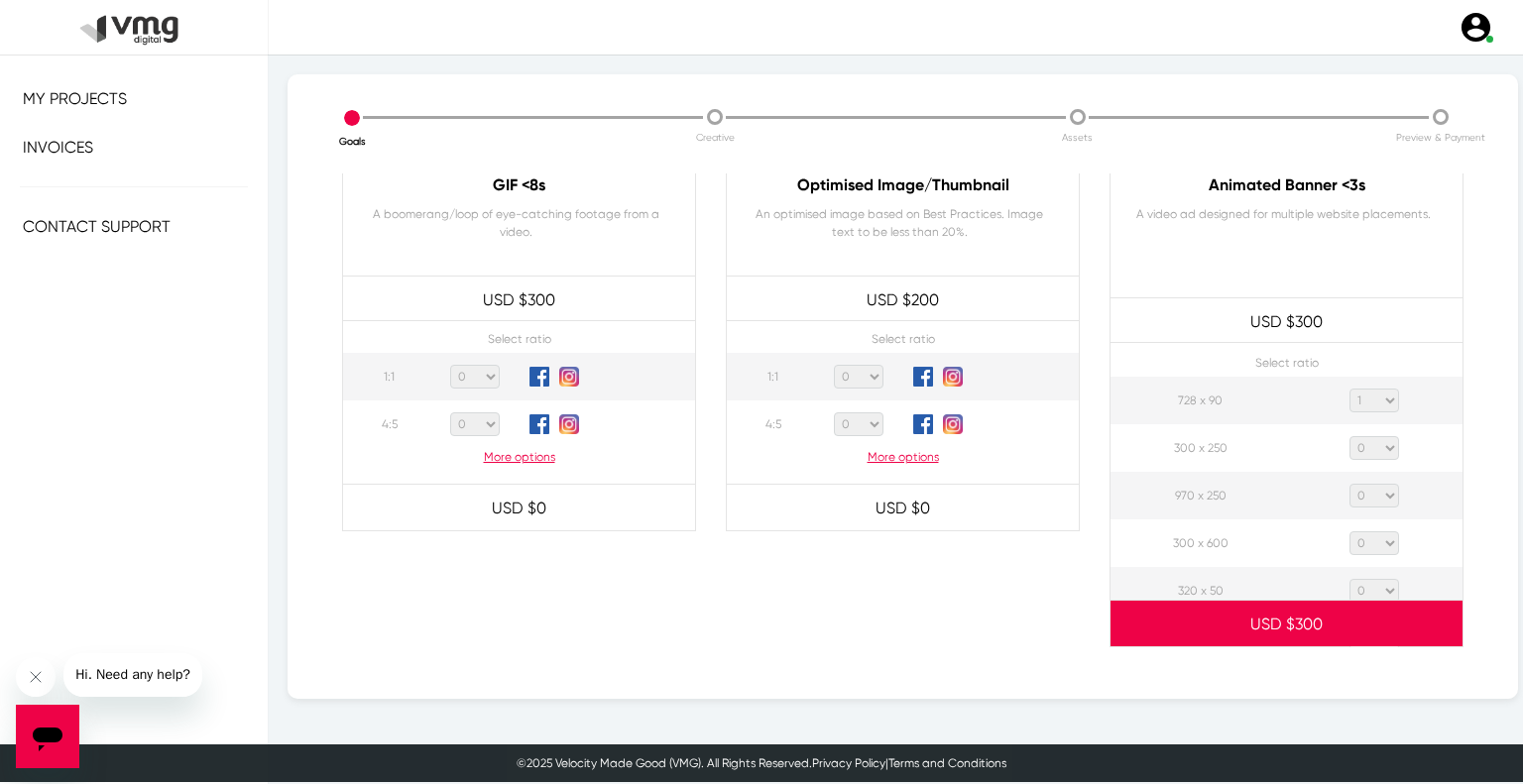click on "0 1 2 3 4 5 6 7 8 9 10 11 12 13 14 15 16 17 18 19 20" 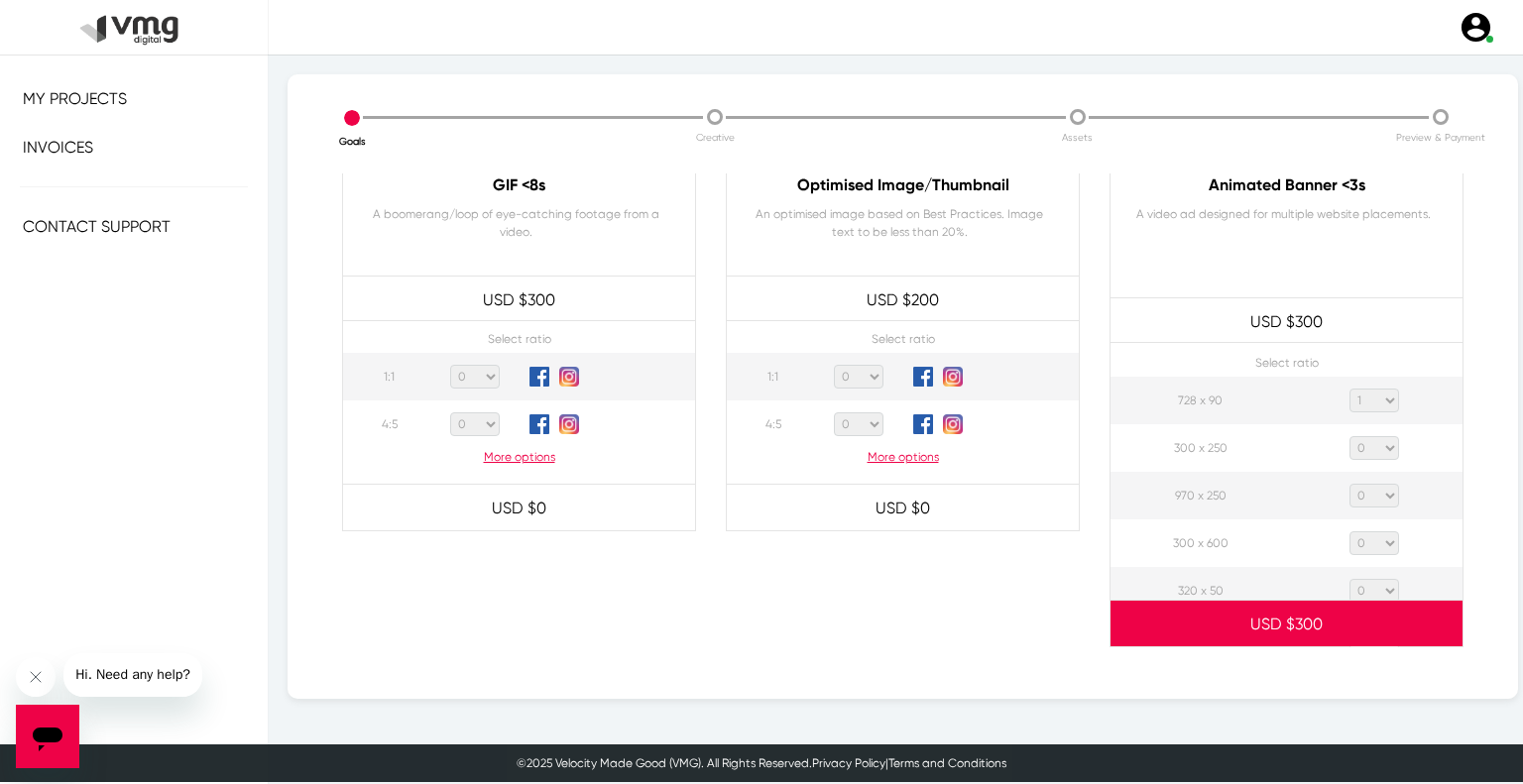 select on "1" 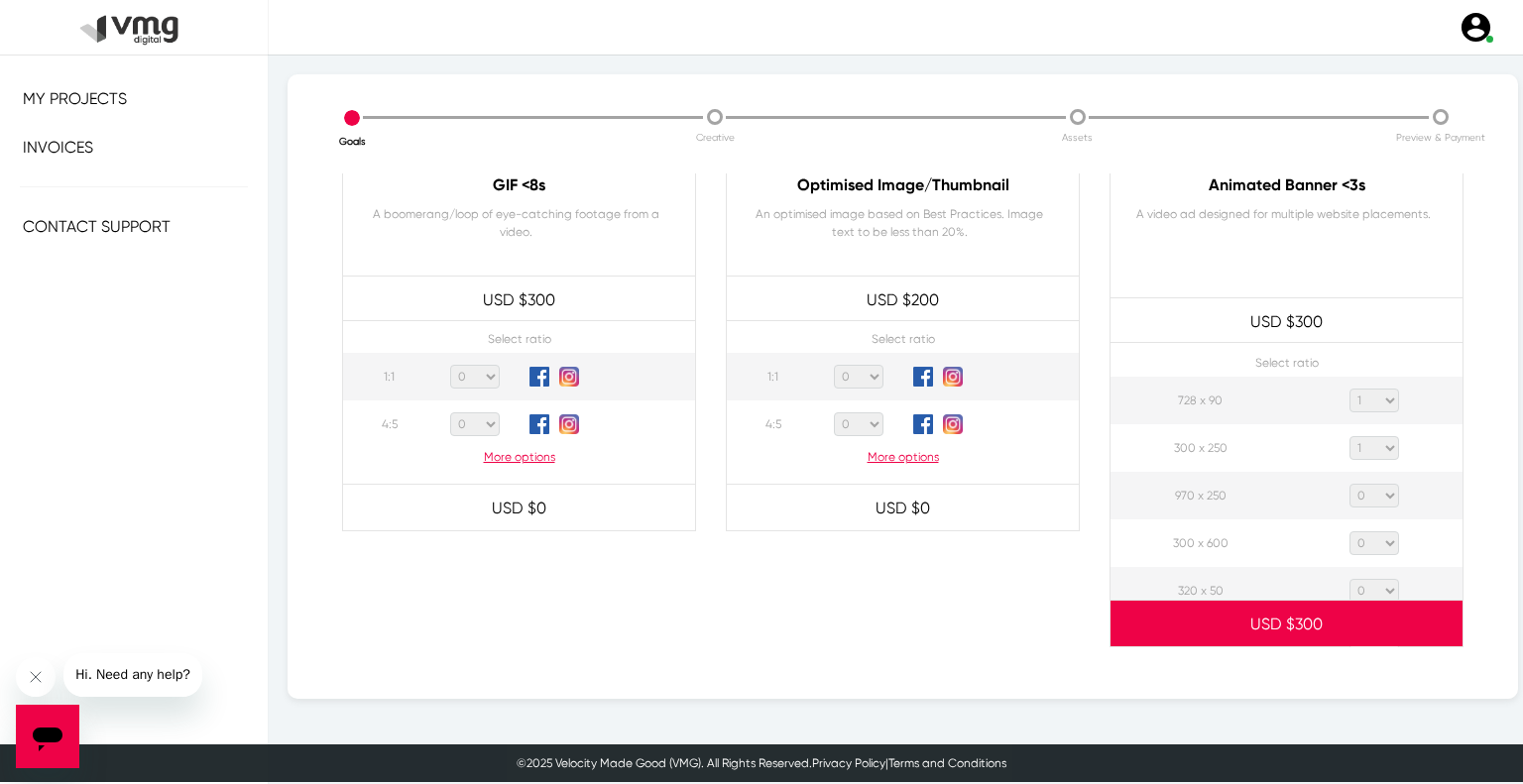 click on "0 1 2 3 4 5 6 7 8 9 10 11 12 13 14 15 16 17 18 19 20" 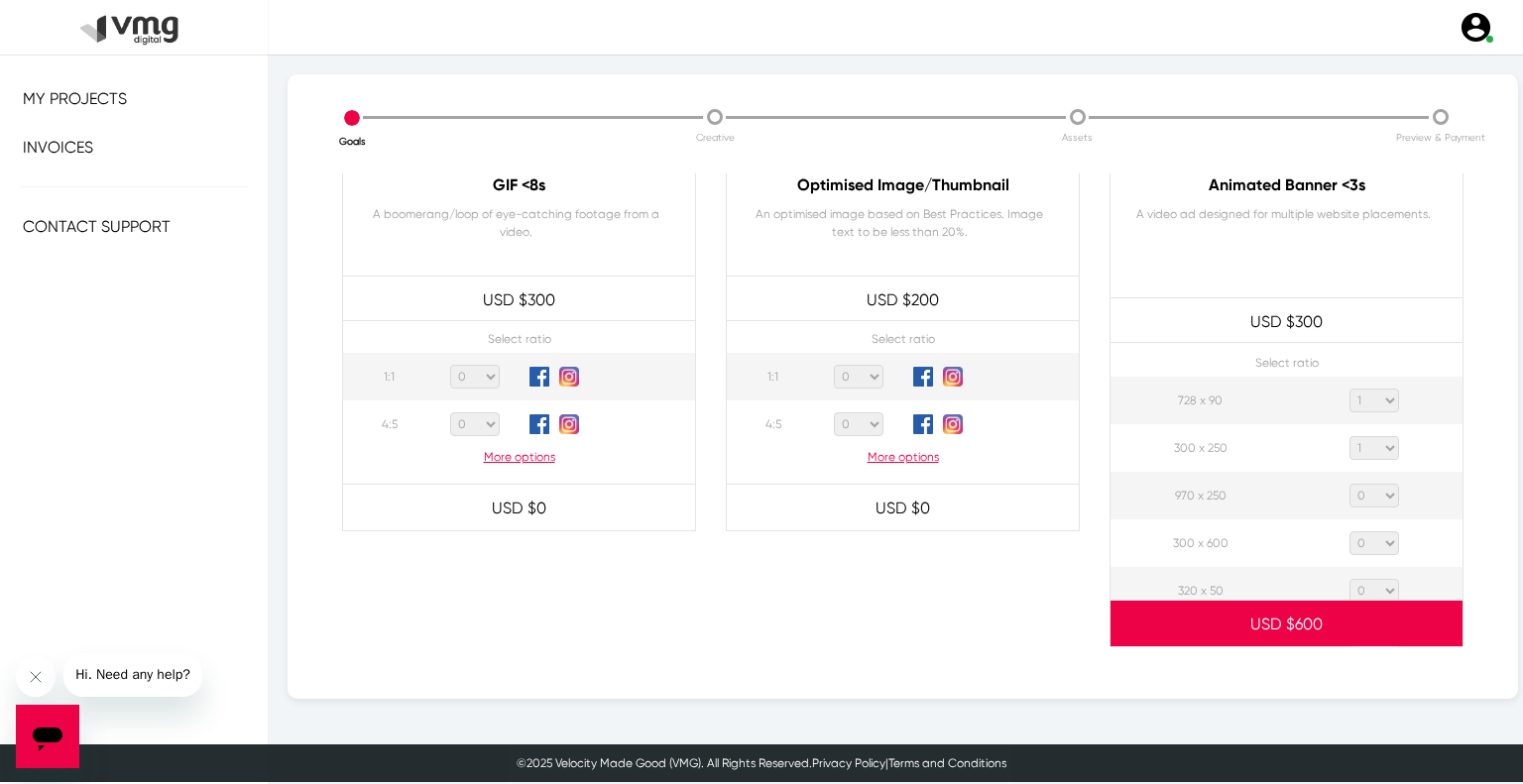 click on "0 1 2 3 4 5 6 7 8 9 10 11 12 13 14 15 16 17 18 19 20" 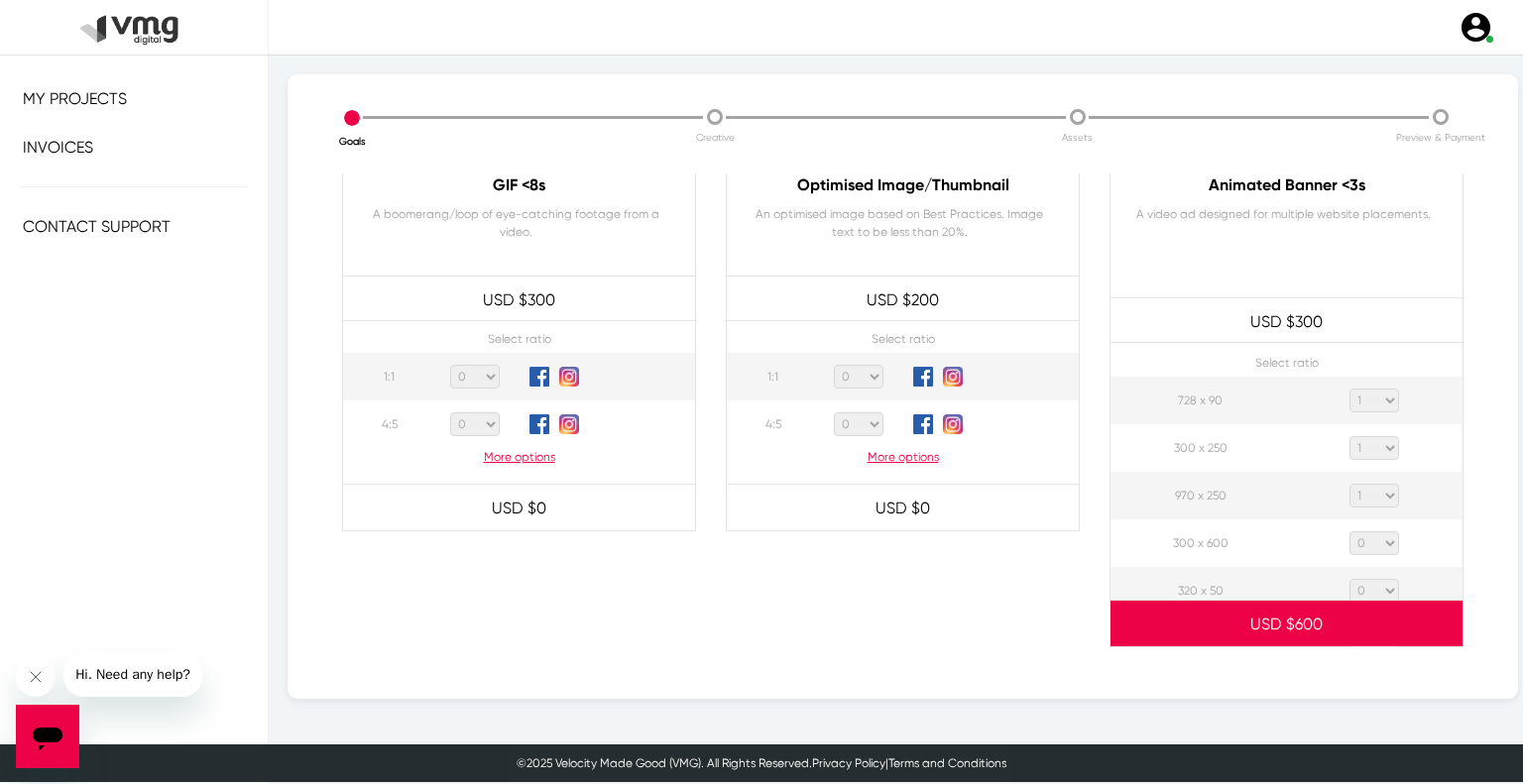 click on "0 1 2 3 4 5 6 7 8 9 10 11 12 13 14 15 16 17 18 19 20" 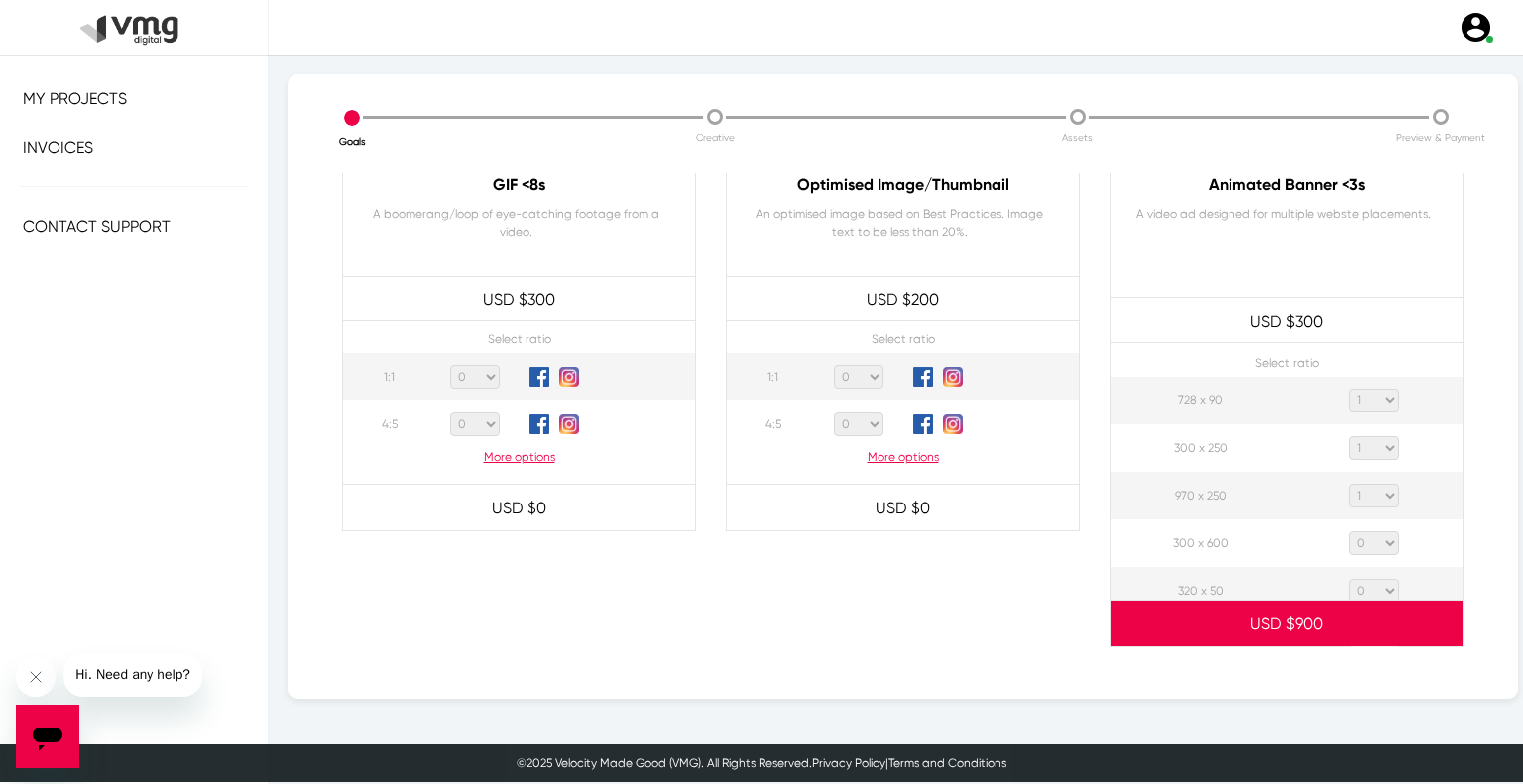 click on "0 1 2 3 4 5 6 7 8 9 10 11 12 13 14 15 16 17 18 19 20" 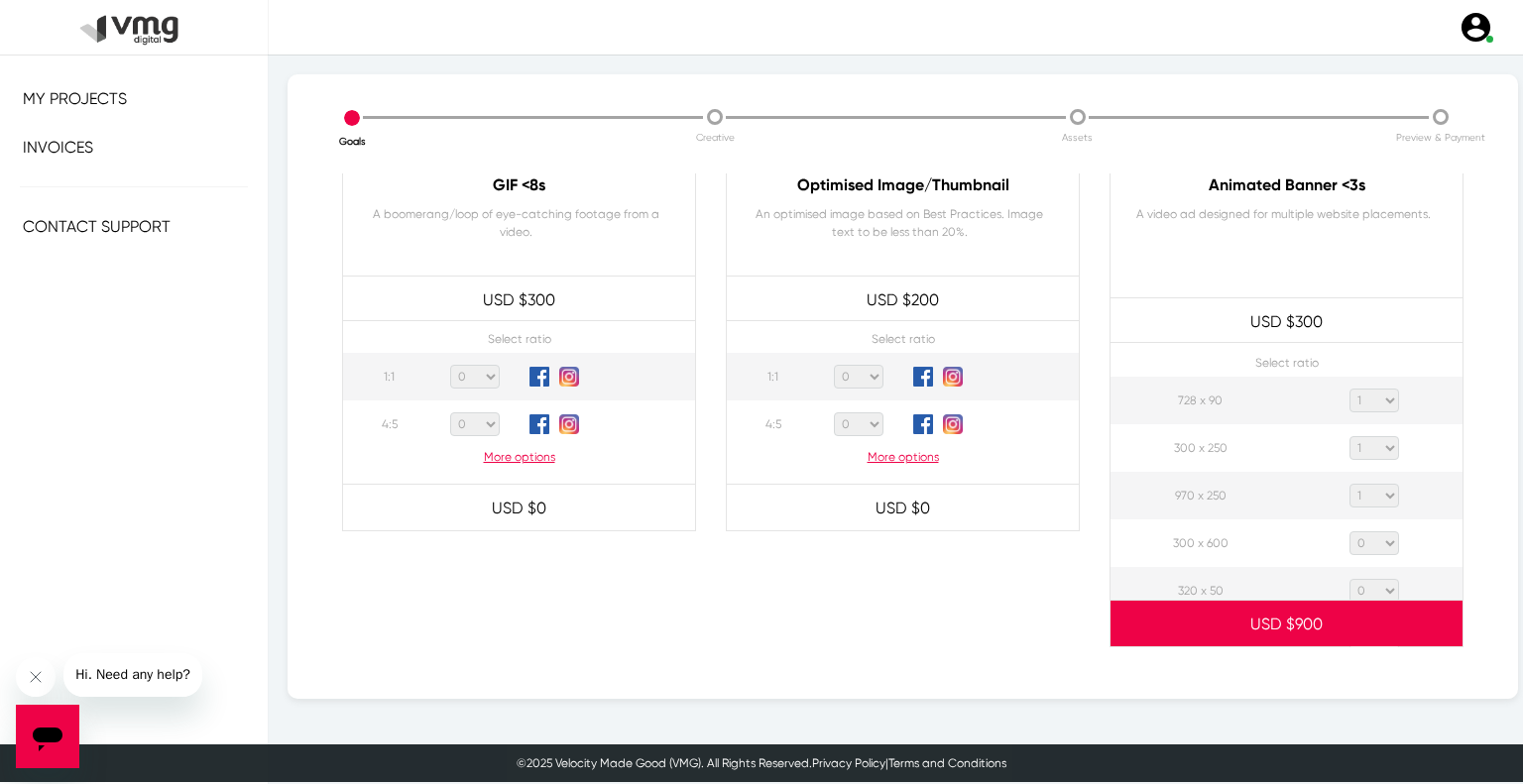 select on "1" 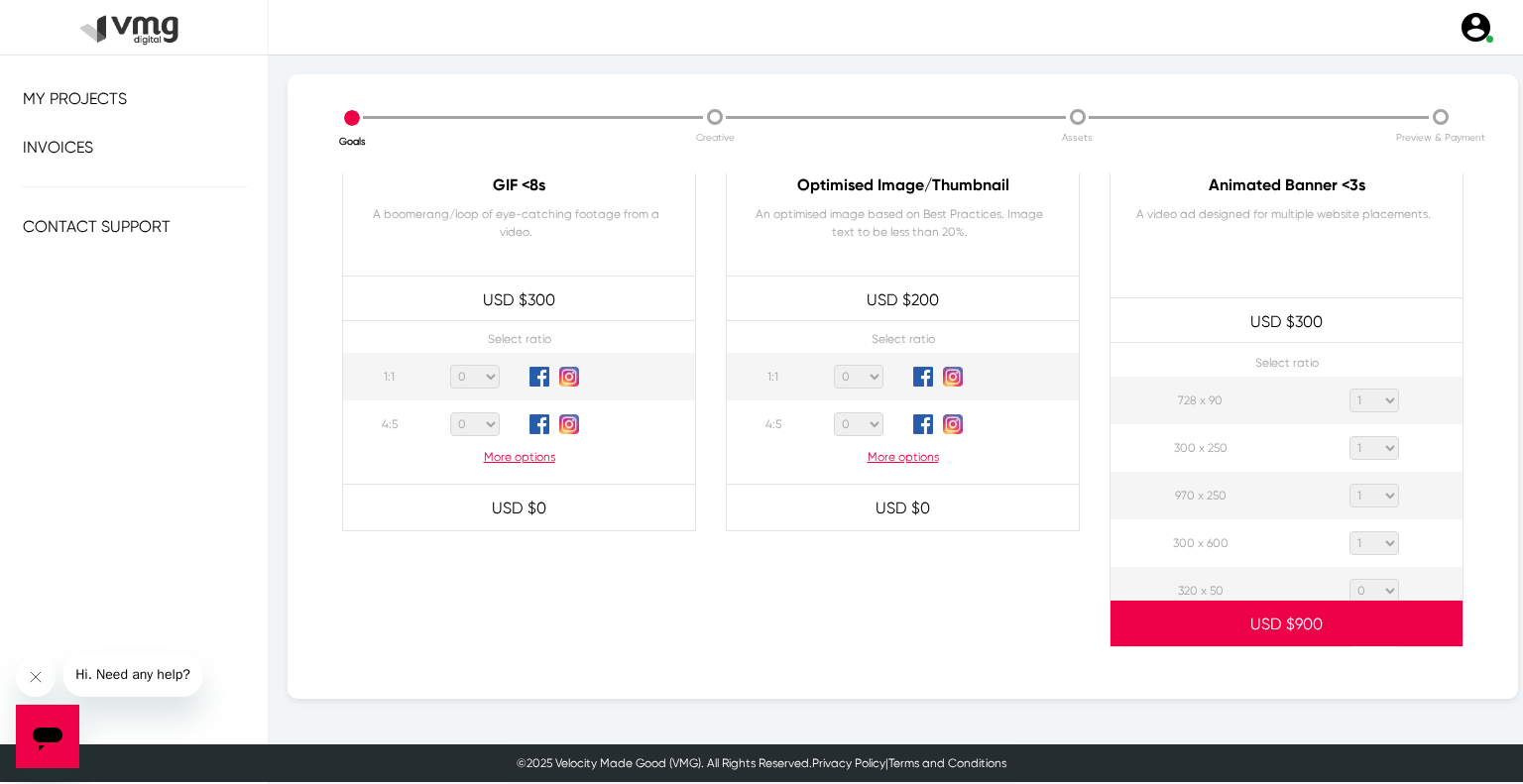 click on "0 1 2 3 4 5 6 7 8 9 10 11 12 13 14 15 16 17 18 19 20" 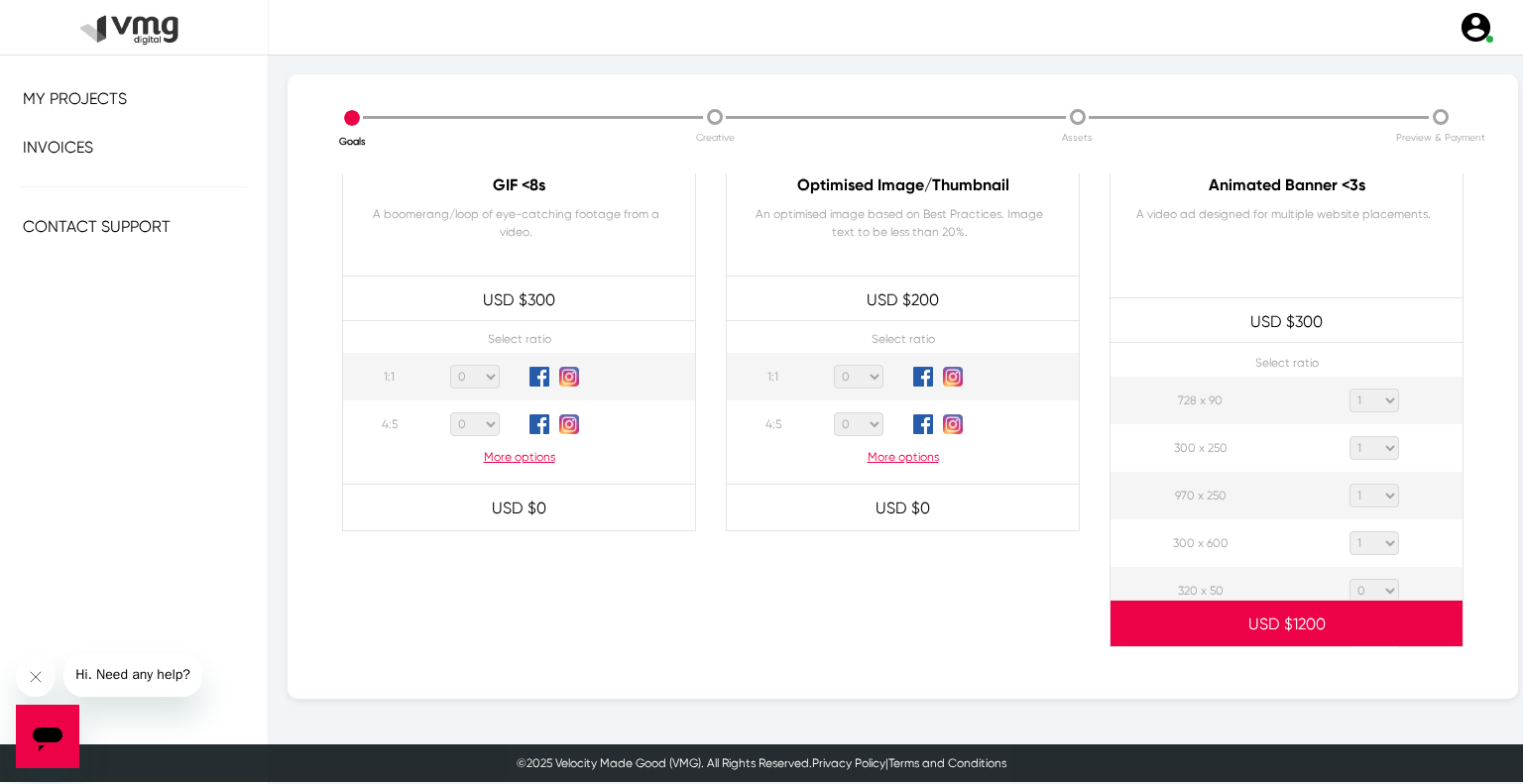 click on "0 1 2 3 4 5 6 7 8 9 10 11 12 13 14 15 16 17 18 19 20" 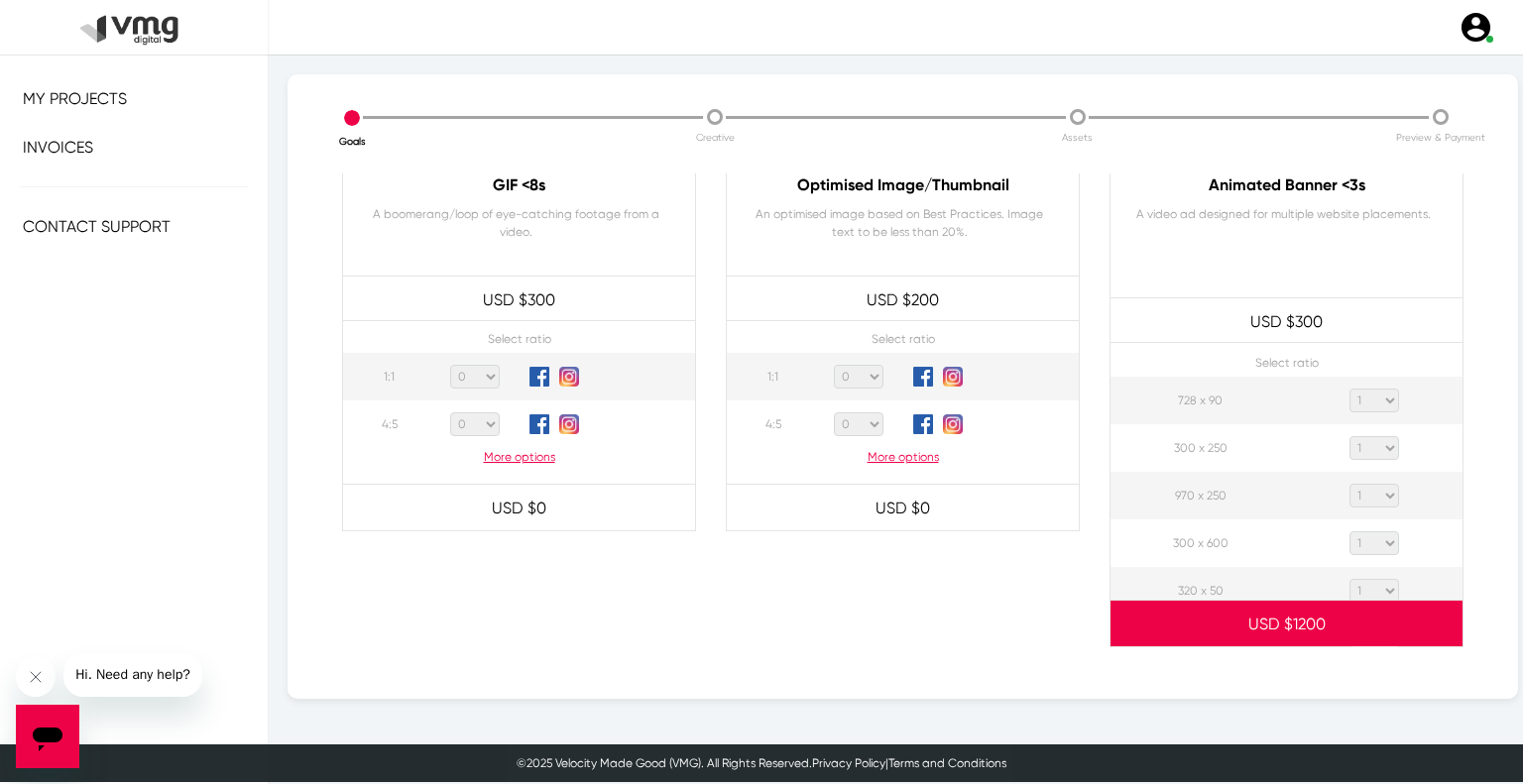 click on "0 1 2 3 4 5 6 7 8 9 10 11 12 13 14 15 16 17 18 19 20" 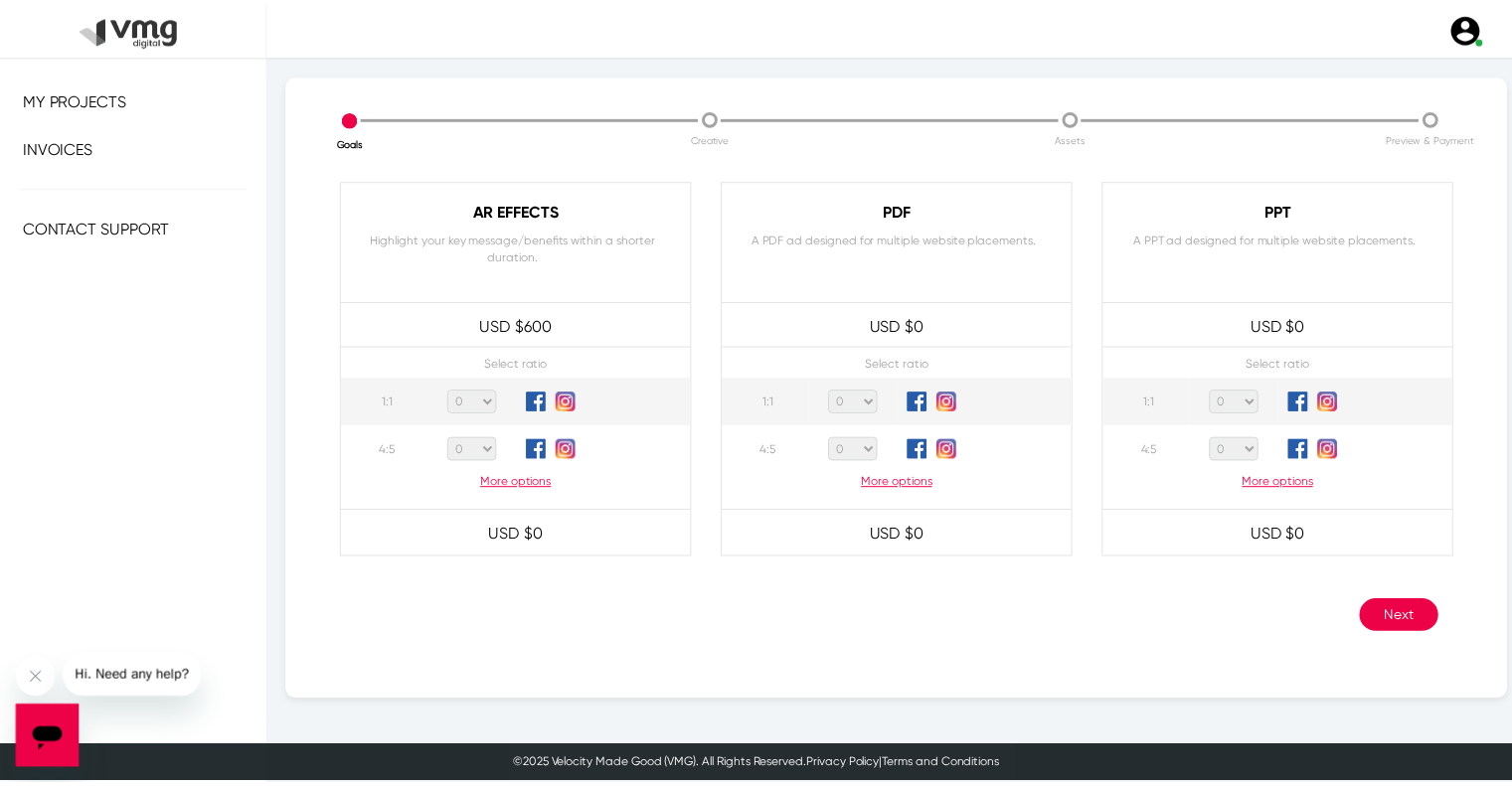 scroll, scrollTop: 1917, scrollLeft: 0, axis: vertical 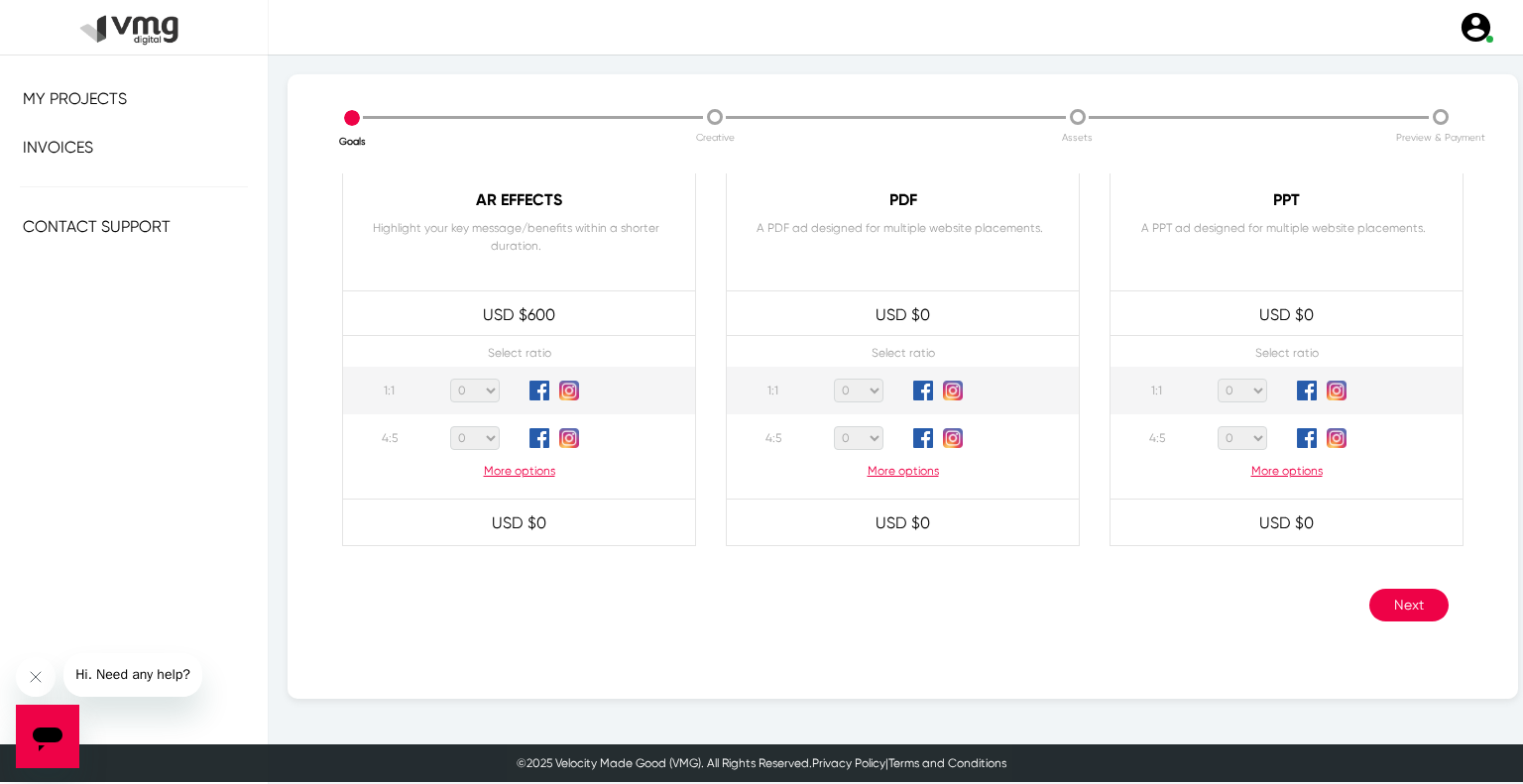 click on "Next" 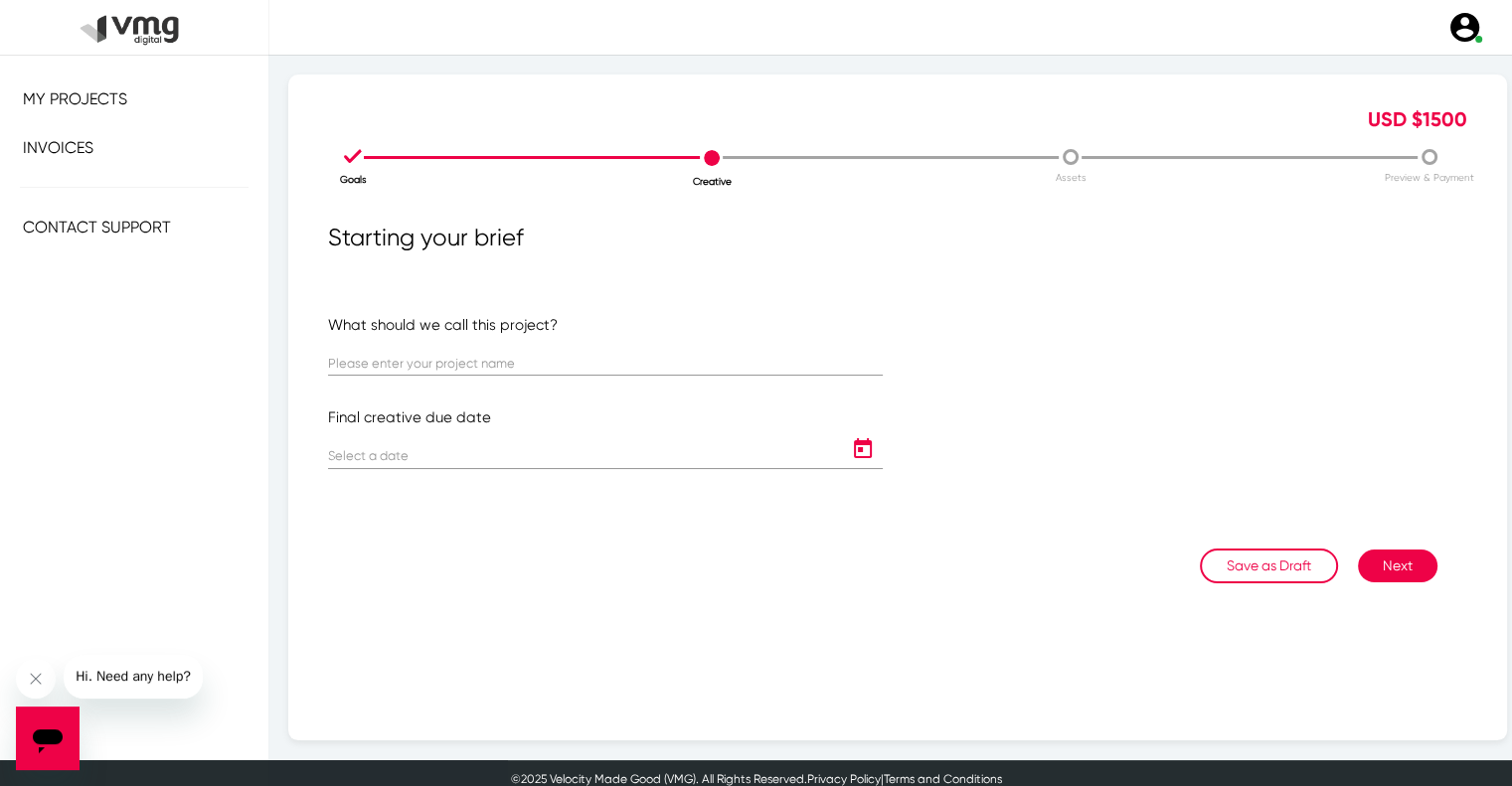 click 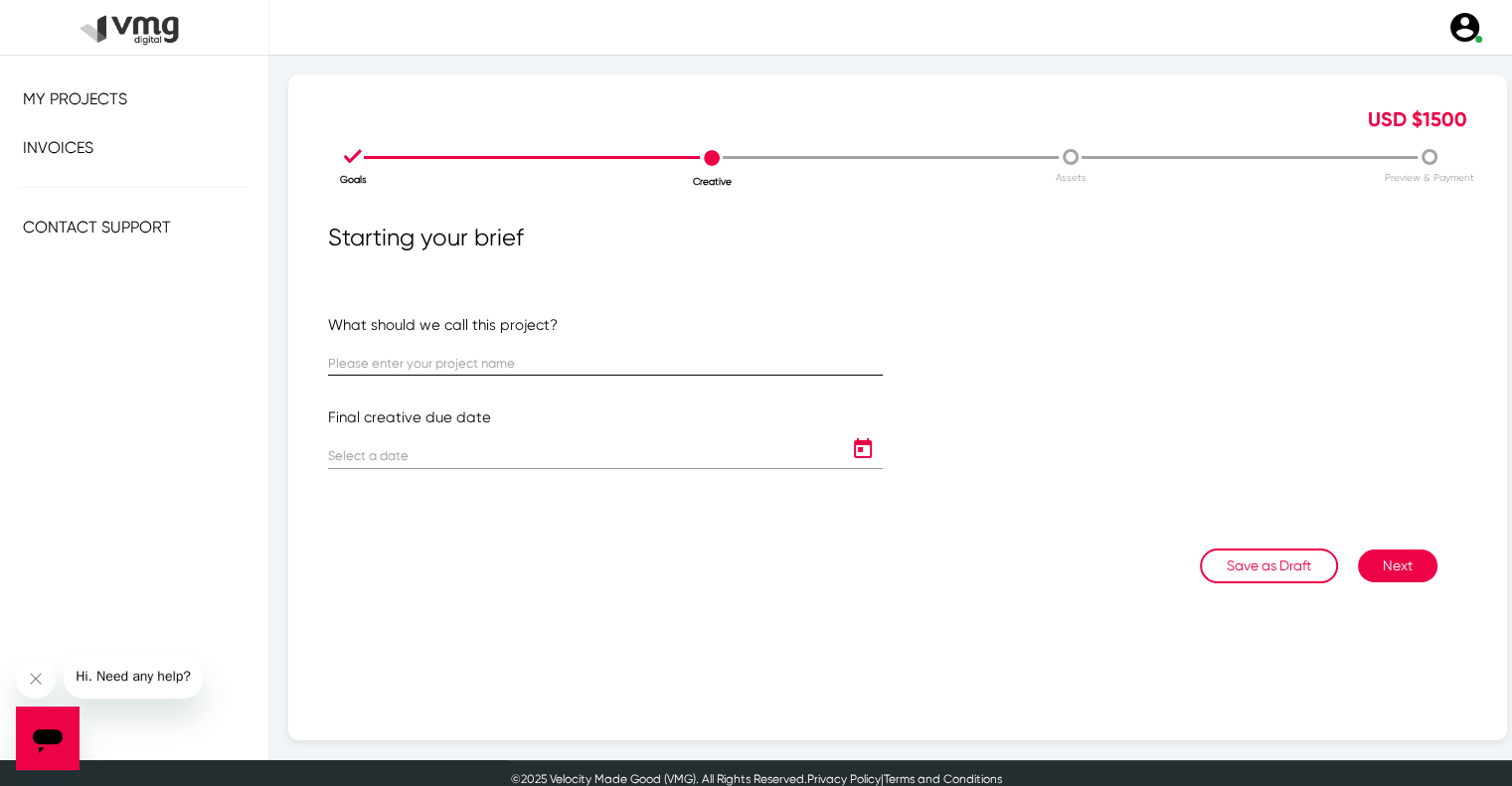 click at bounding box center [605, 364] 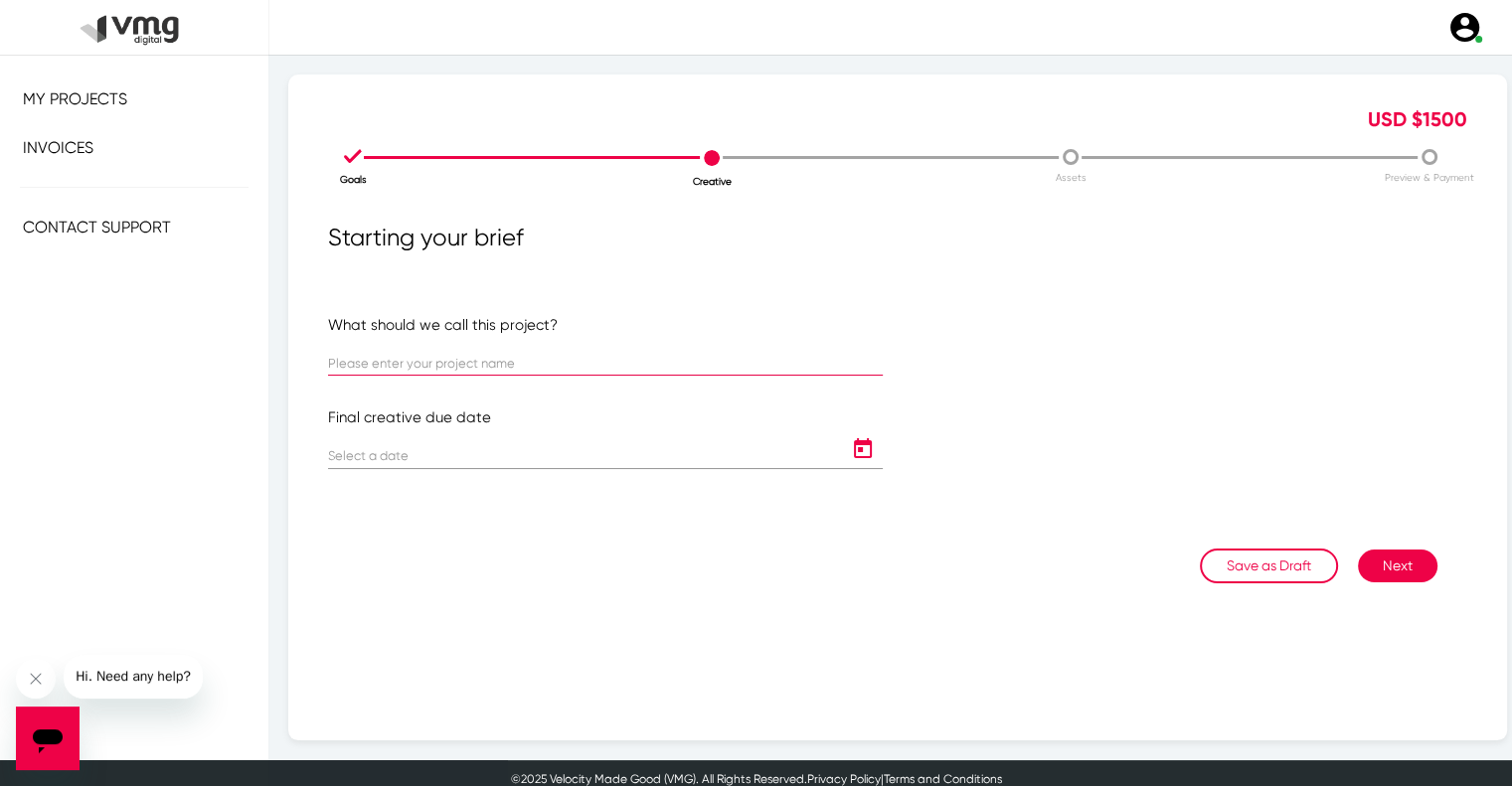 paste on "US [PERSON_NAME]: USM Weekly Campaign ([DATE] - [DATE])" 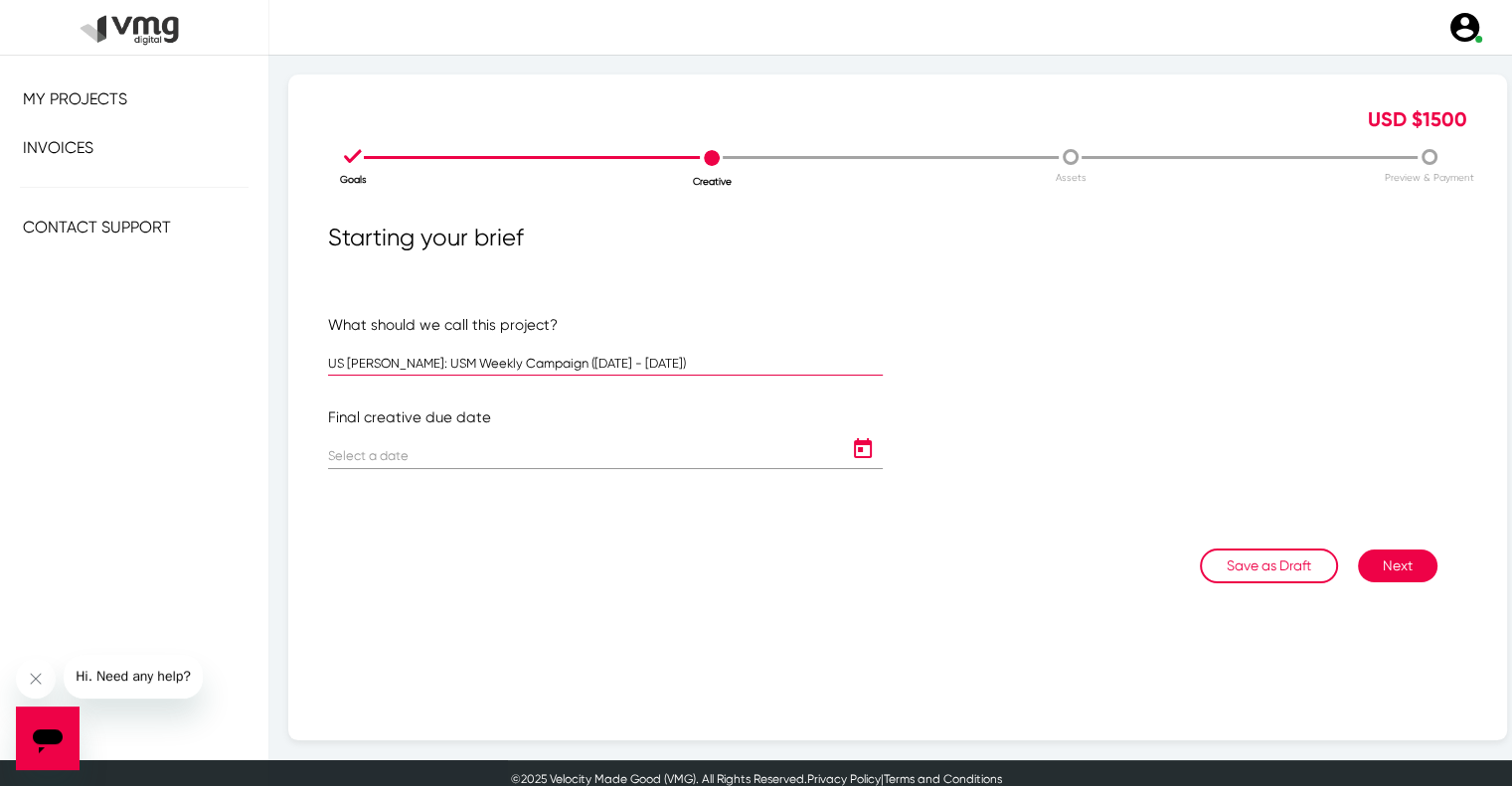 type on "US [PERSON_NAME]: USM Weekly Campaign ([DATE] - [DATE])" 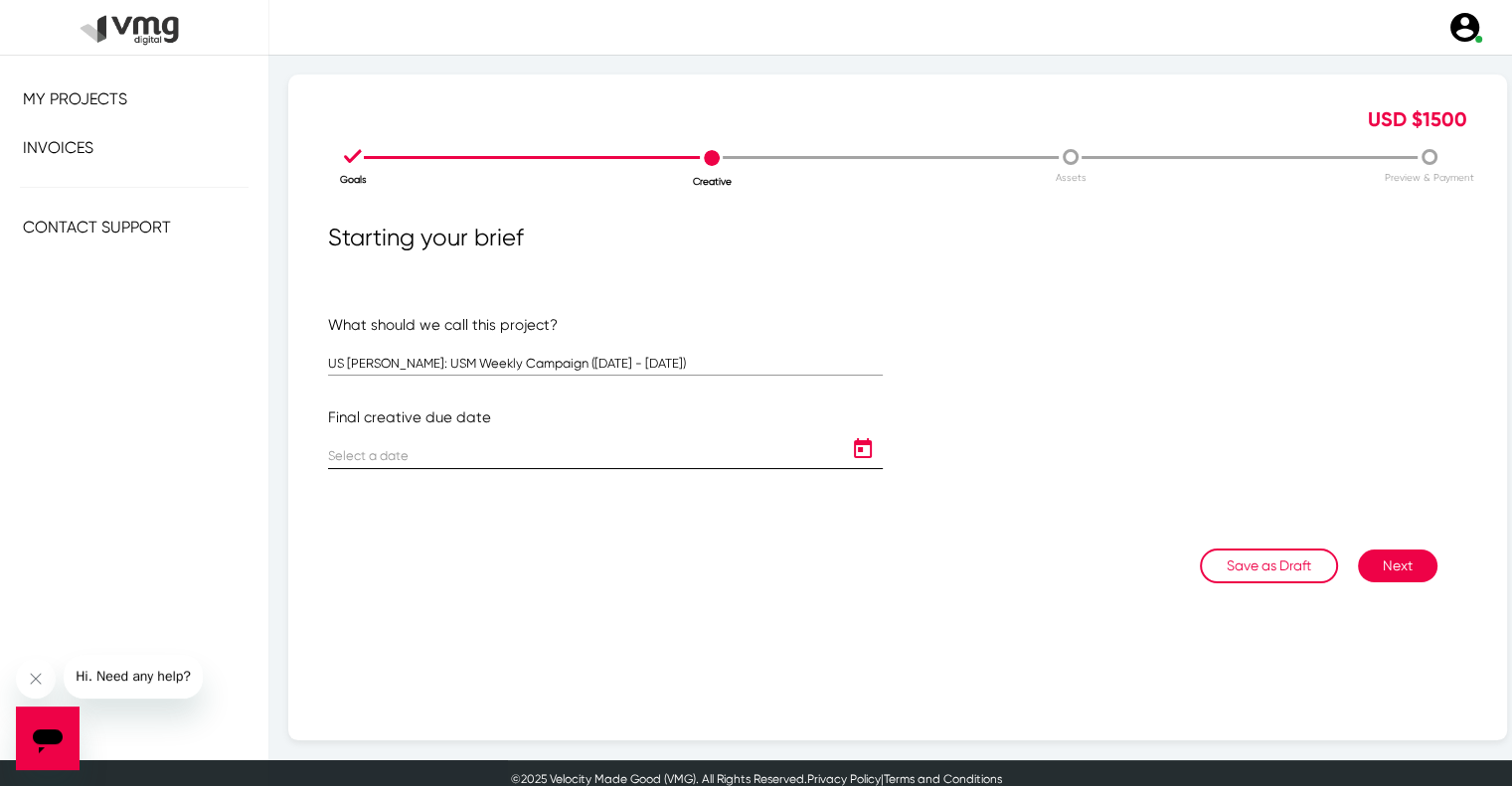 click 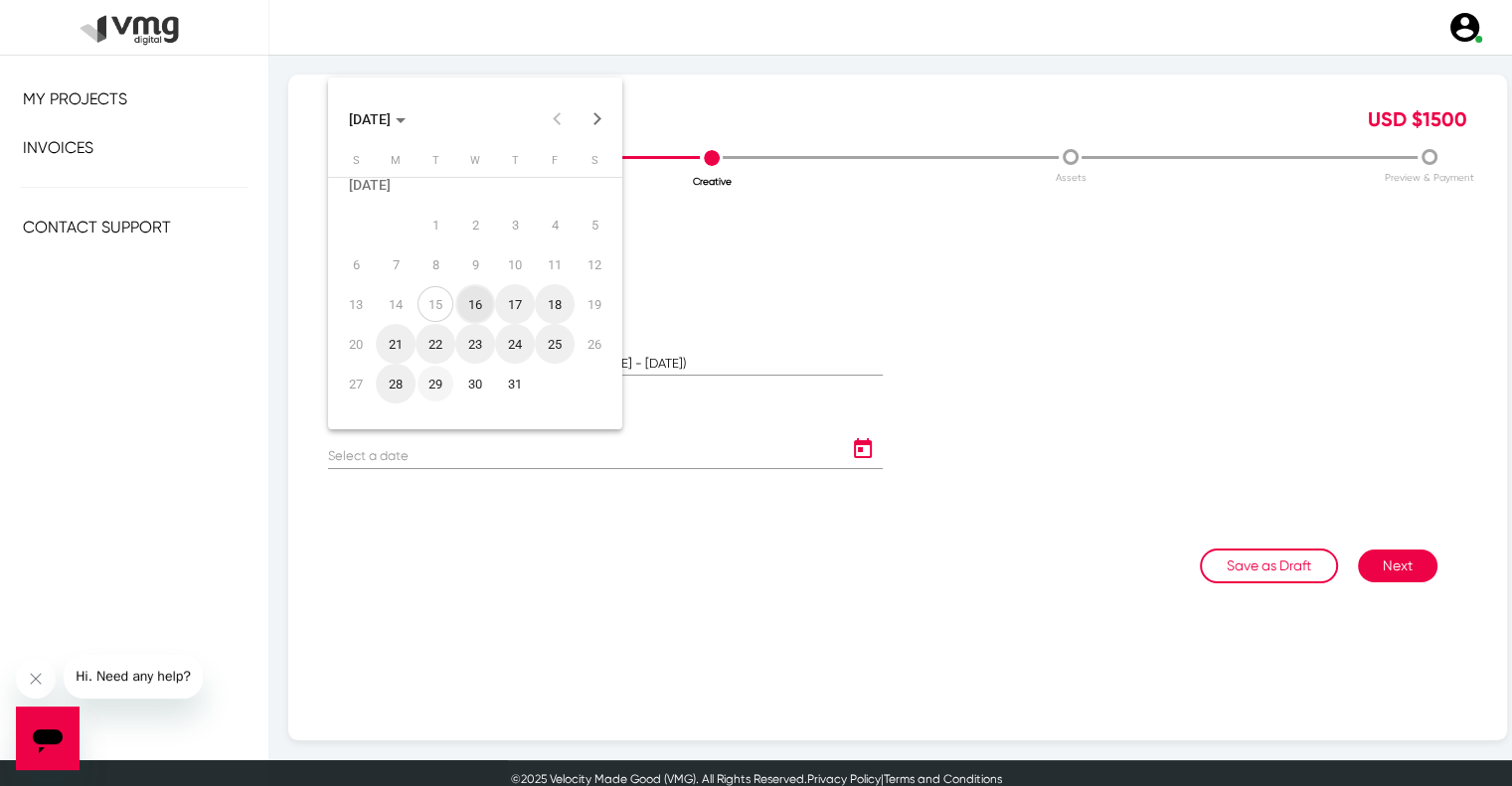 click on "29" at bounding box center [435, 384] 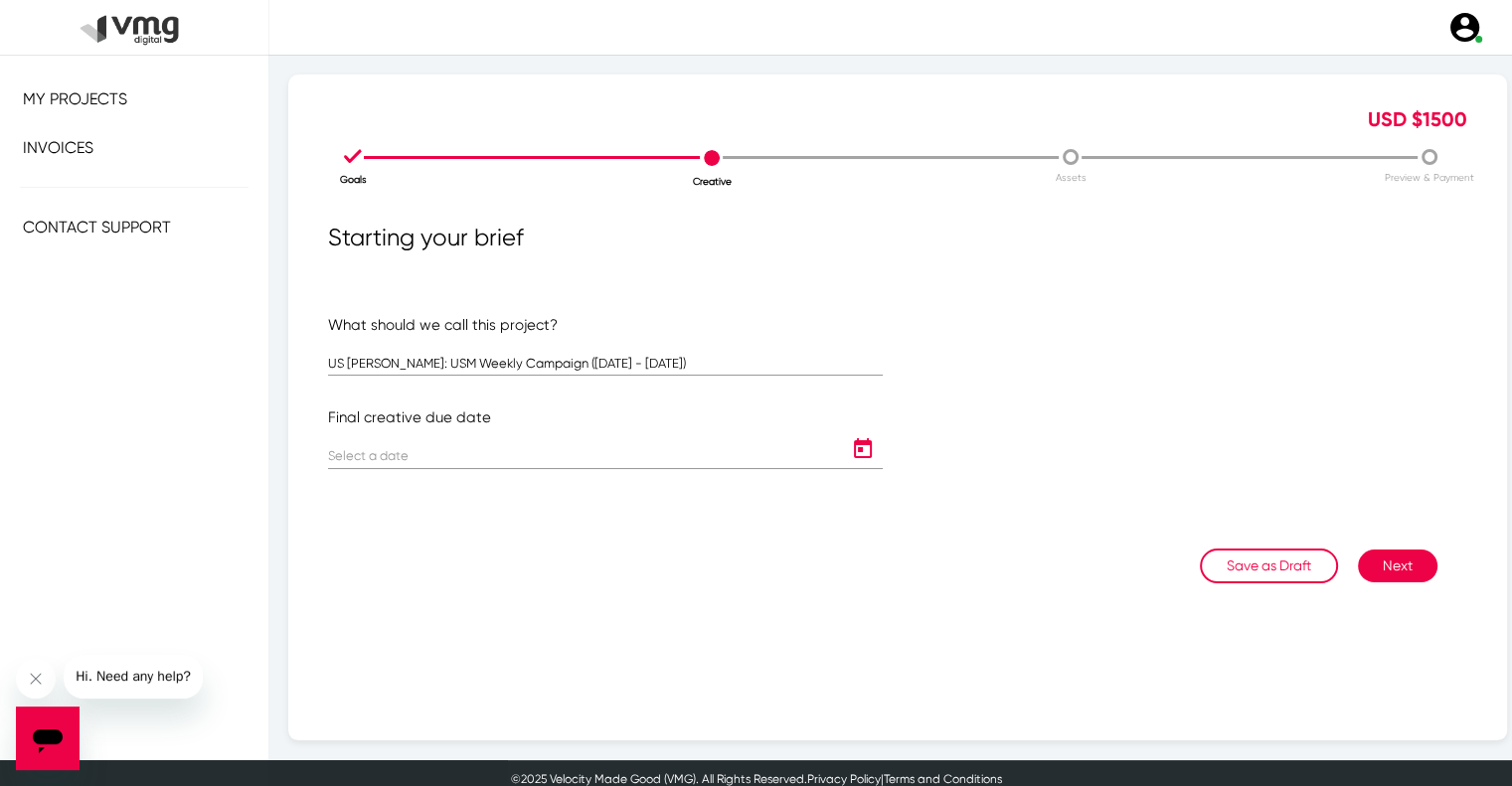type on "[DATE]" 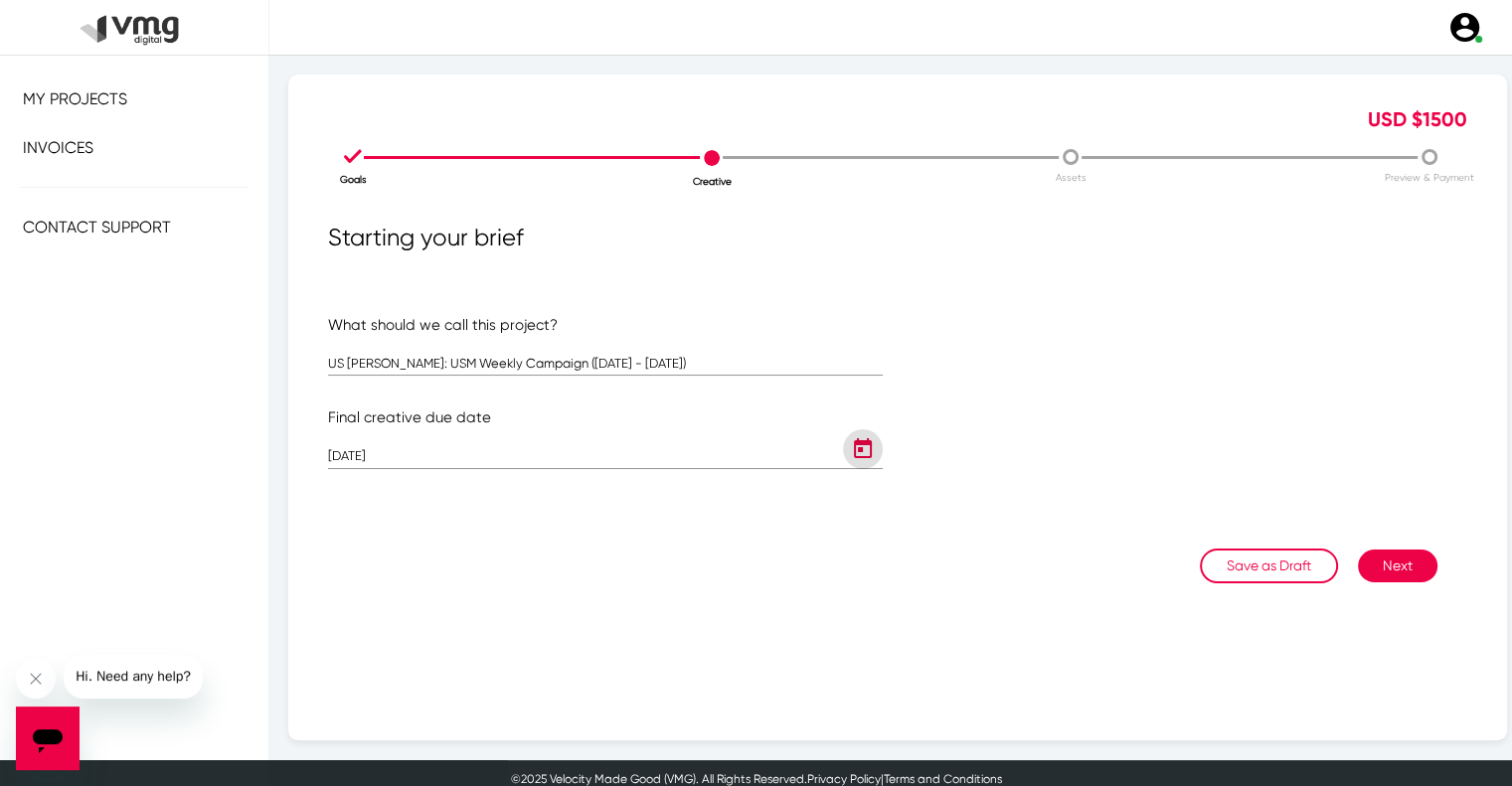click on "Next" 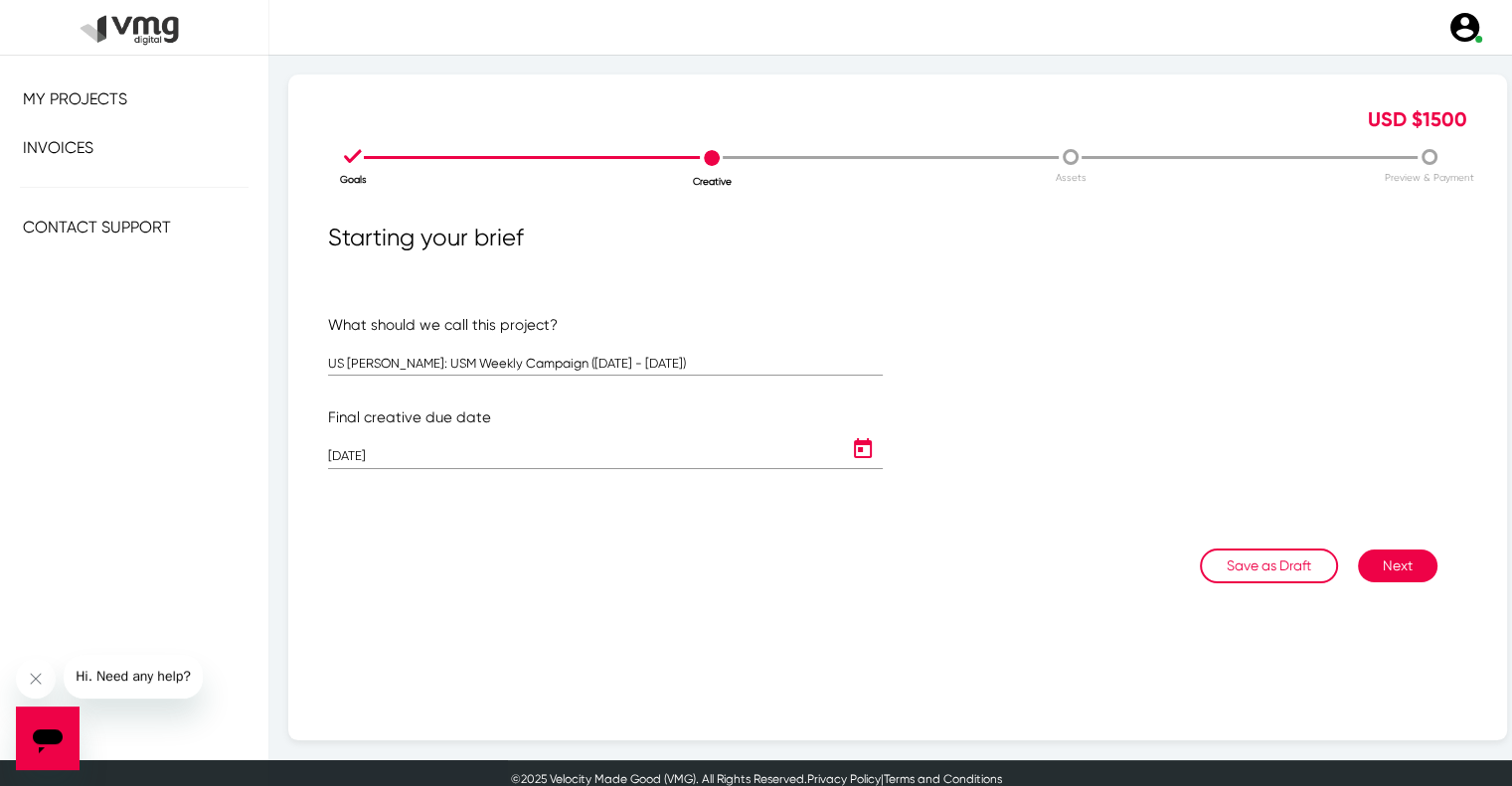 click on "Next" 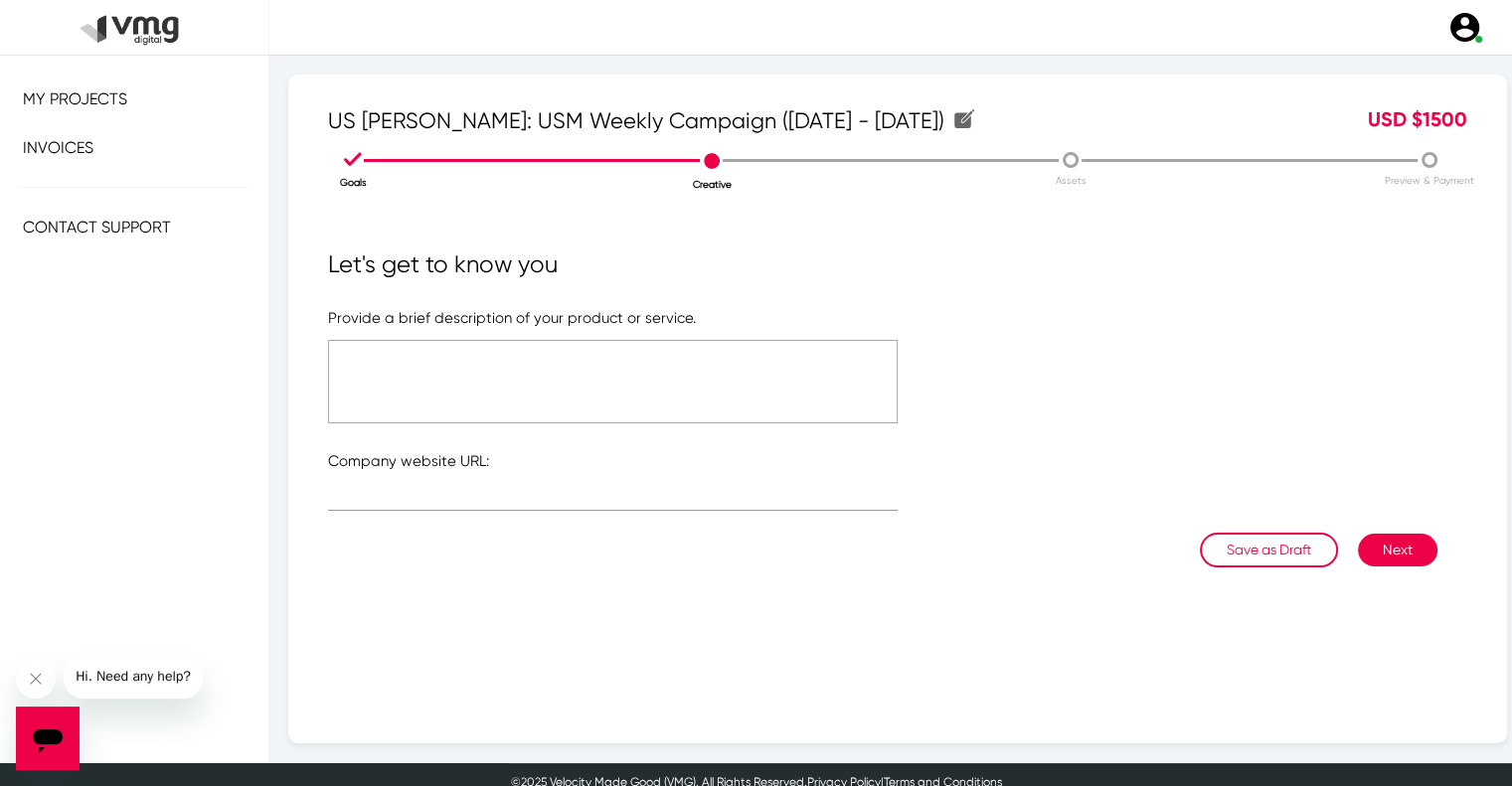 click 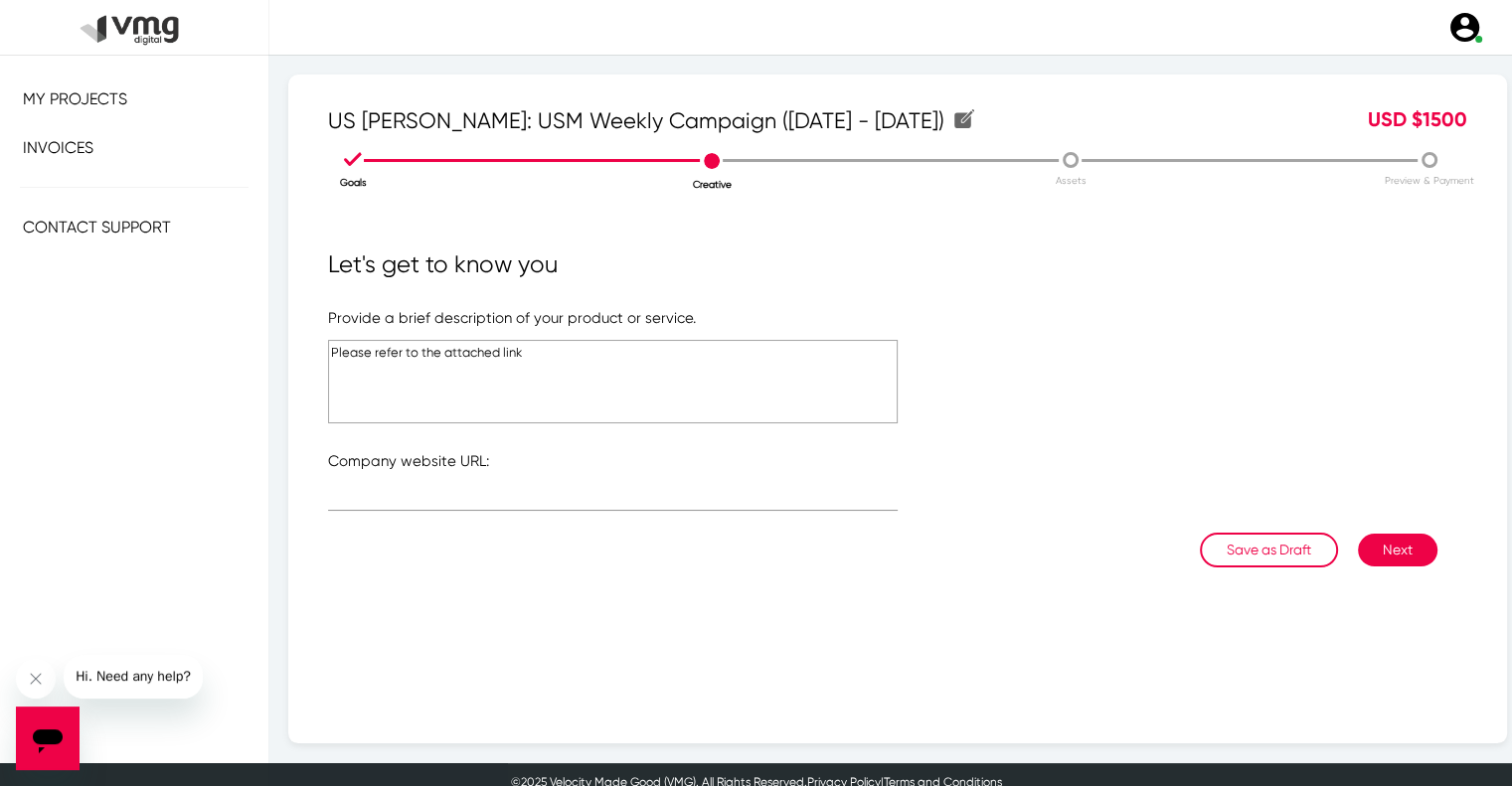 click on "Please refer to the attached link" 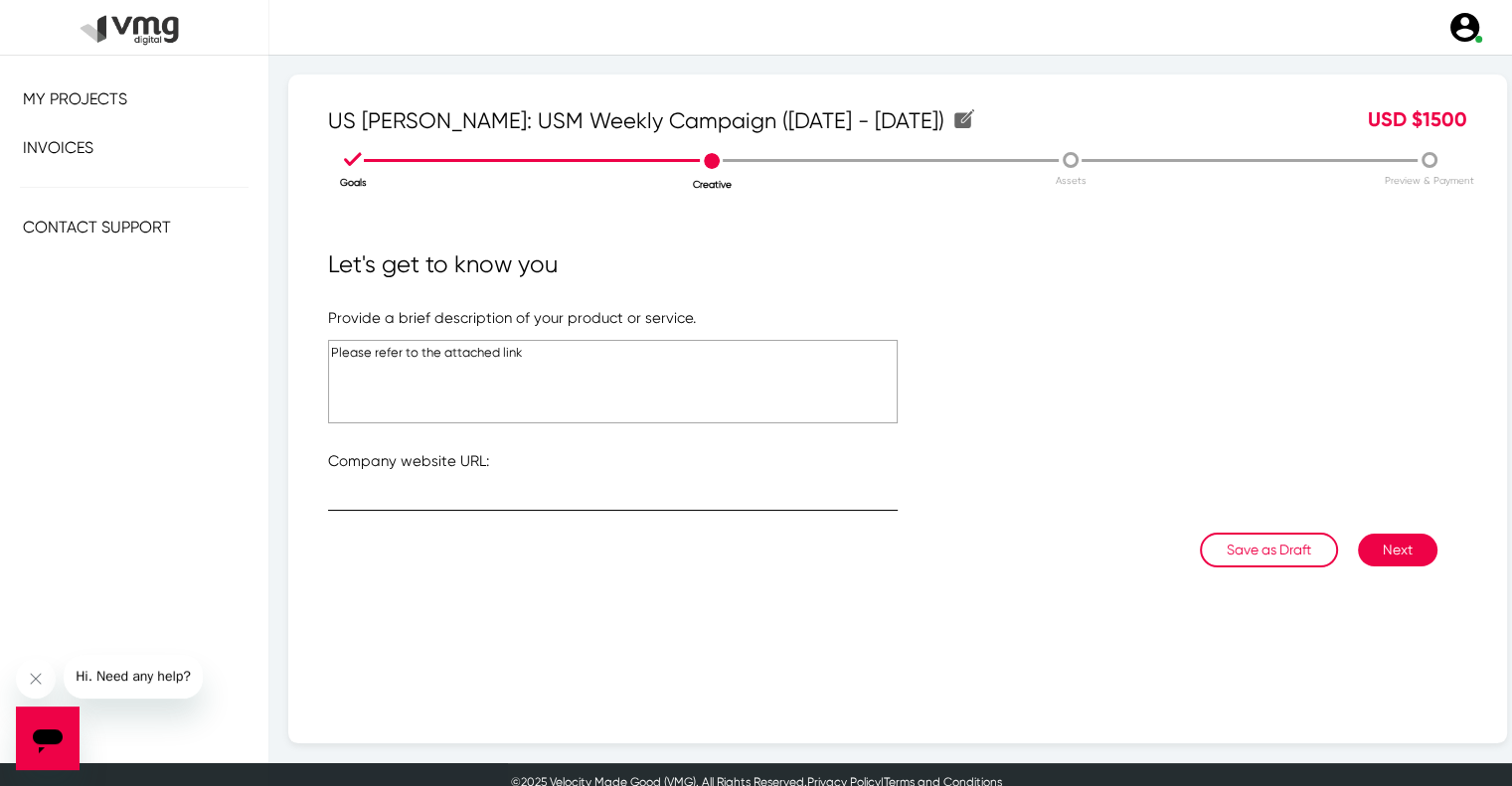 type on "Please refer to the attached link" 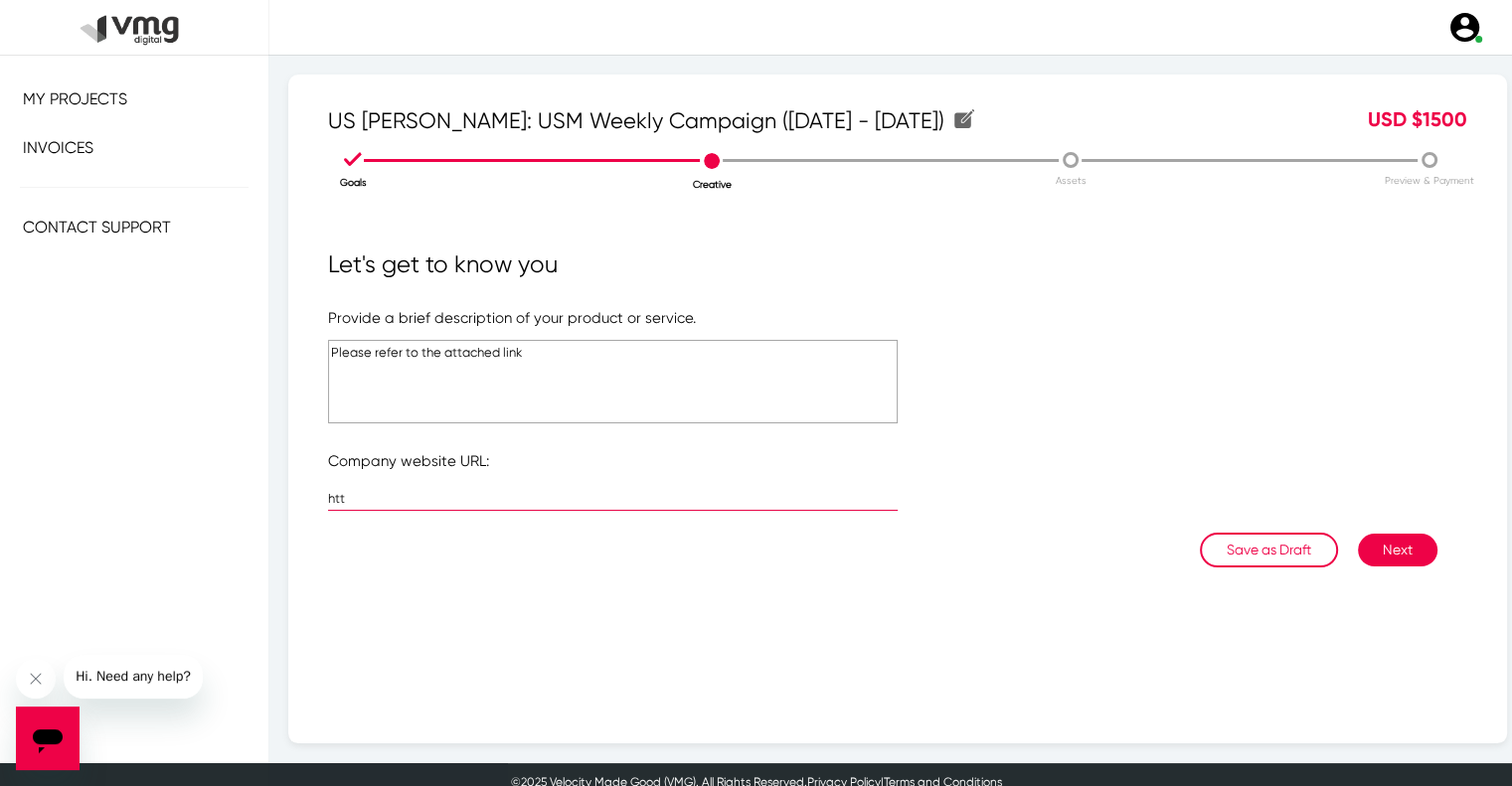 type on "[URL][DOMAIN_NAME]" 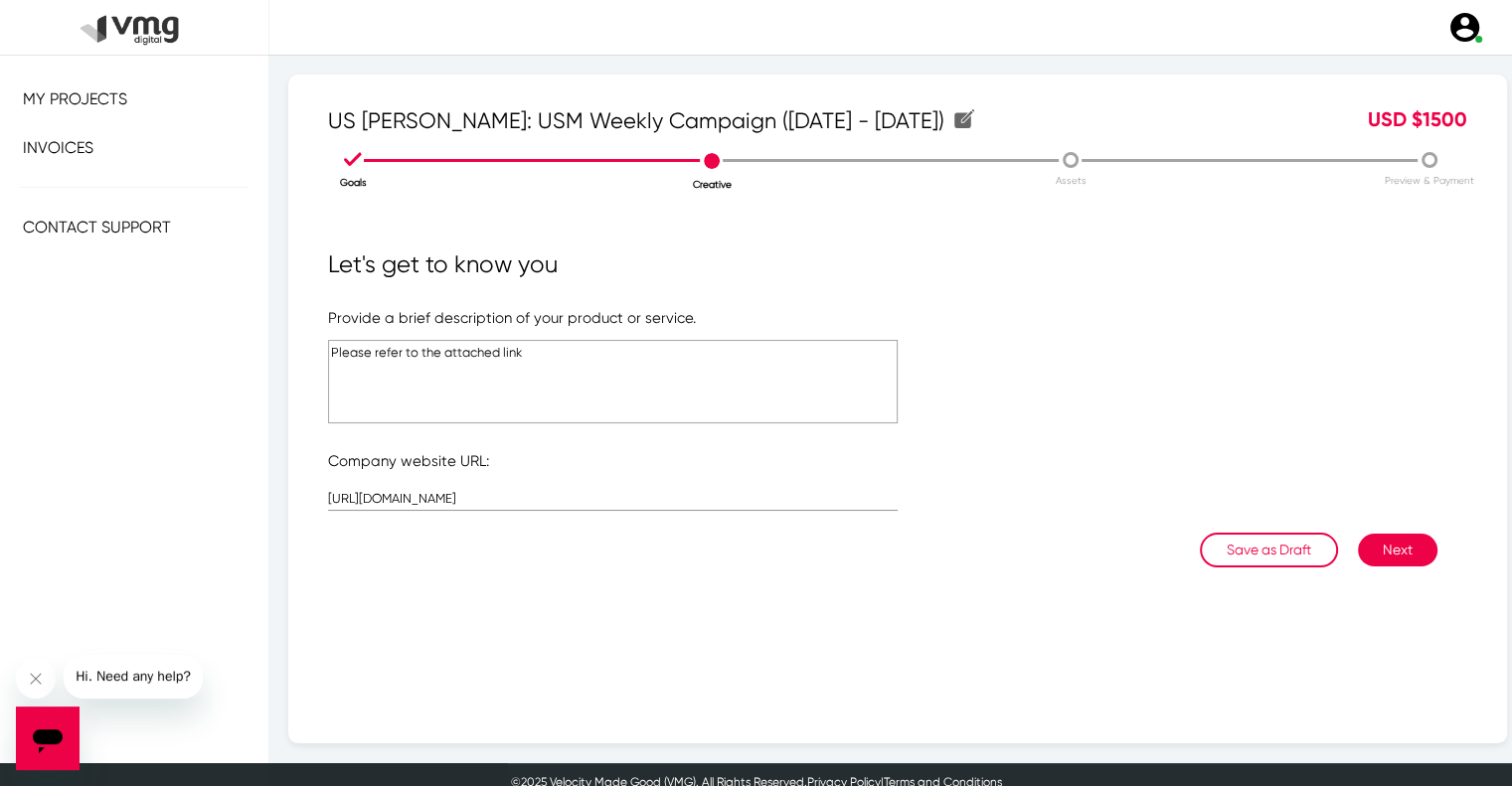 click on "Please refer to the attached link" 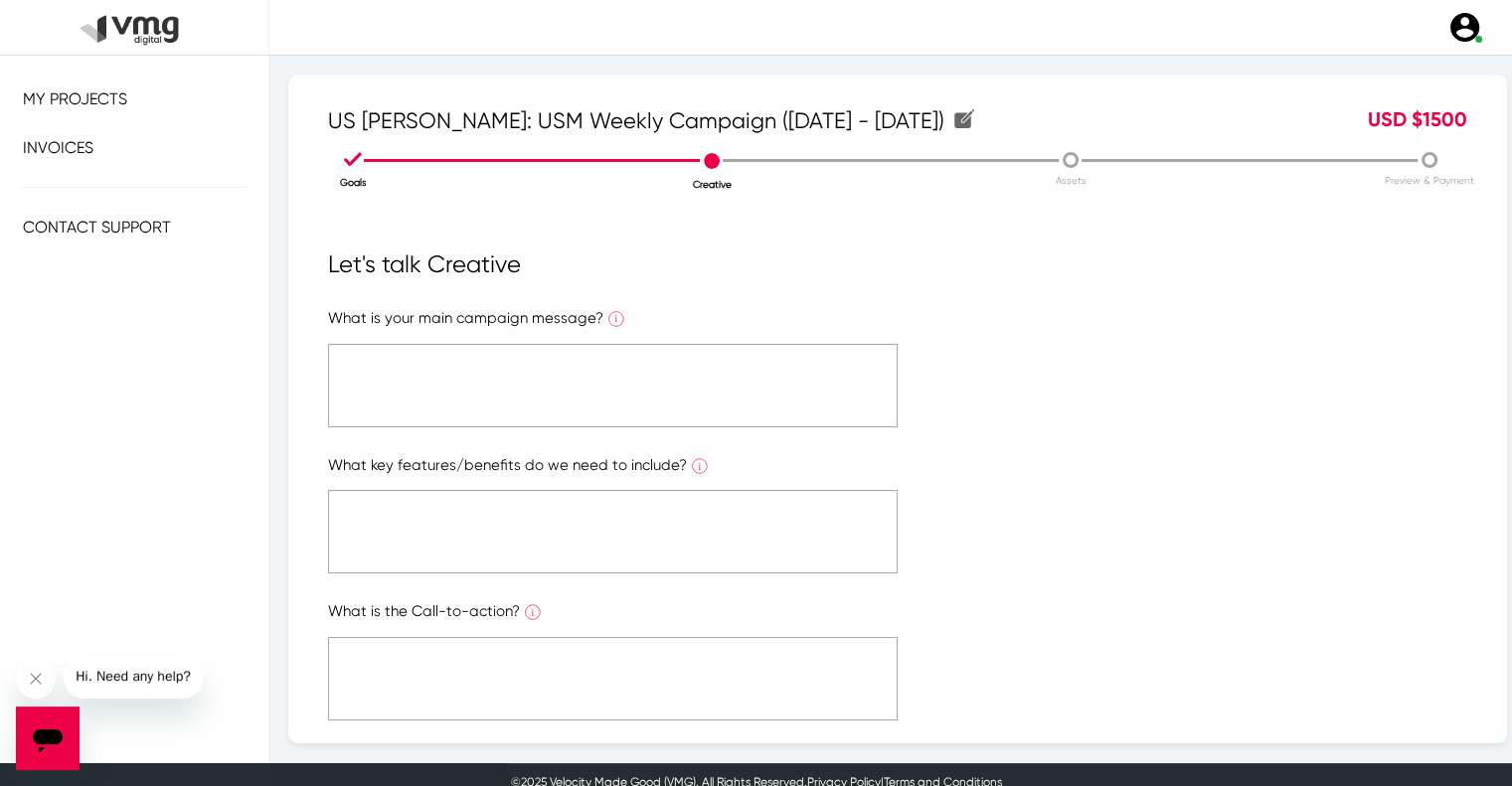 click 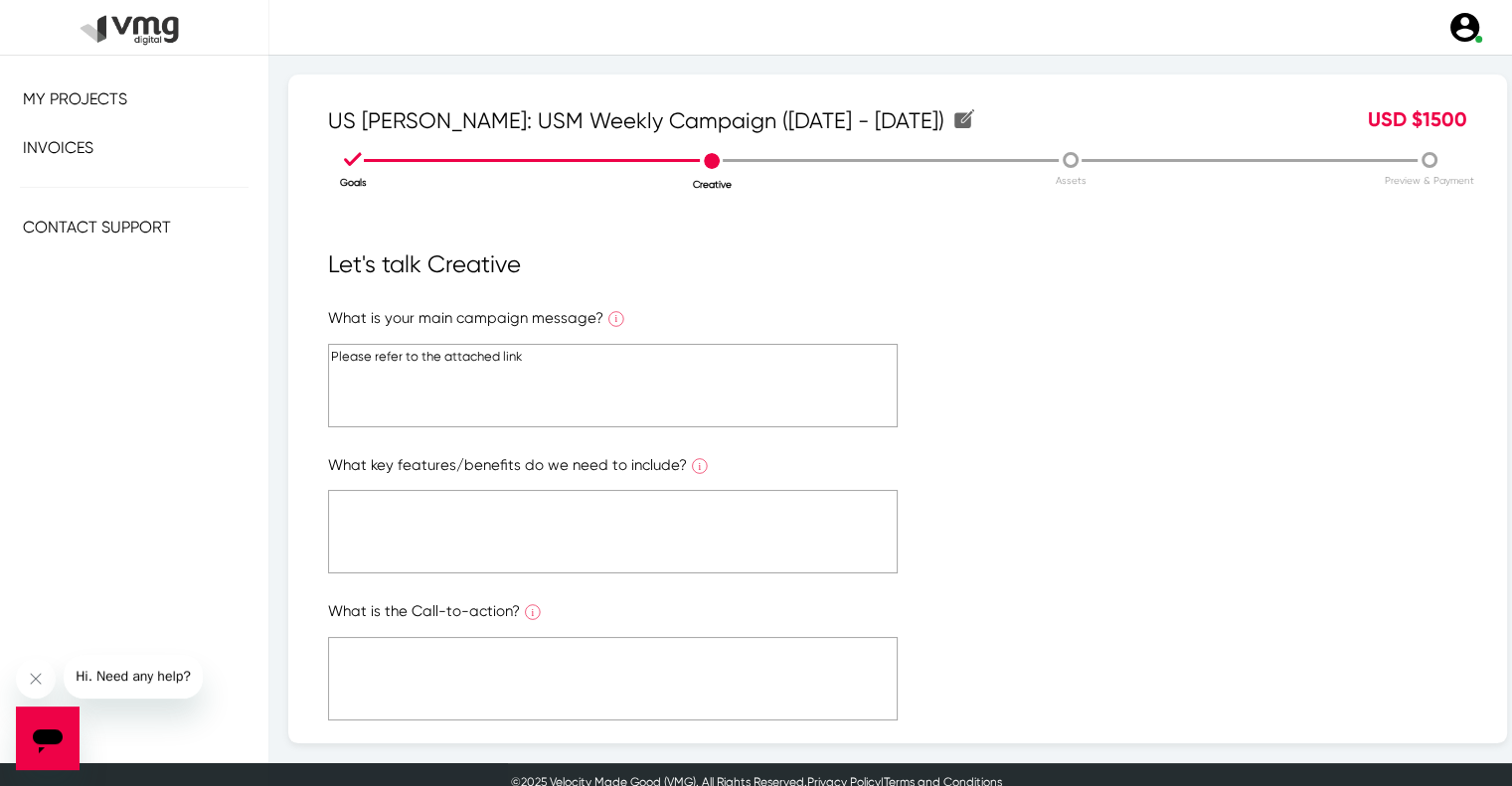 type on "Please refer to the attached link" 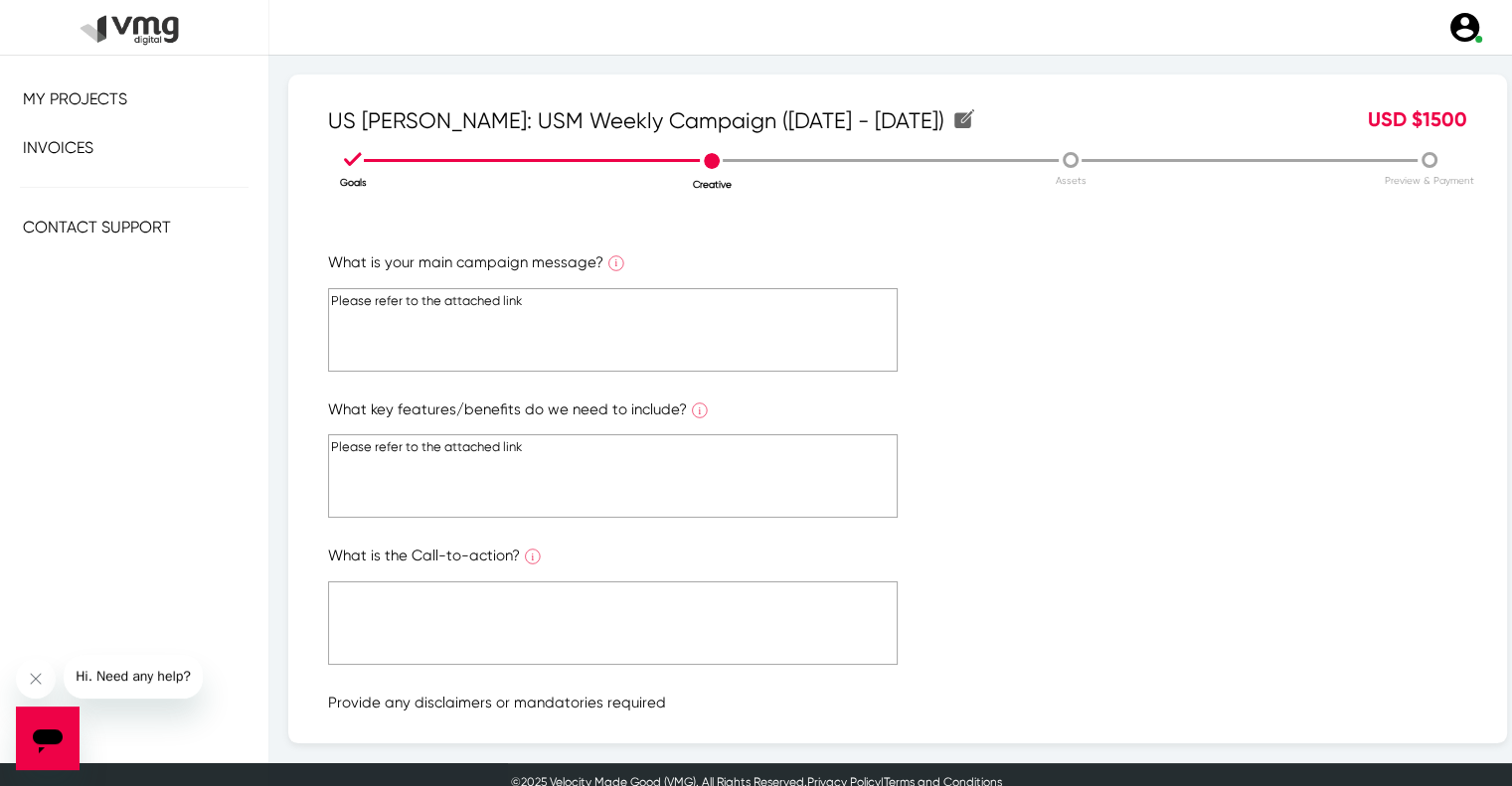 scroll, scrollTop: 99, scrollLeft: 0, axis: vertical 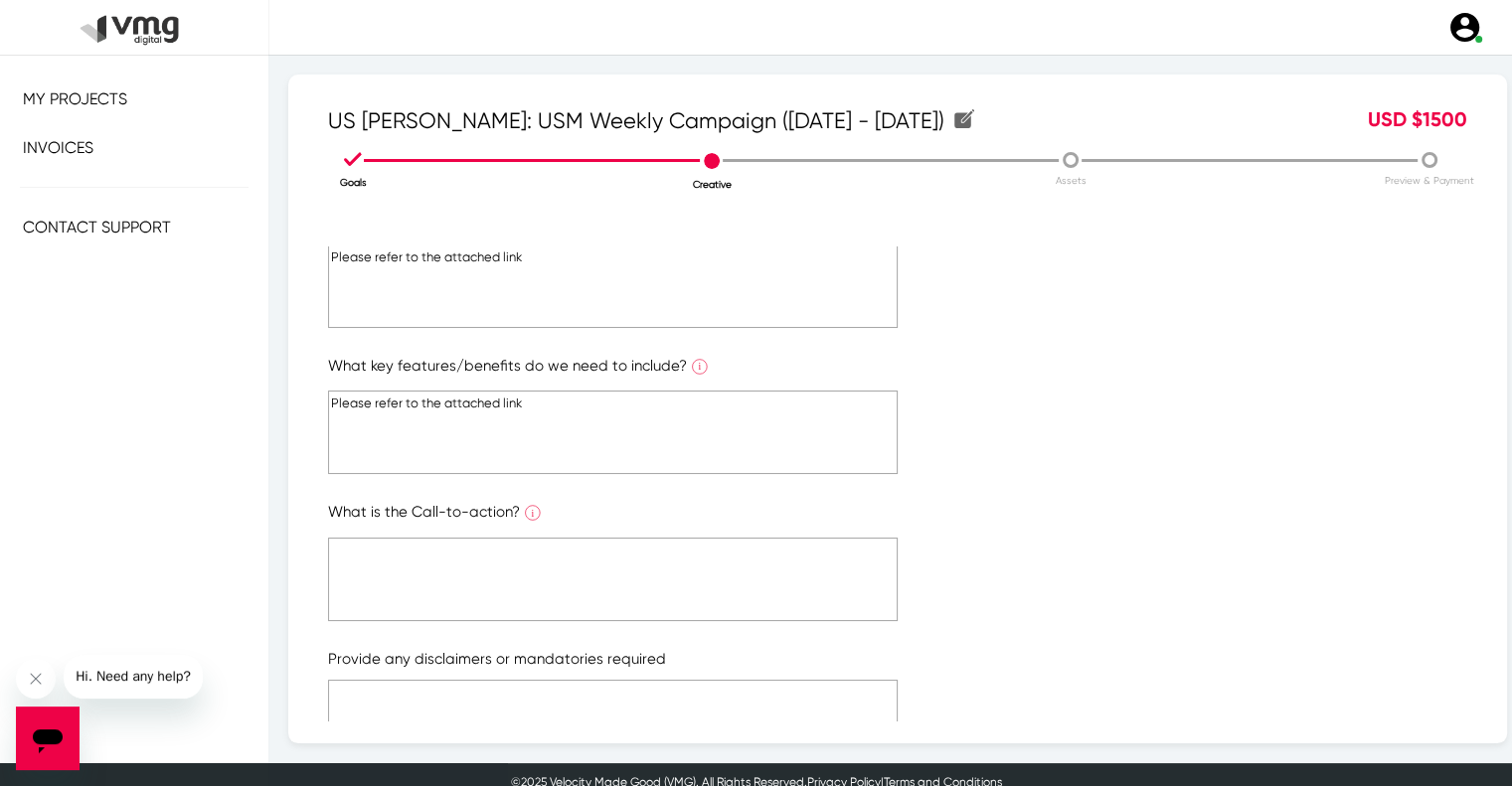 type on "Please refer to the attached link" 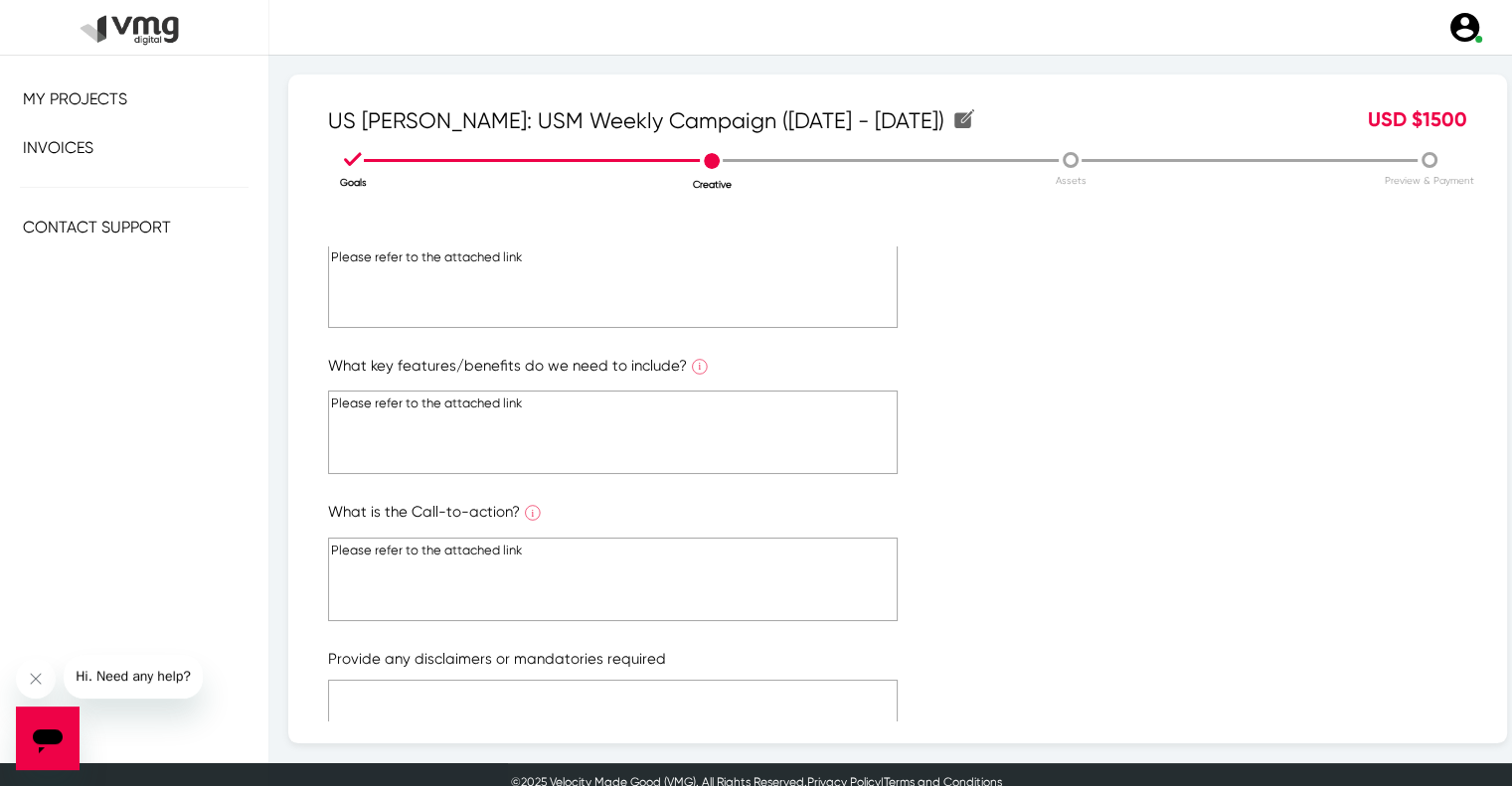 scroll, scrollTop: 199, scrollLeft: 0, axis: vertical 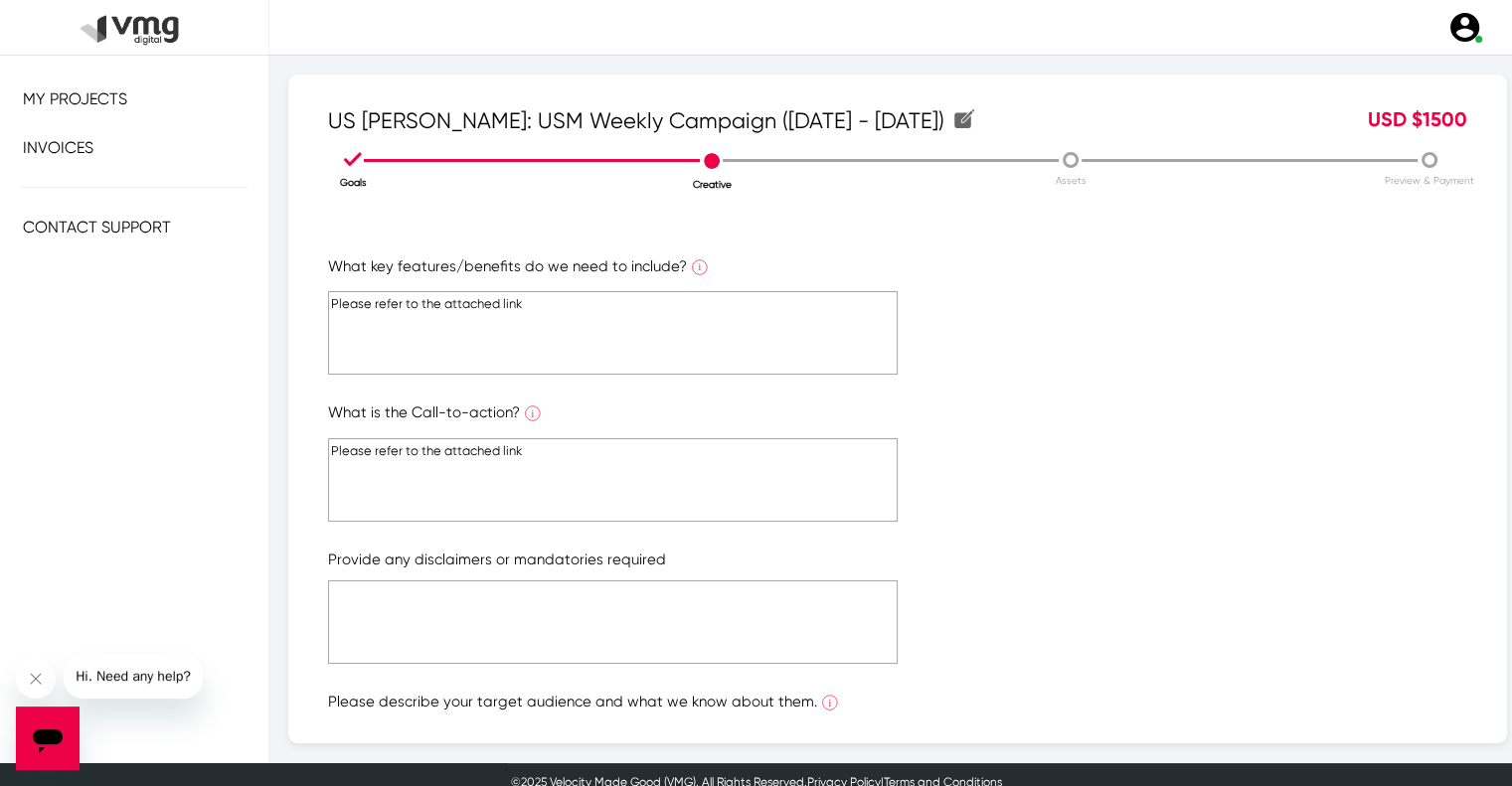 type on "Please refer to the attached link" 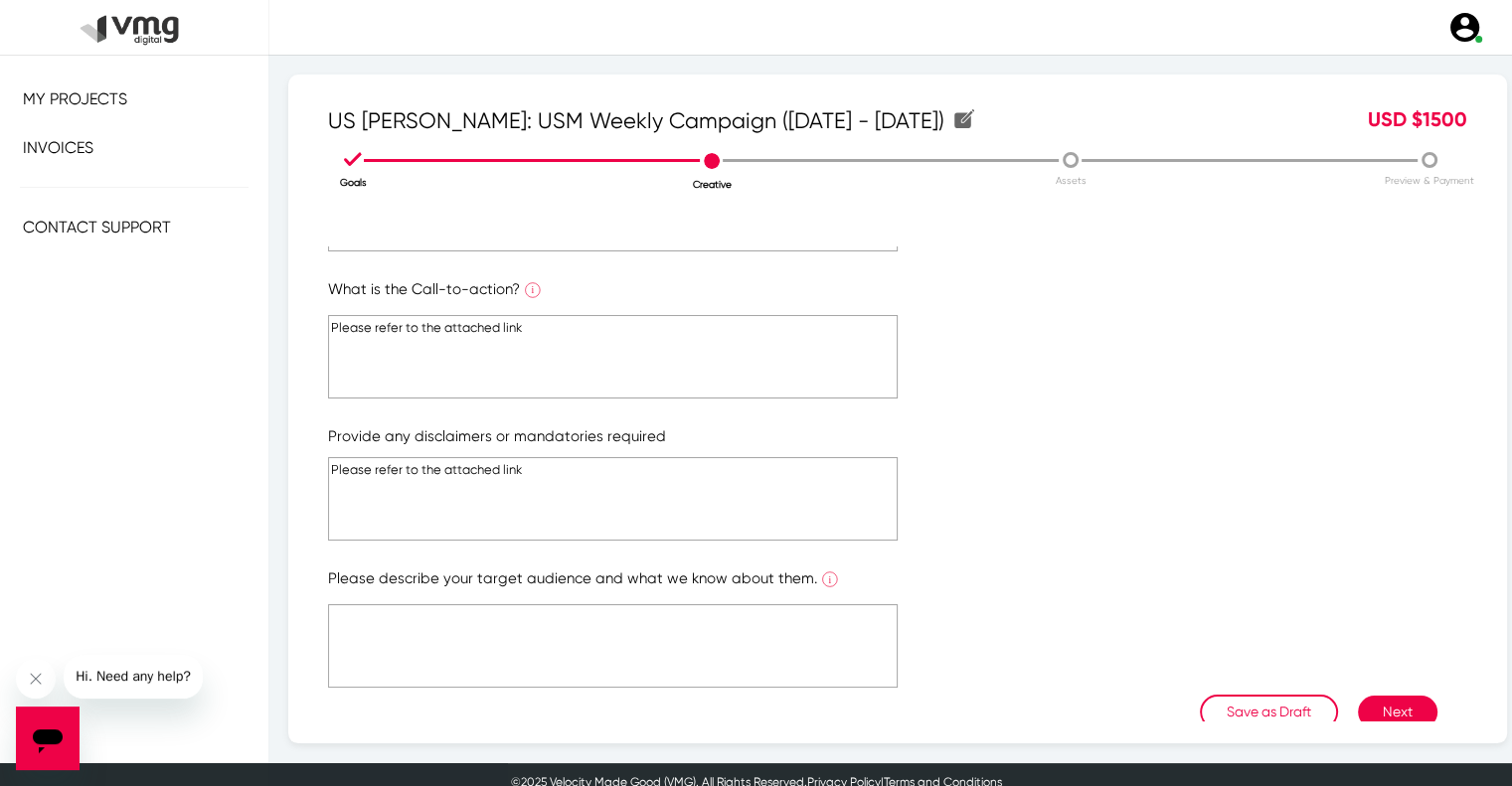 scroll, scrollTop: 356, scrollLeft: 0, axis: vertical 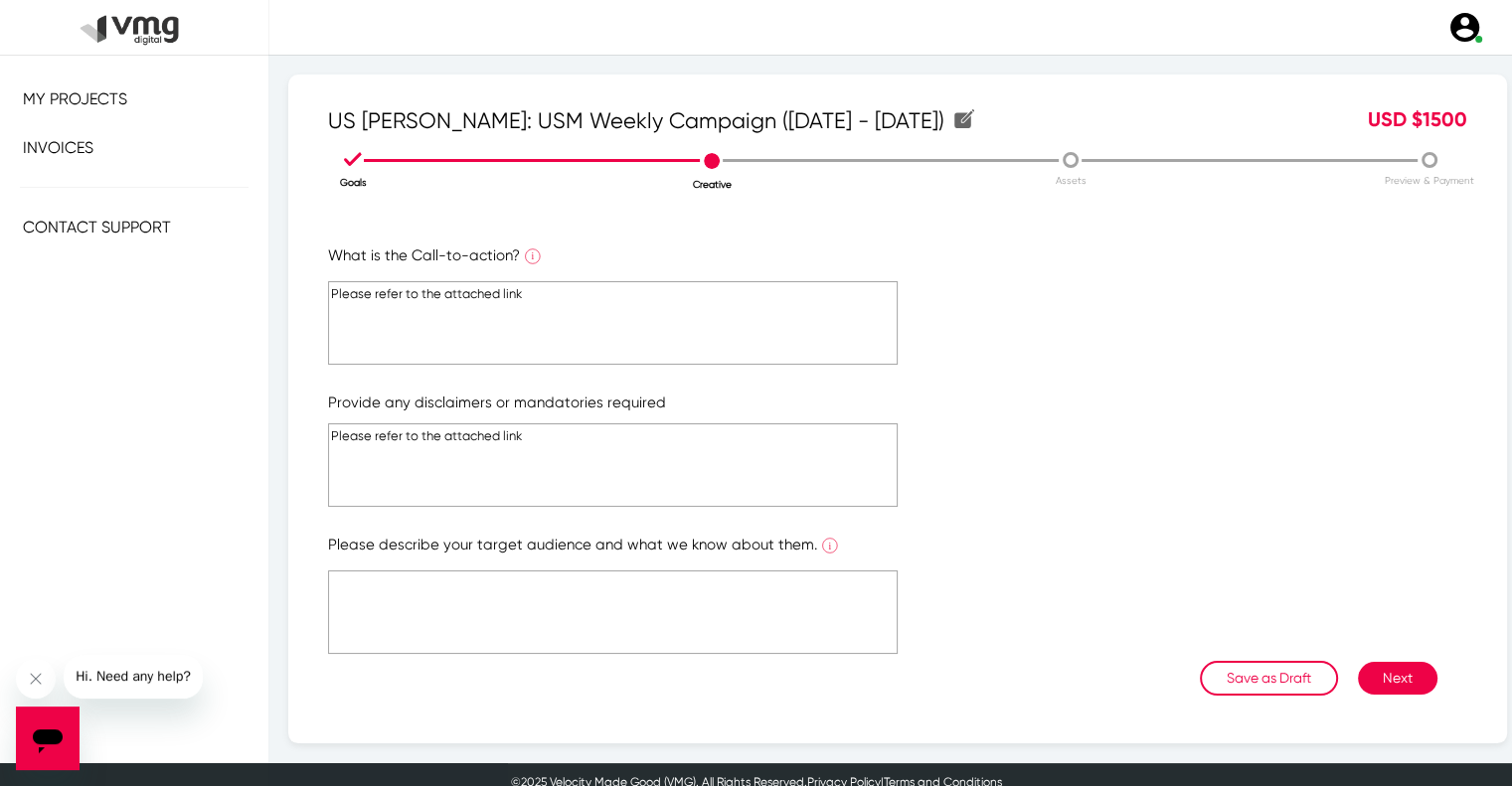 type on "Please refer to the attached link" 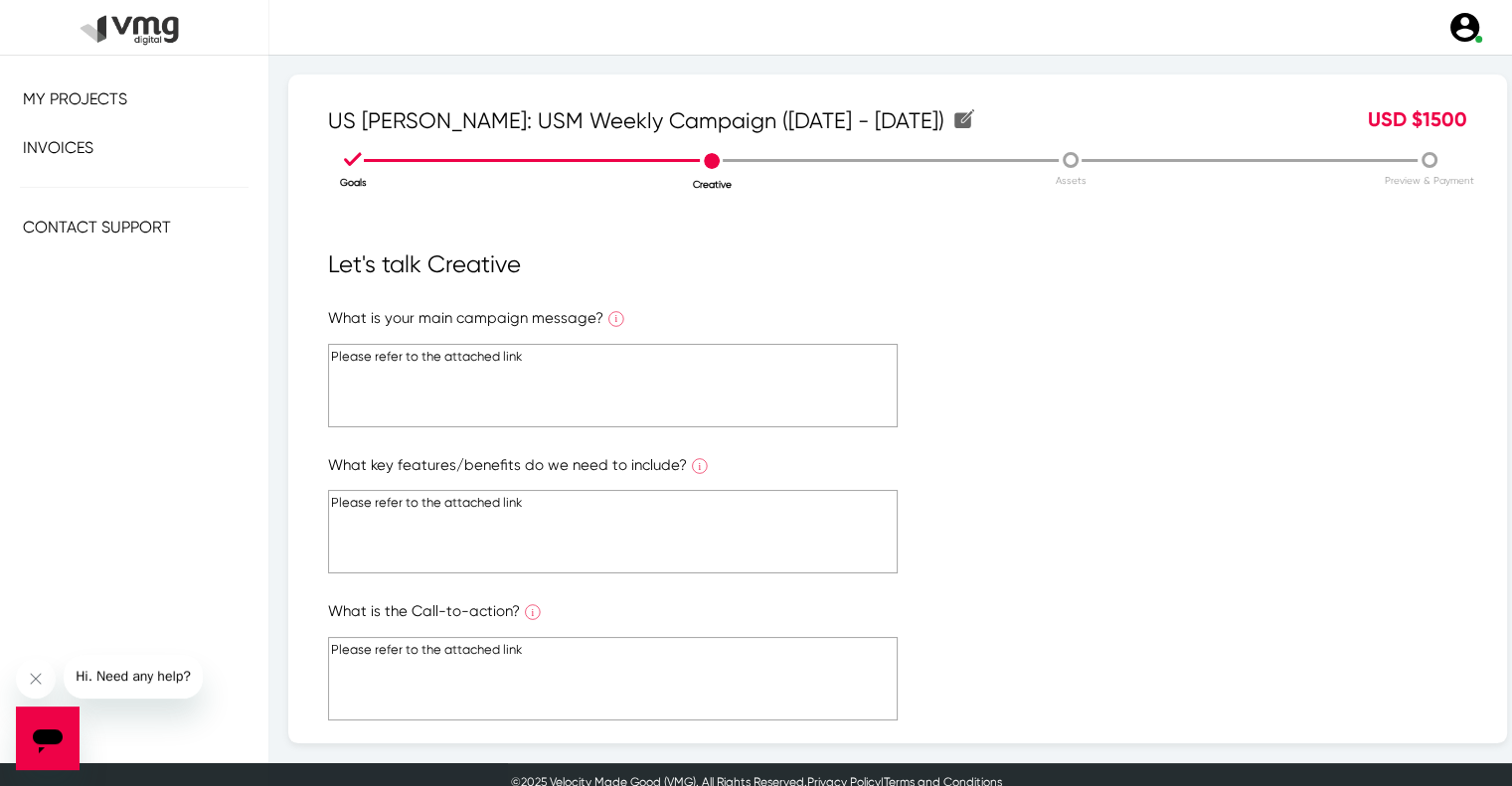 scroll, scrollTop: 356, scrollLeft: 0, axis: vertical 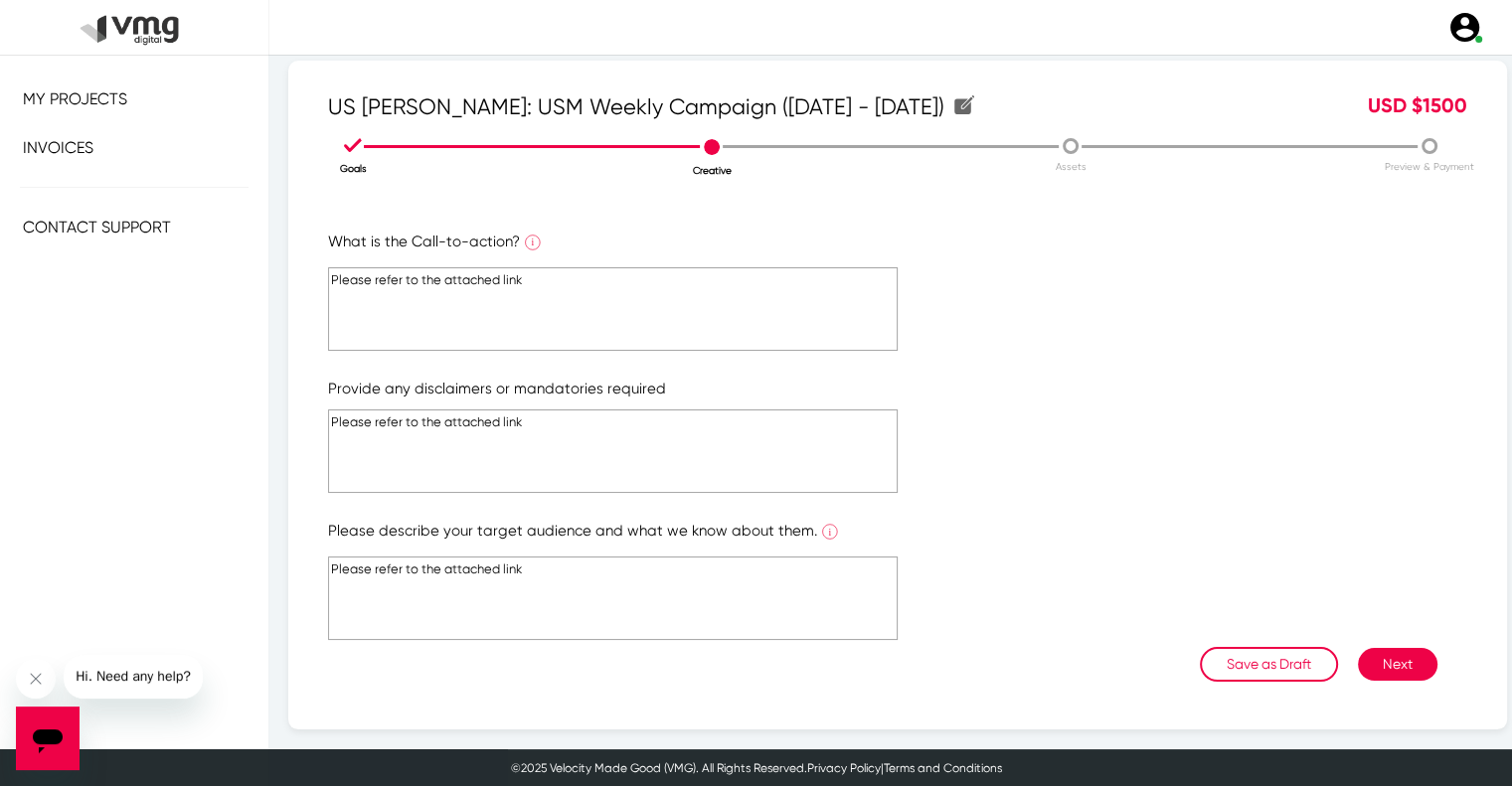 type on "Please refer to the attached link" 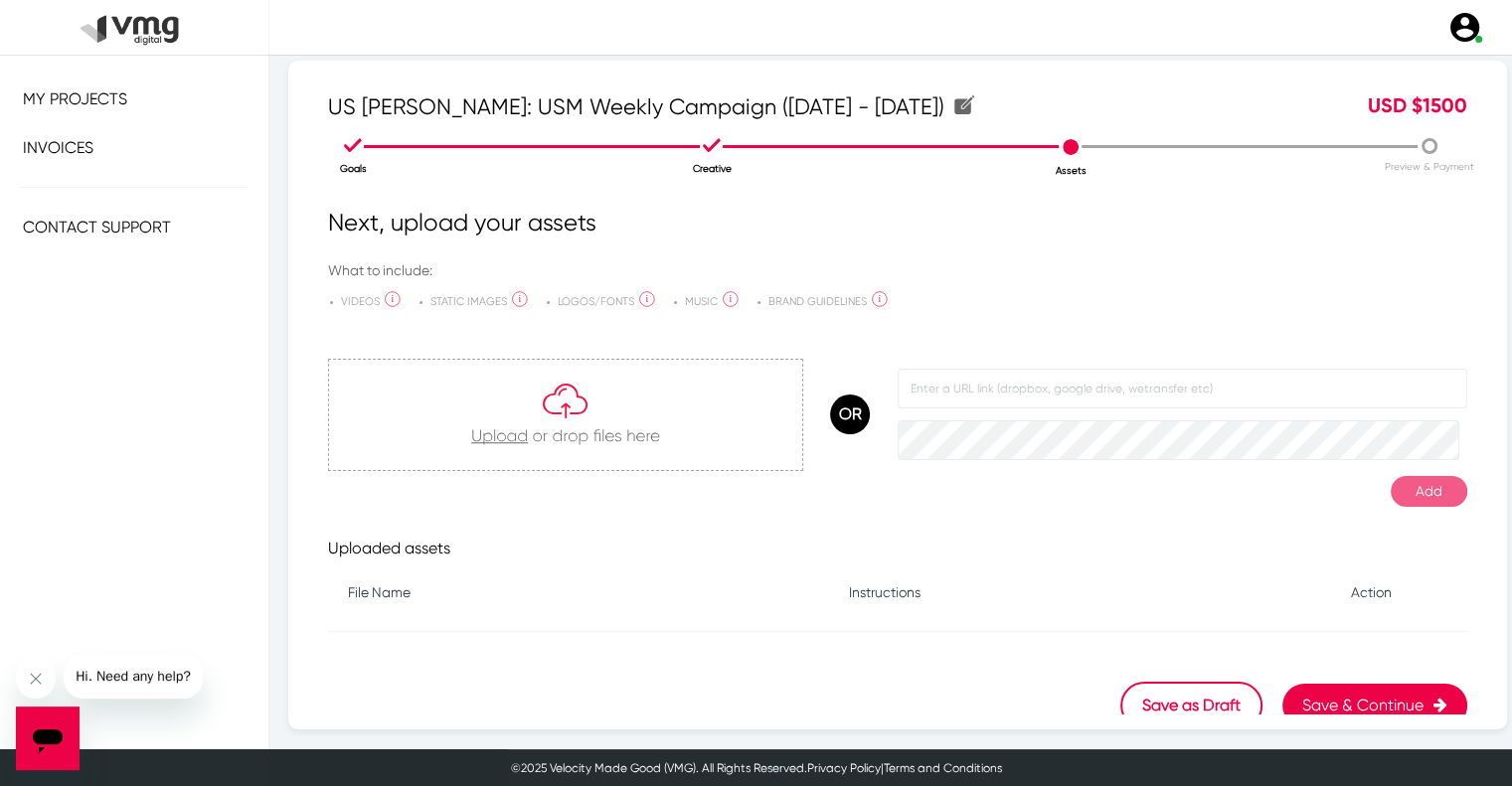 scroll, scrollTop: 0, scrollLeft: 0, axis: both 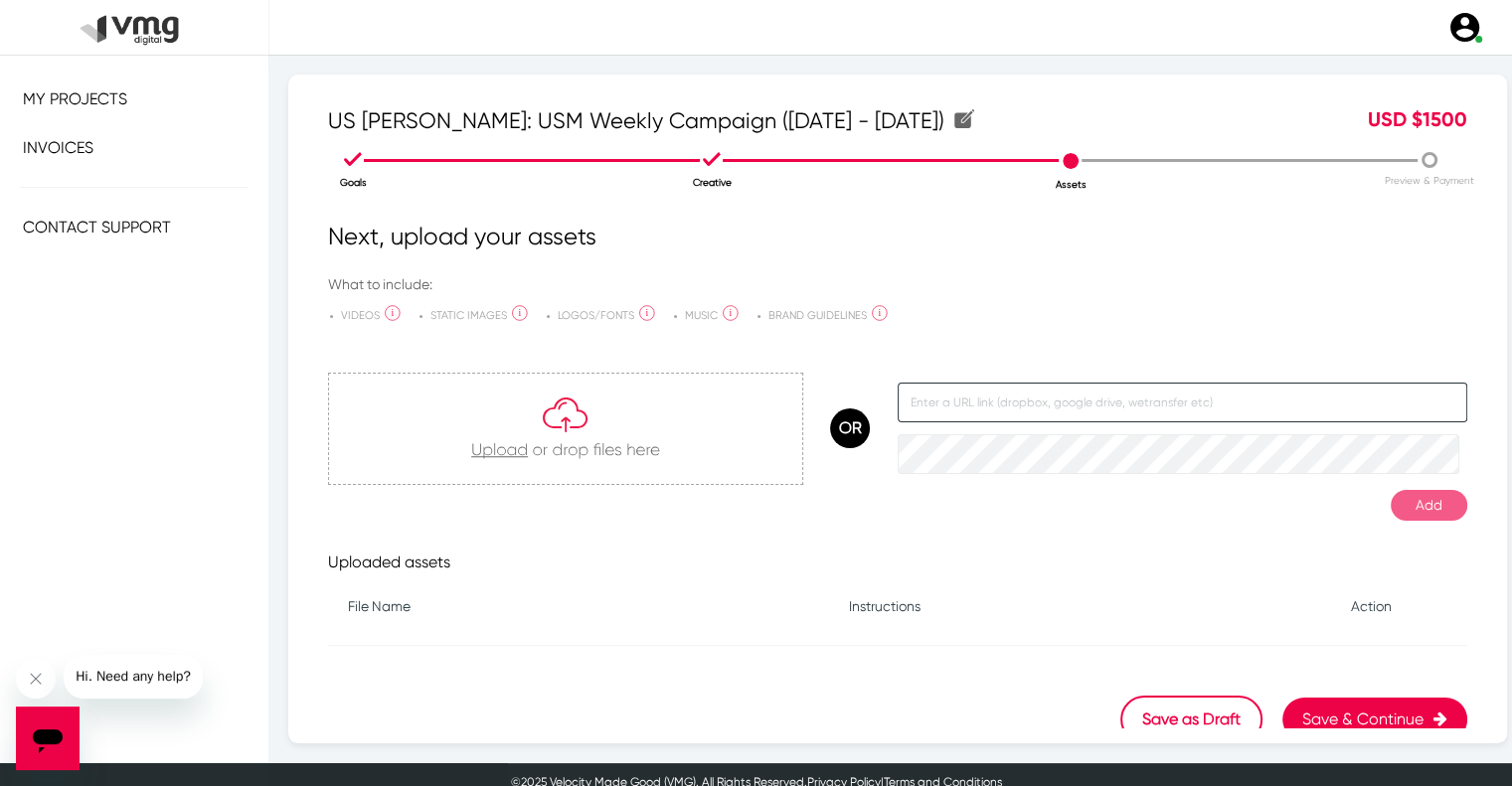 click 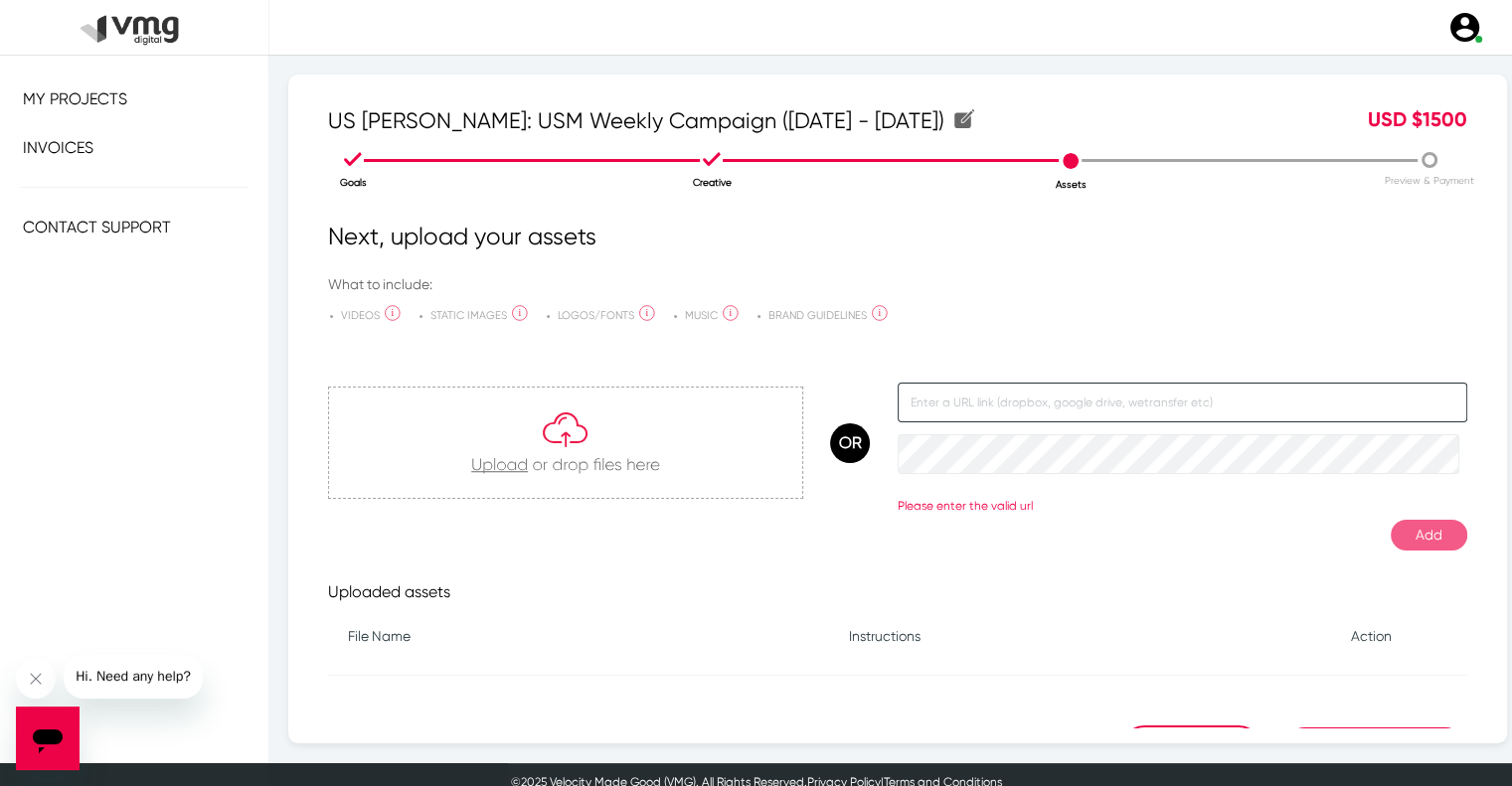 paste on "[URL][DOMAIN_NAME]" 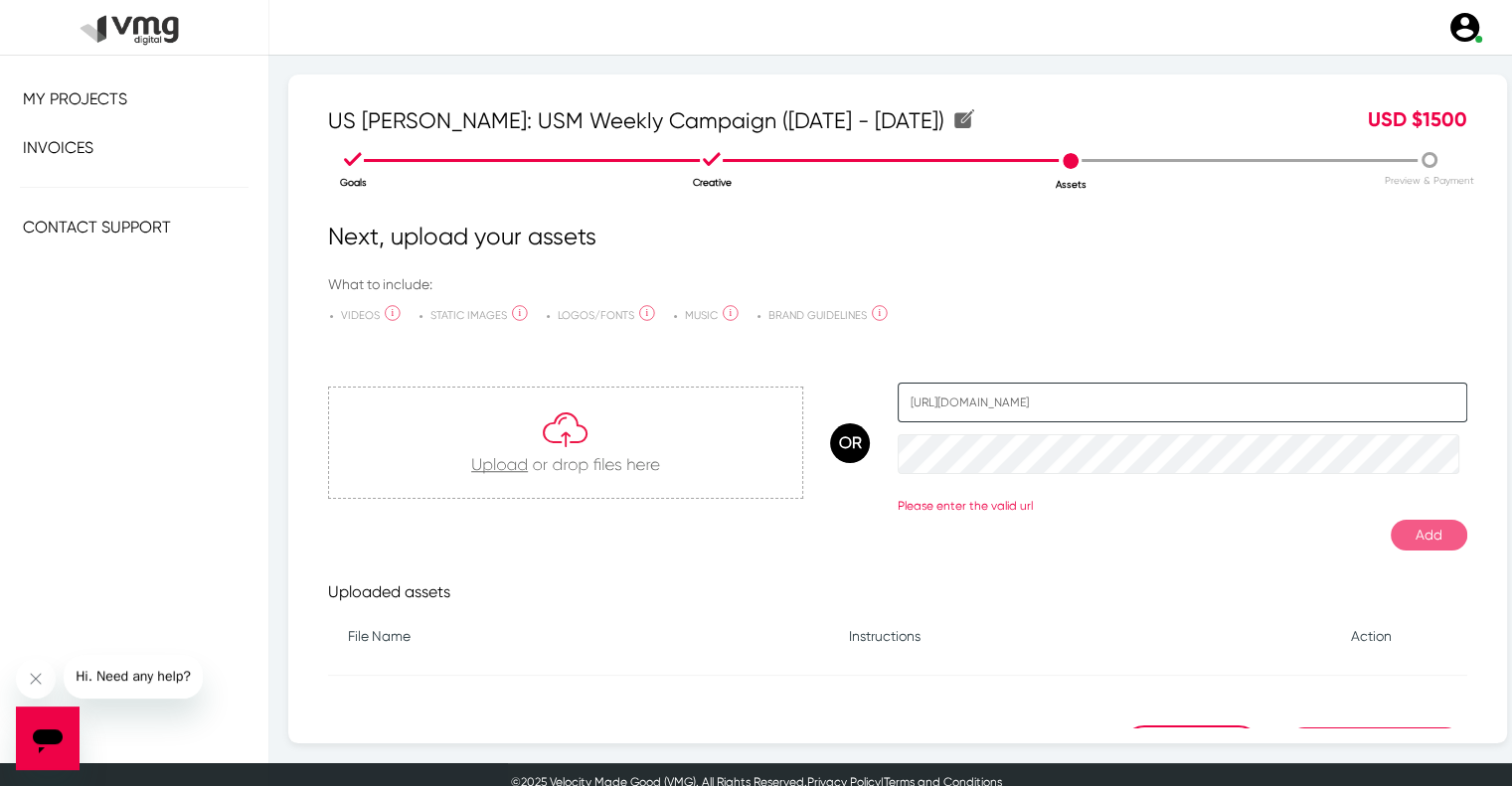 scroll, scrollTop: 0, scrollLeft: 59, axis: horizontal 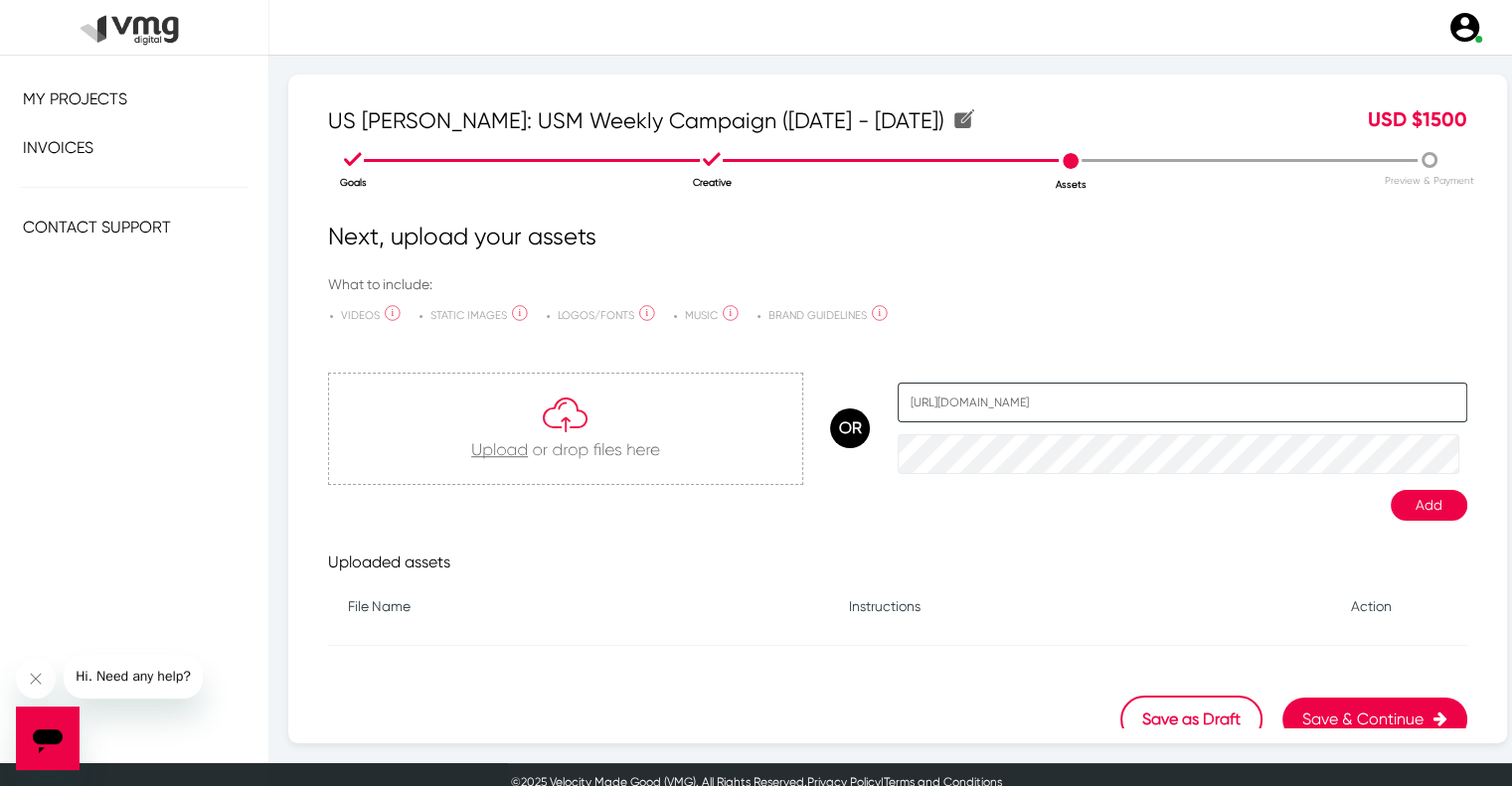 type on "[URL][DOMAIN_NAME]" 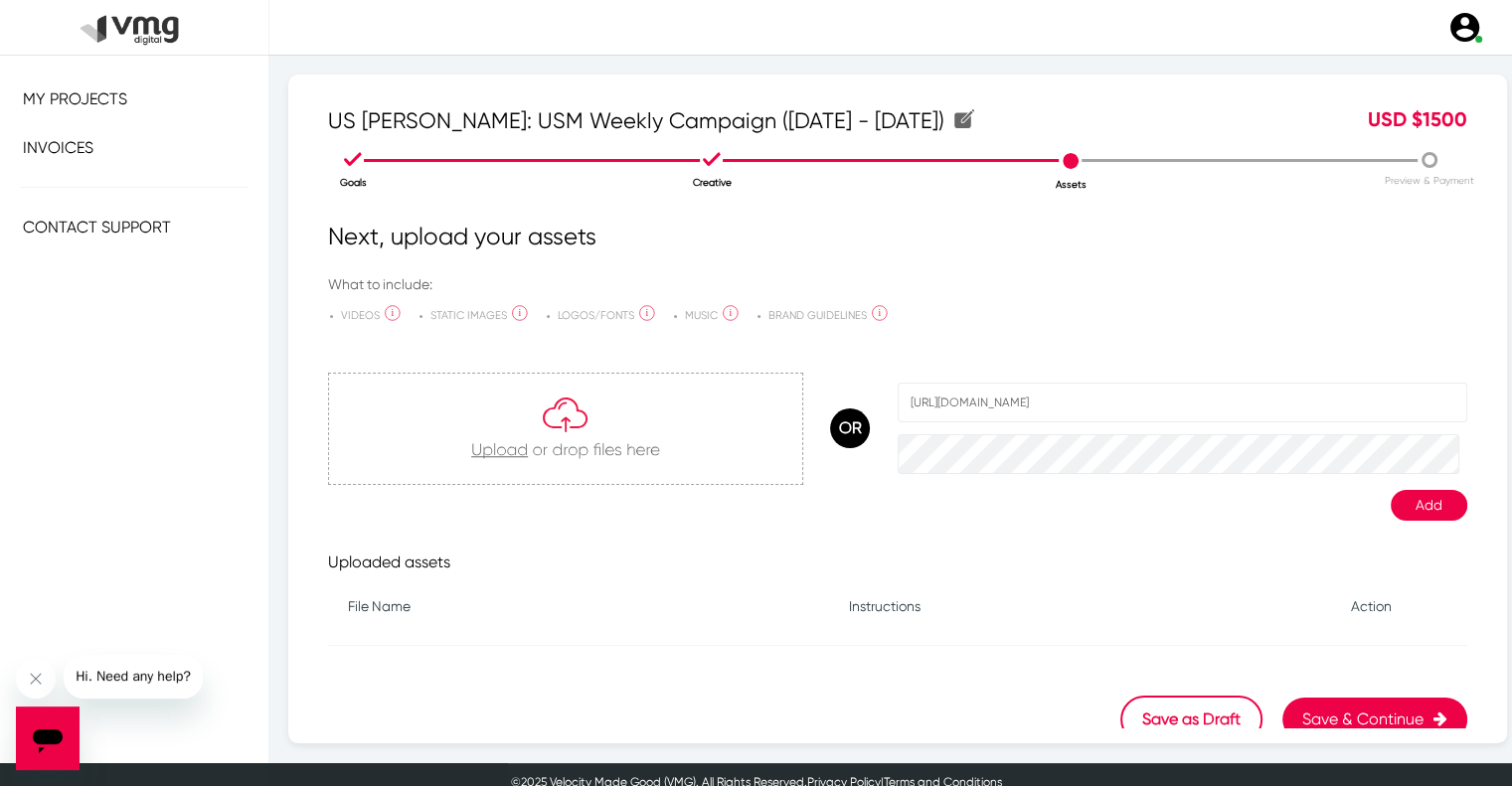 click on "Add" 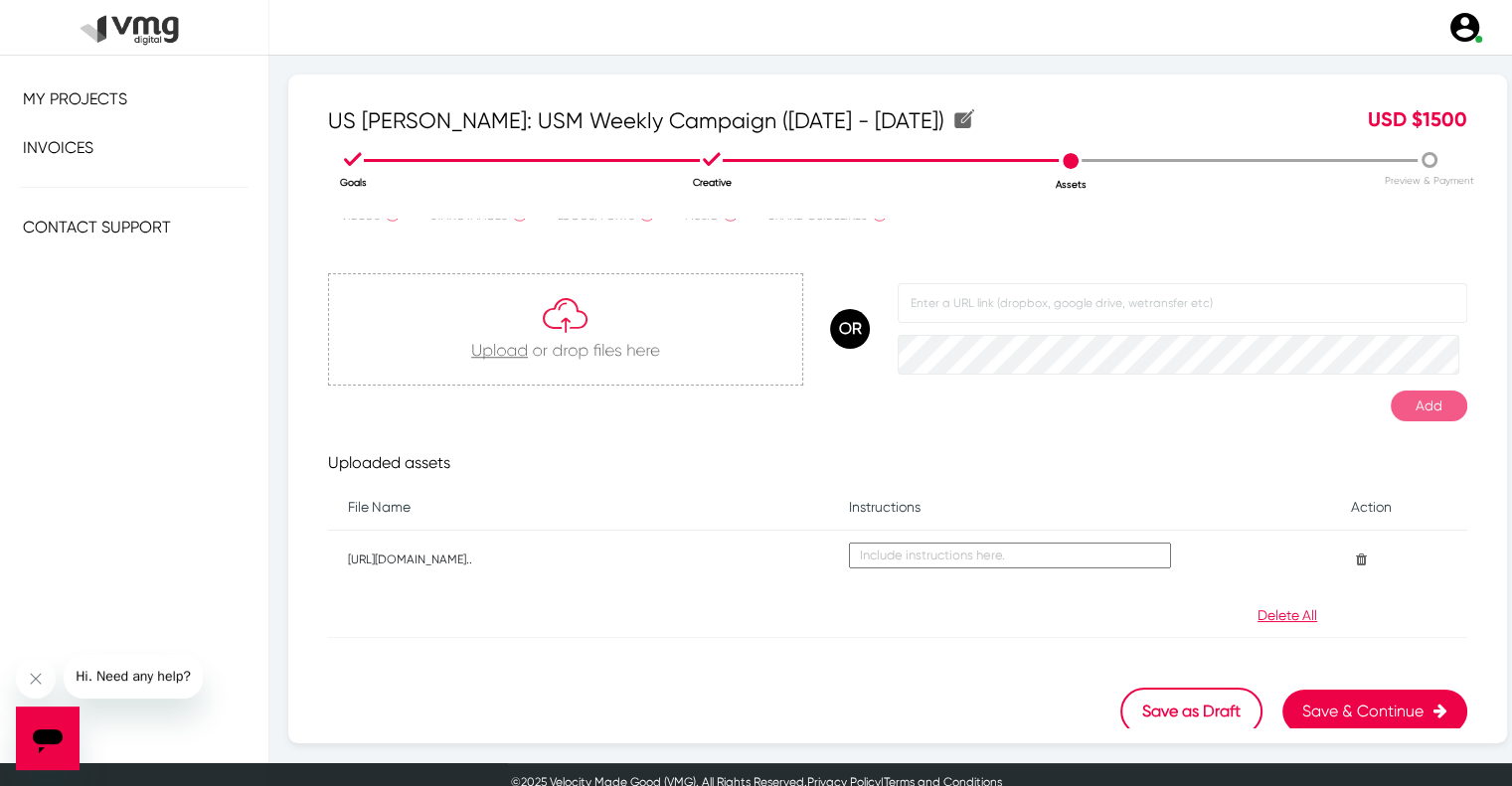 scroll, scrollTop: 104, scrollLeft: 0, axis: vertical 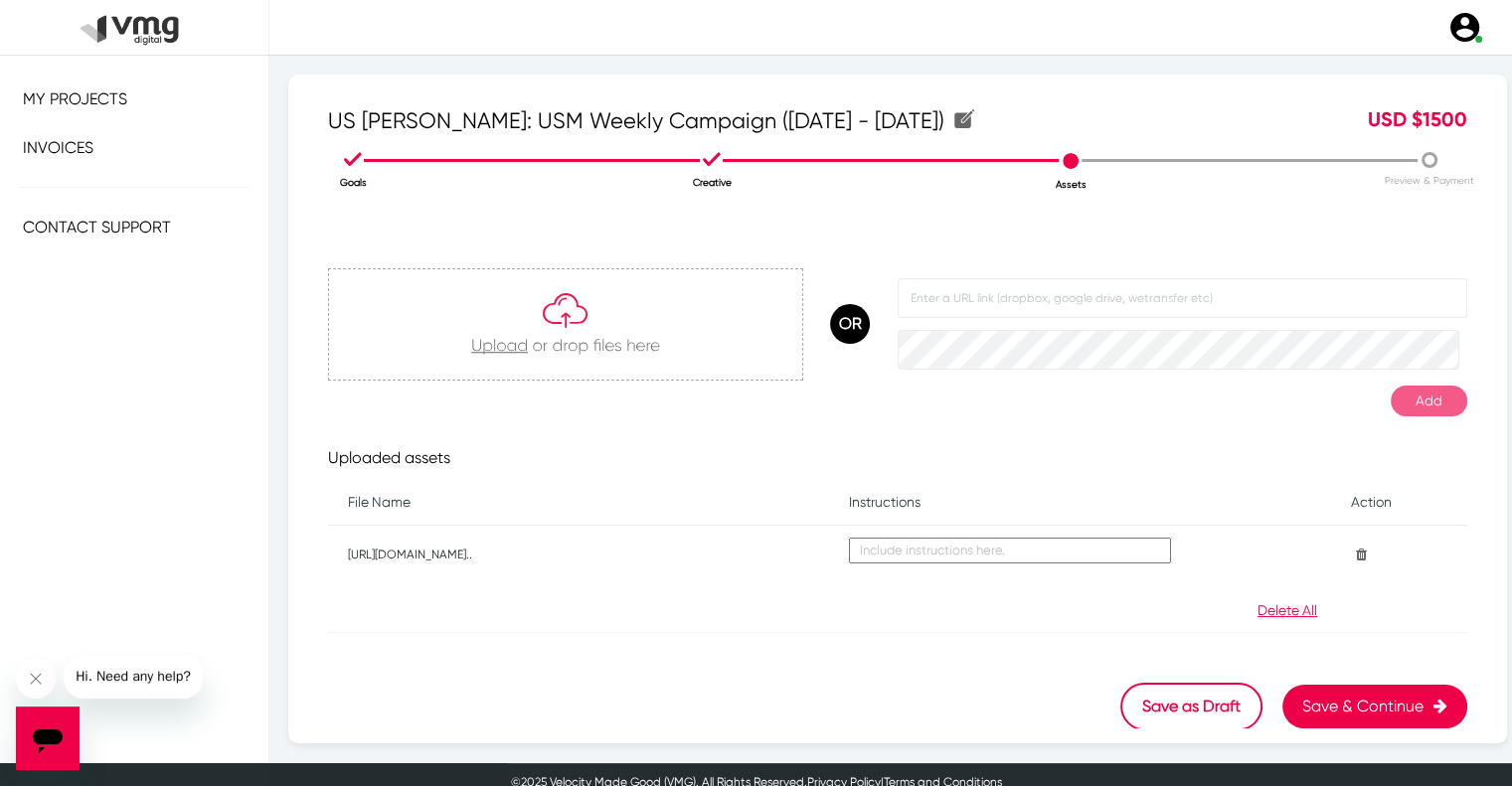click on "Save & Continue" at bounding box center [1375, 707] 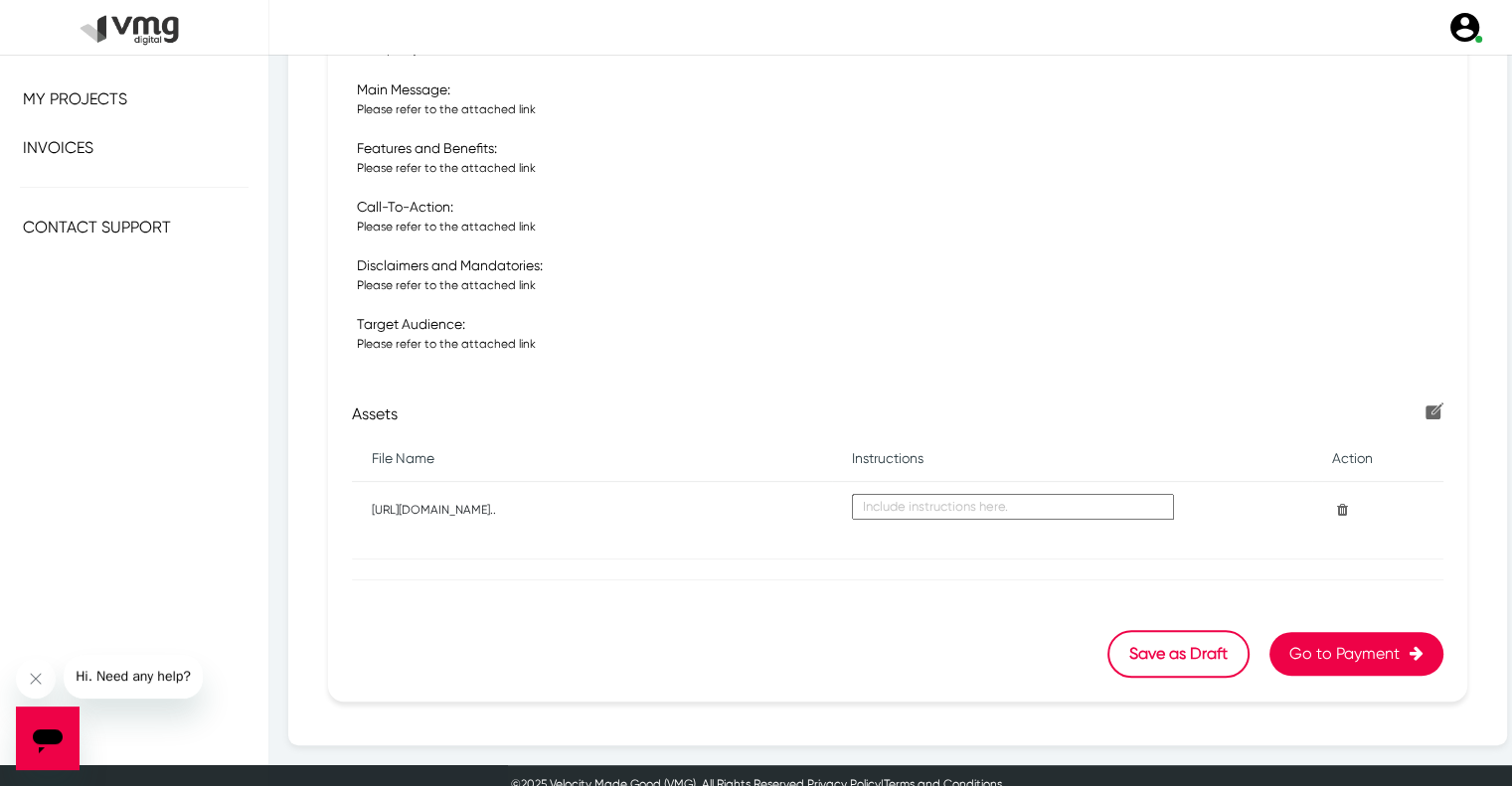 scroll, scrollTop: 618, scrollLeft: 0, axis: vertical 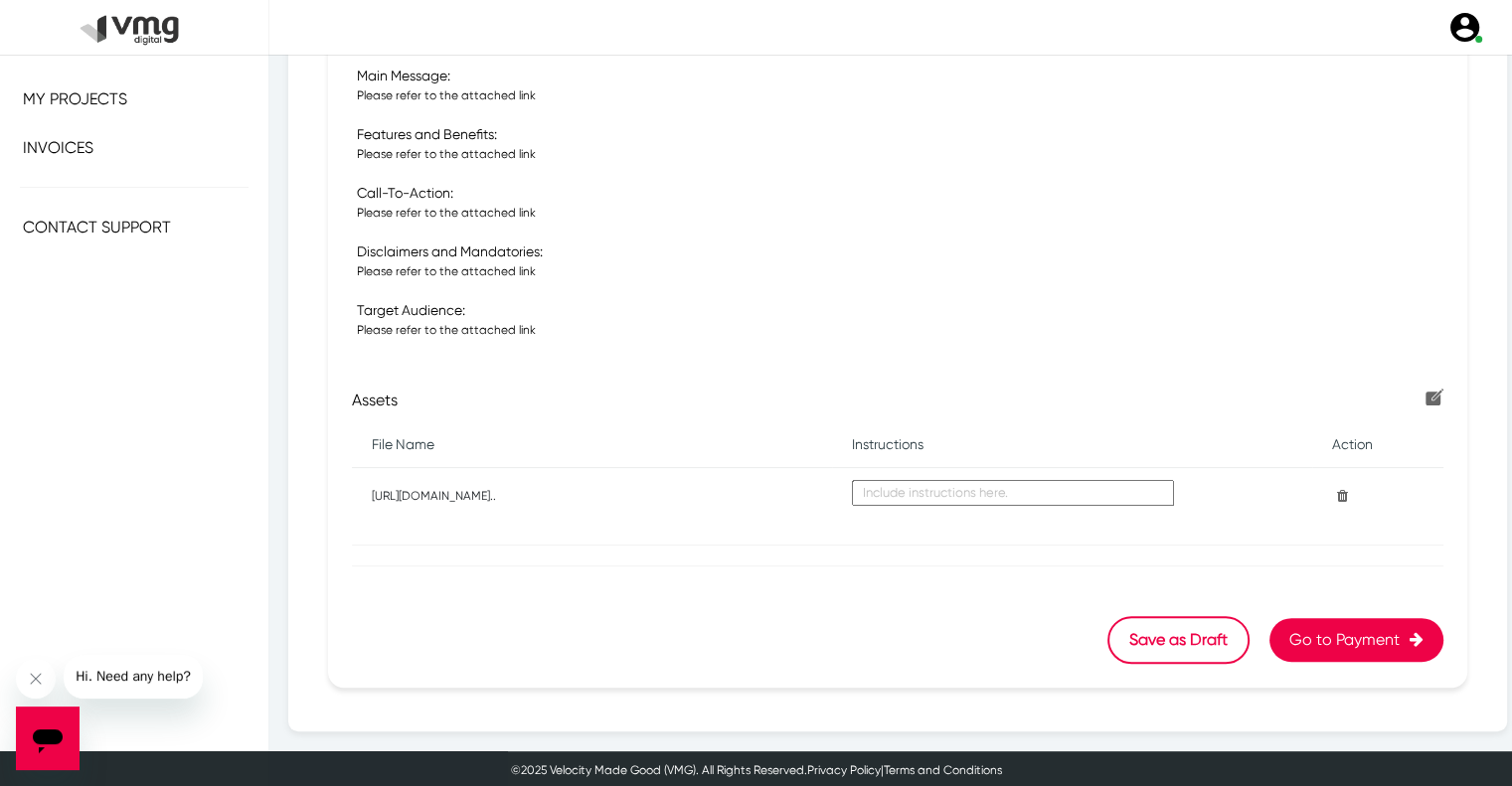 click on "Go to Payment" at bounding box center [1356, 640] 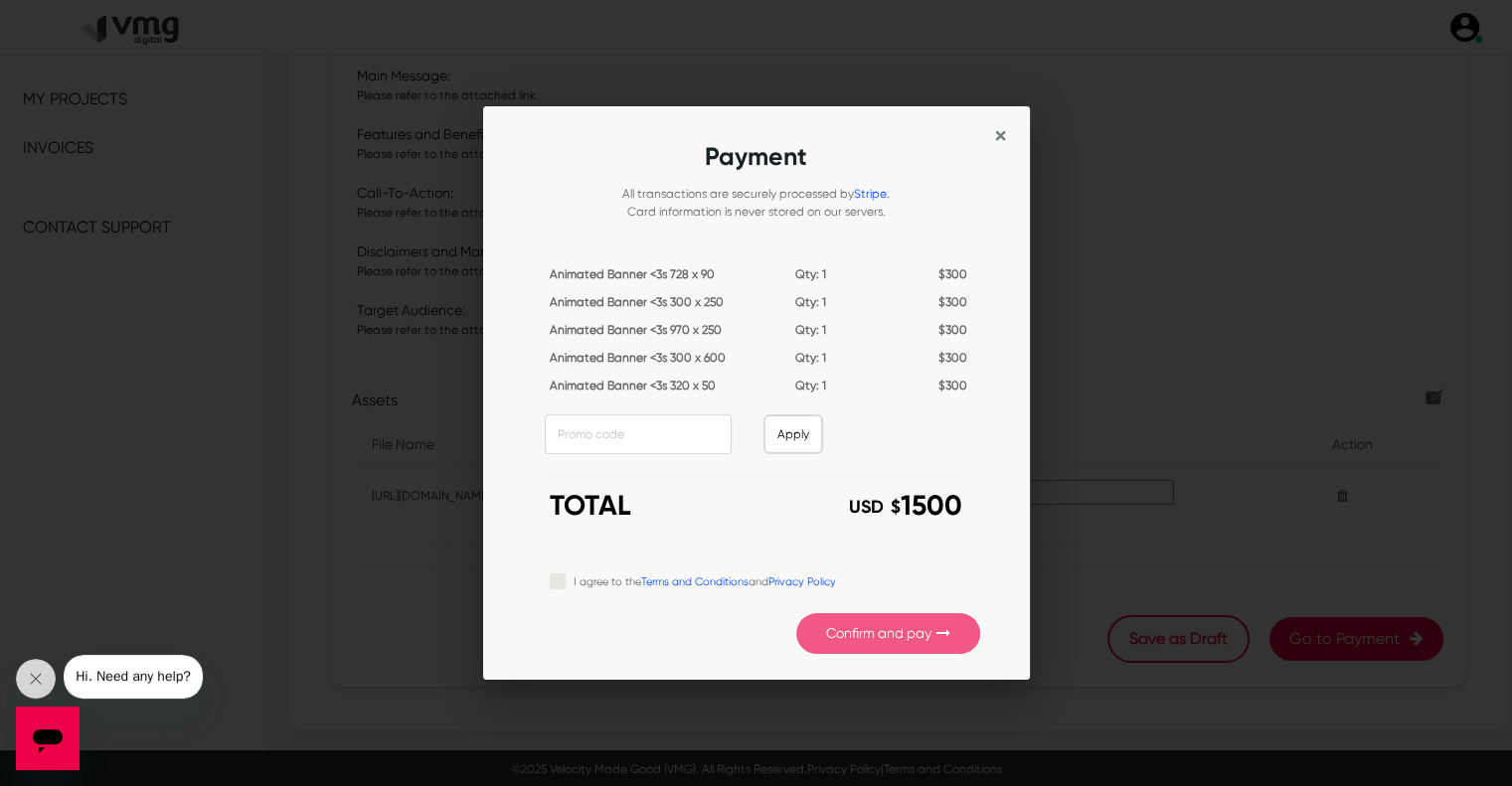 scroll, scrollTop: 0, scrollLeft: 0, axis: both 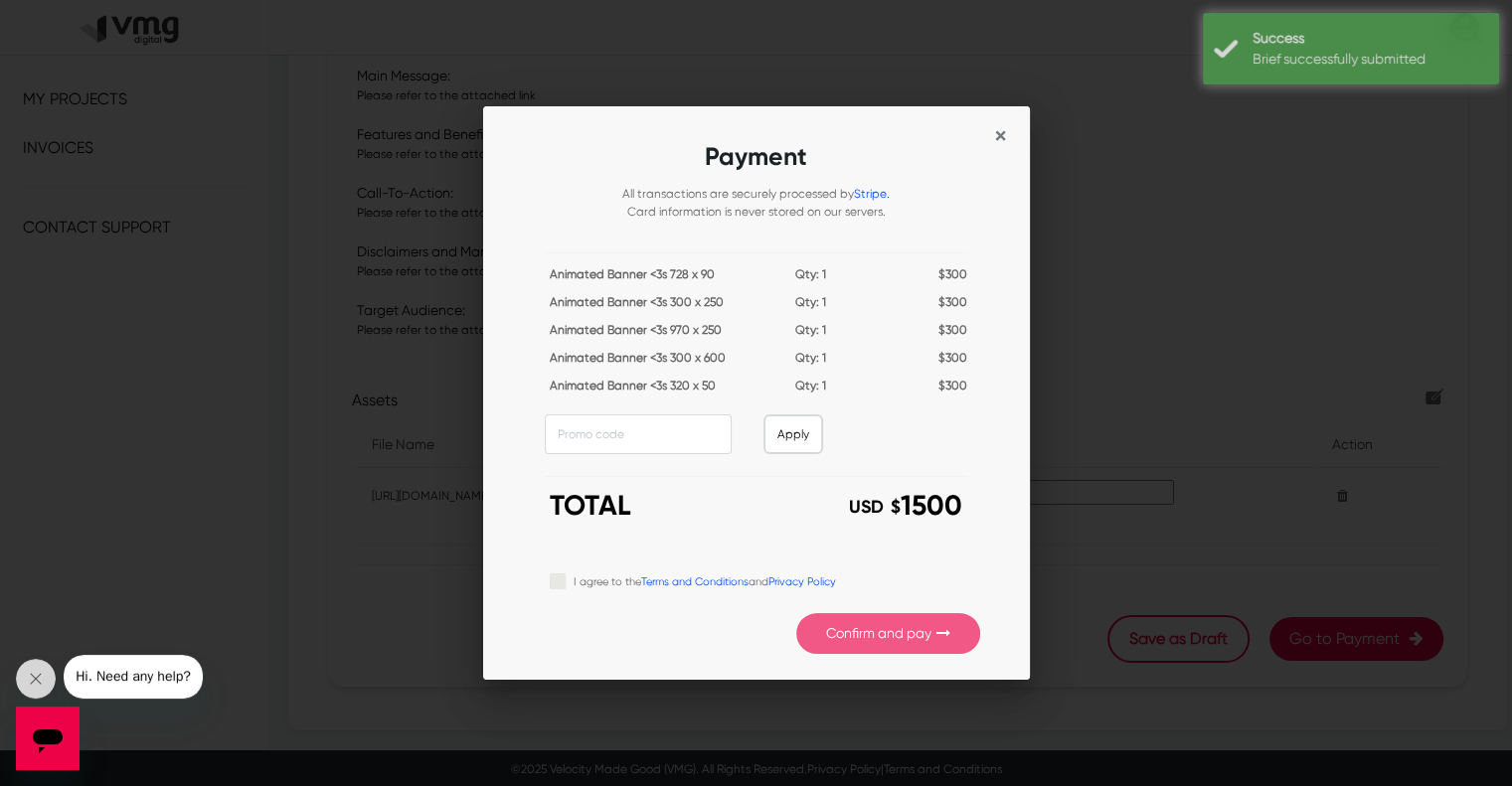 click on "×" at bounding box center [1000, 136] 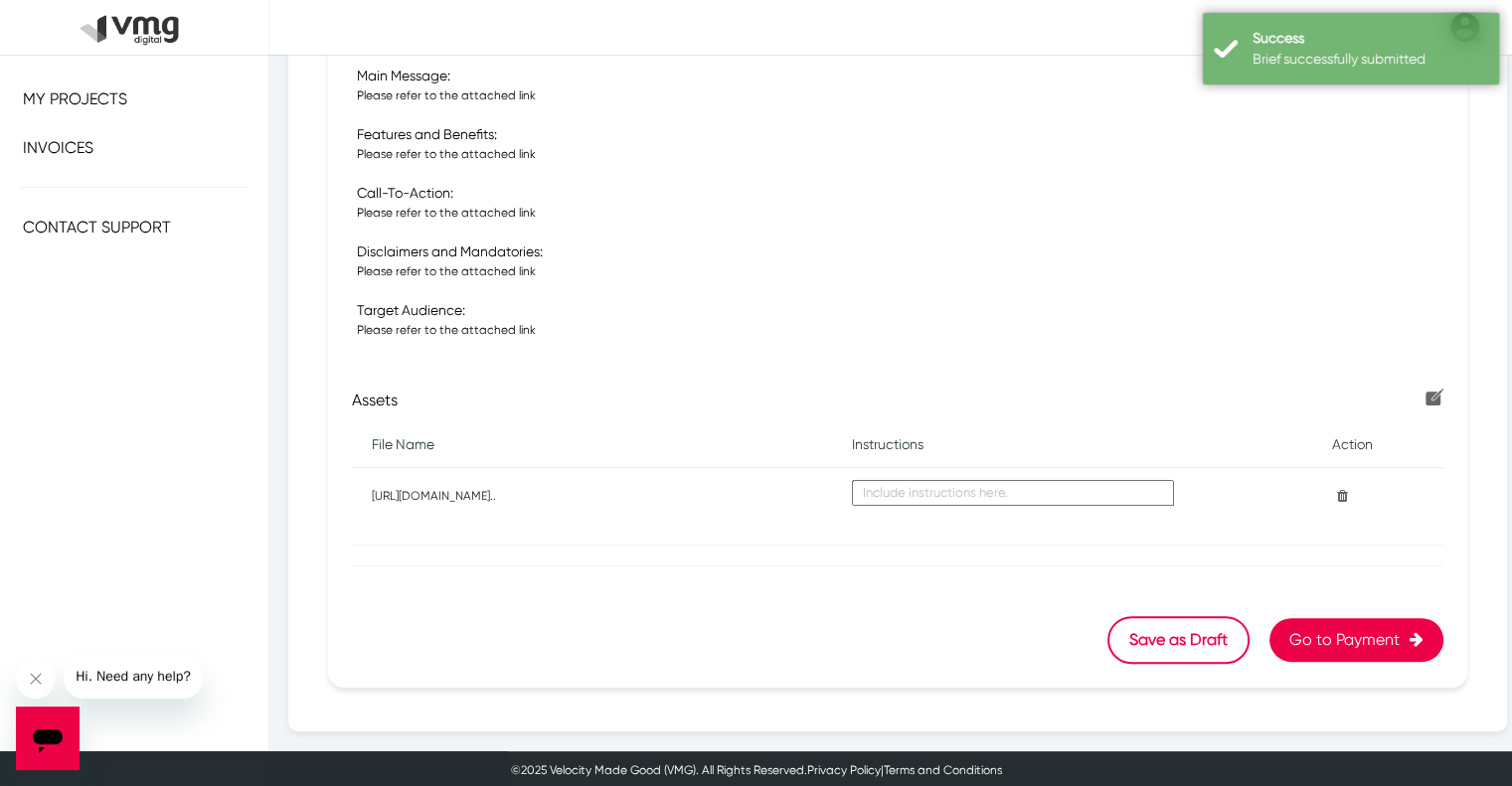 scroll, scrollTop: 419, scrollLeft: 0, axis: vertical 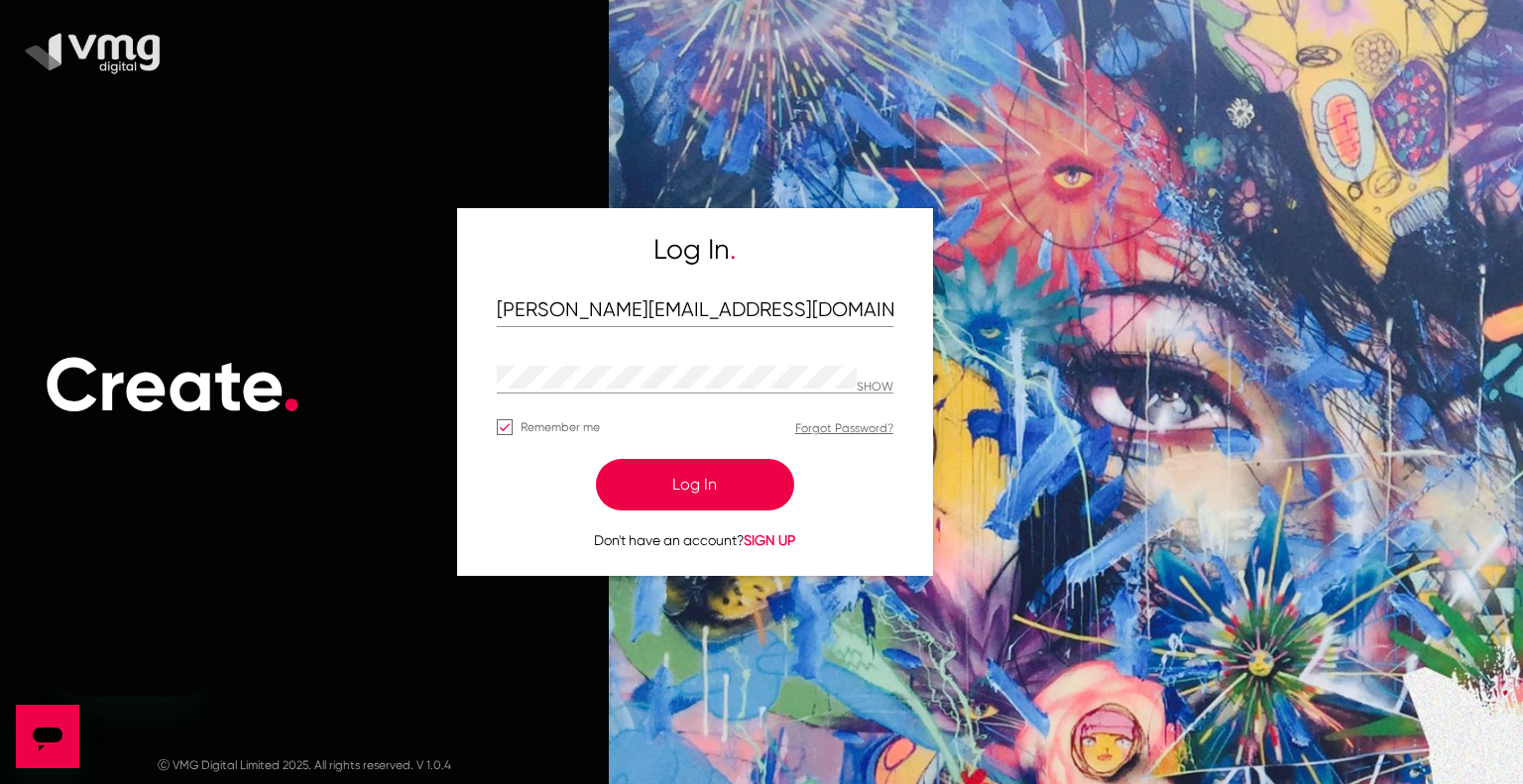 click on "Log In" at bounding box center [695, 485] 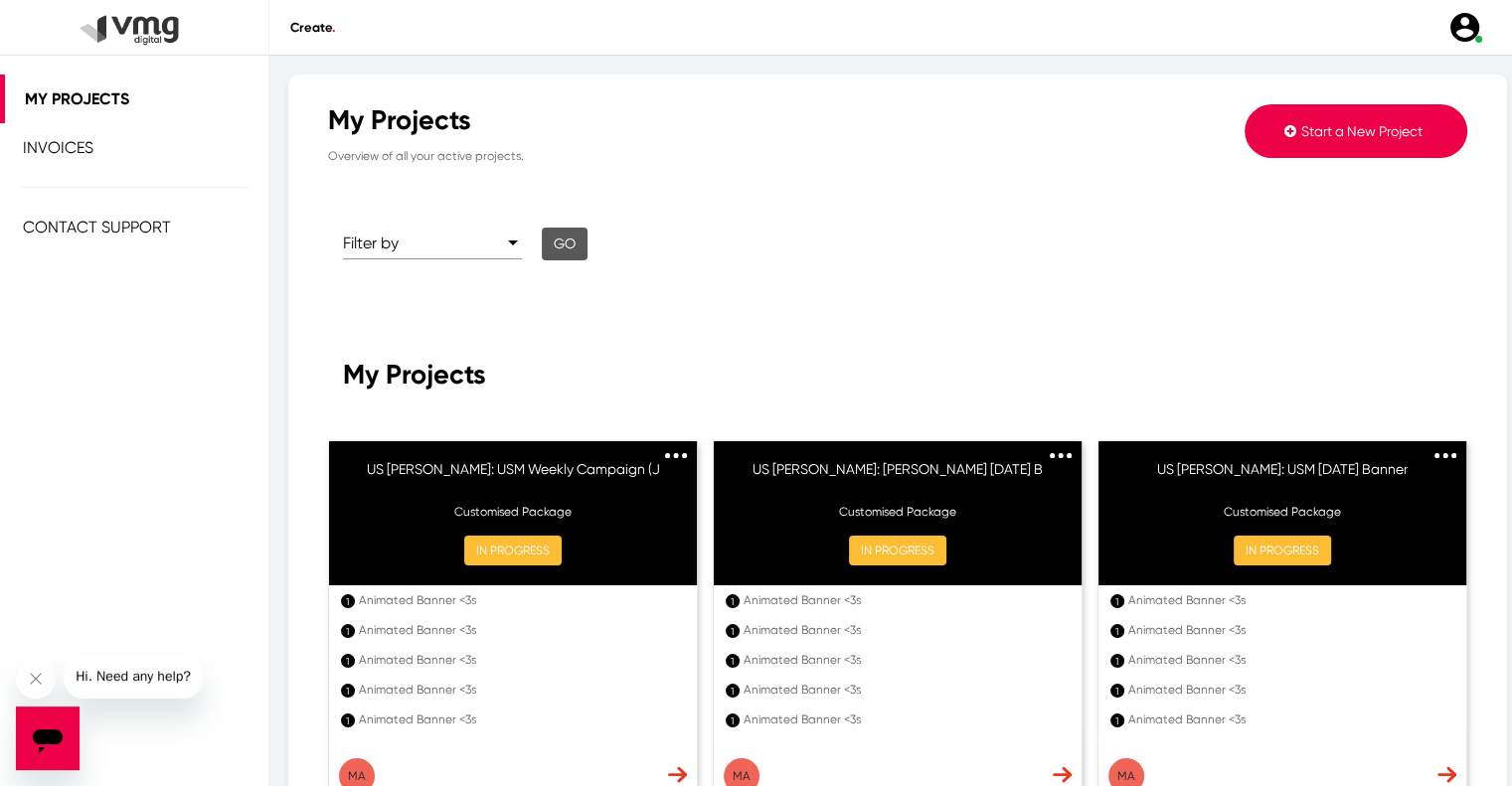click on "Start a New Project" 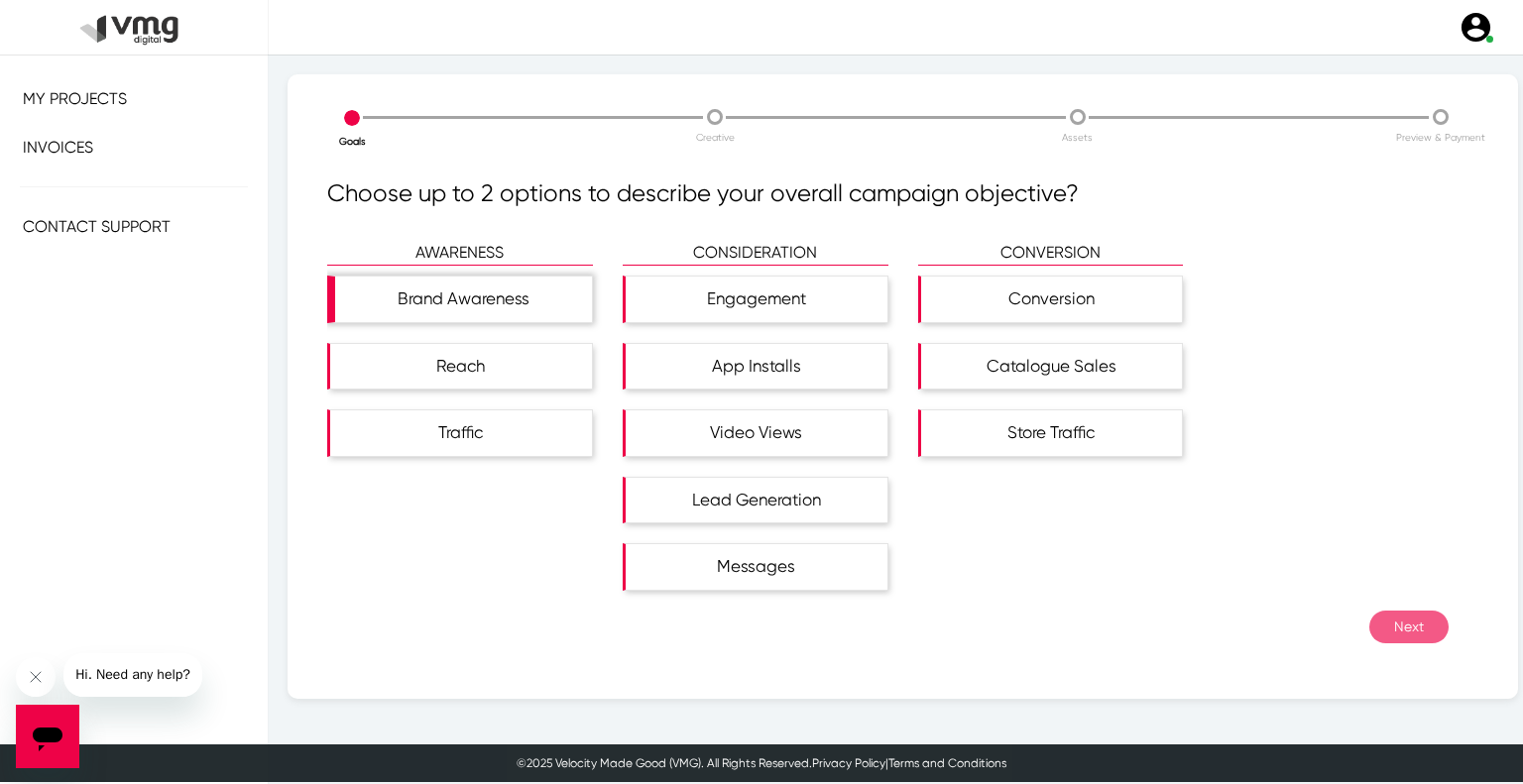click on "Brand Awareness" 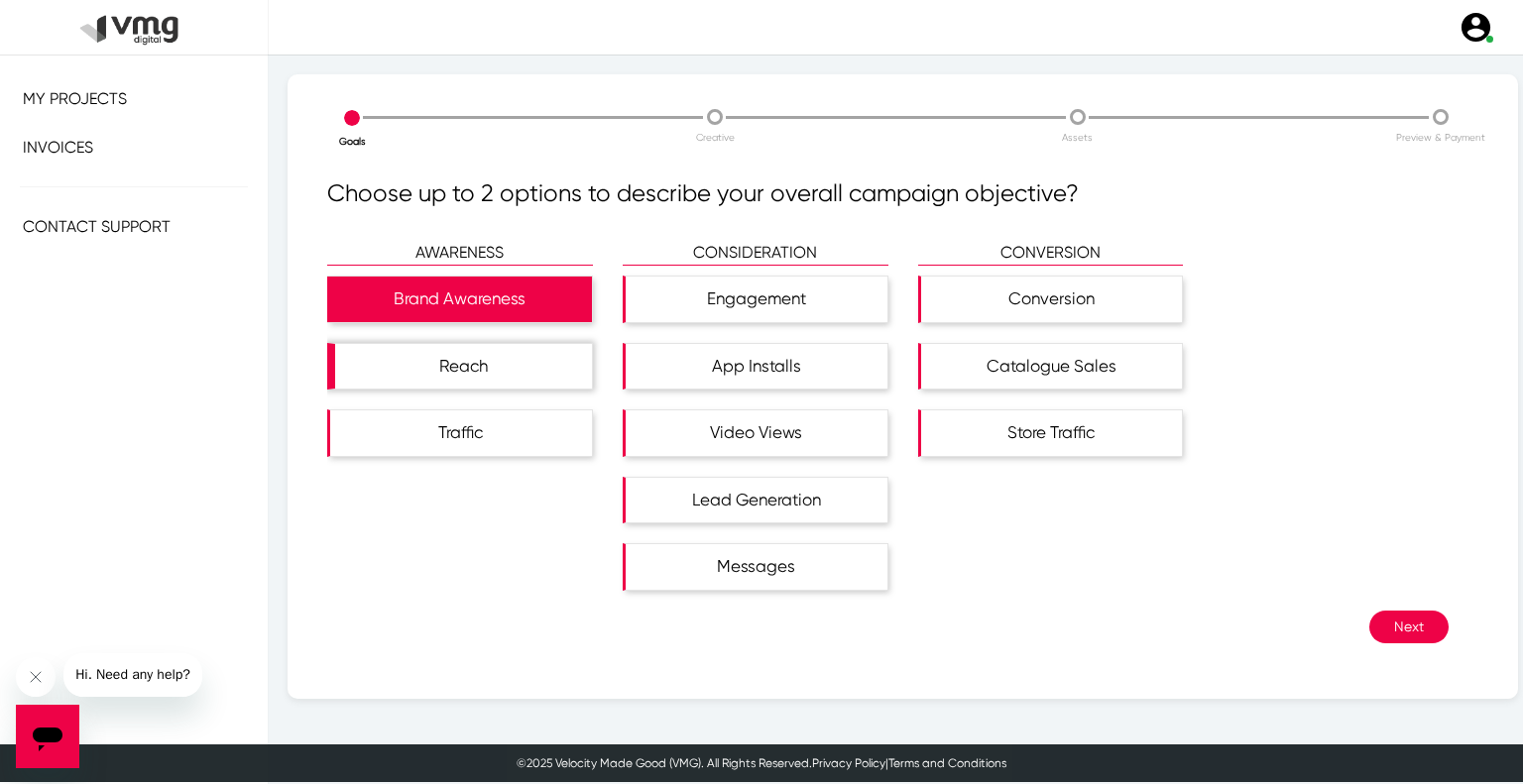 click on "Reach" 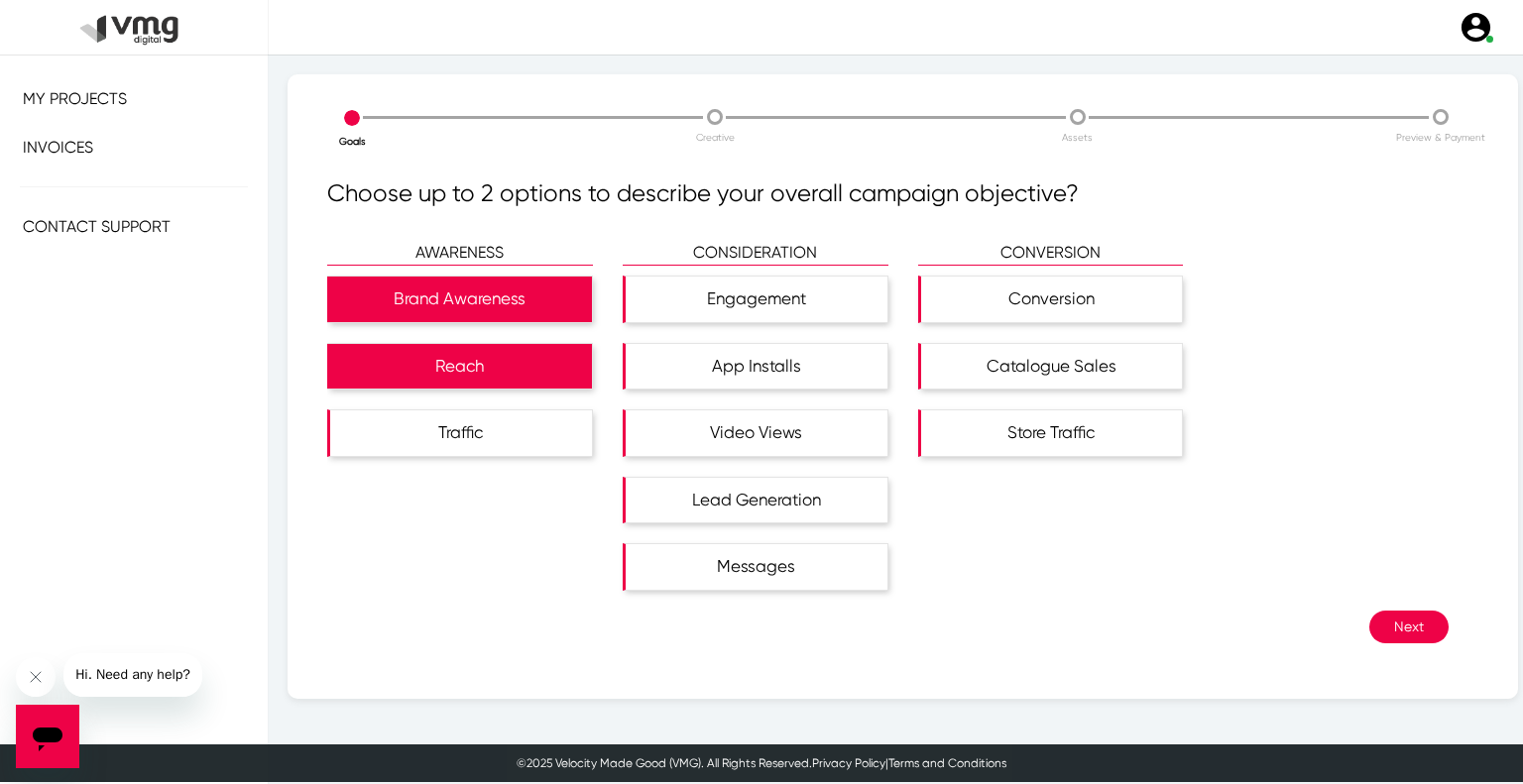 click on "Next" 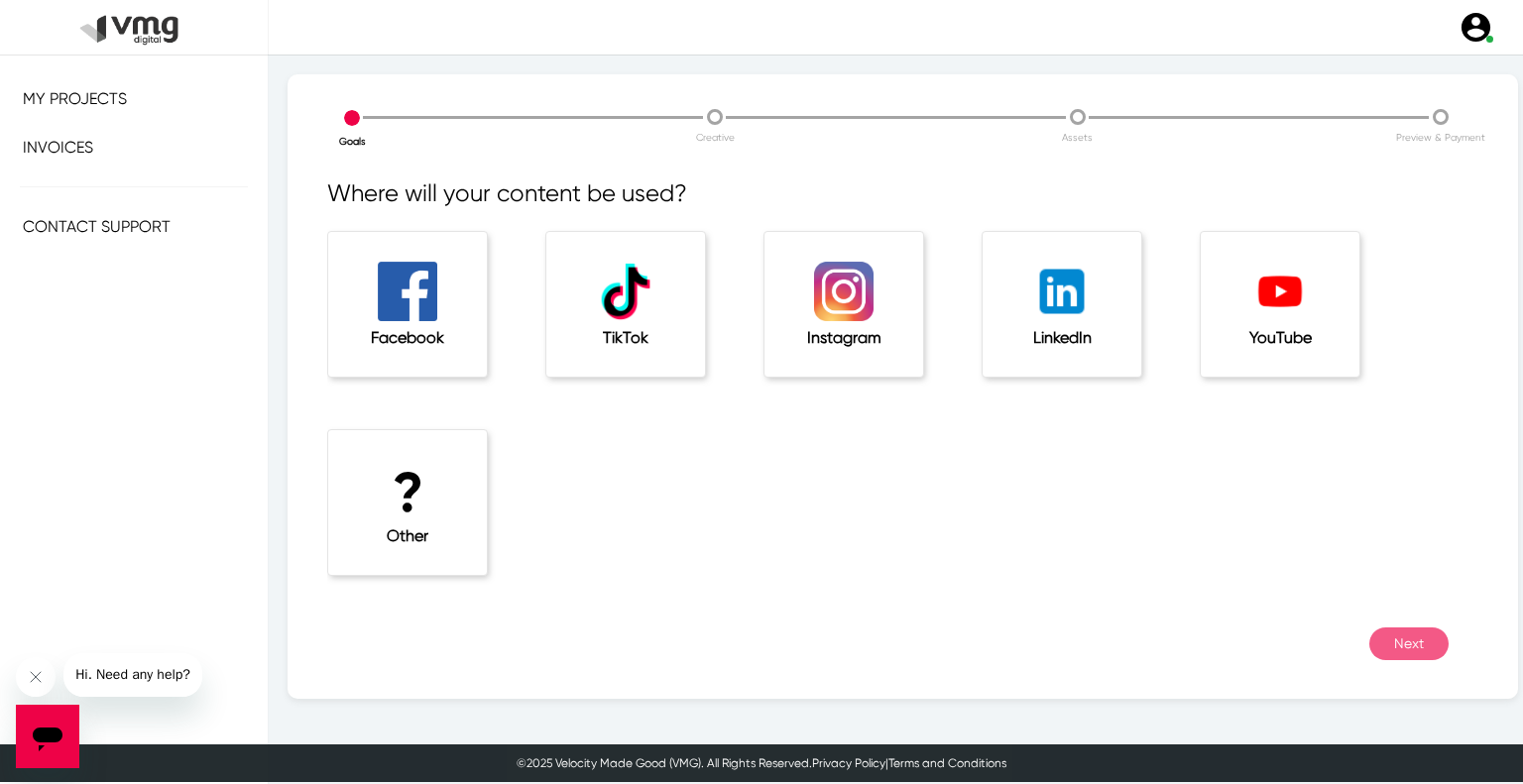 click on "?  Other" 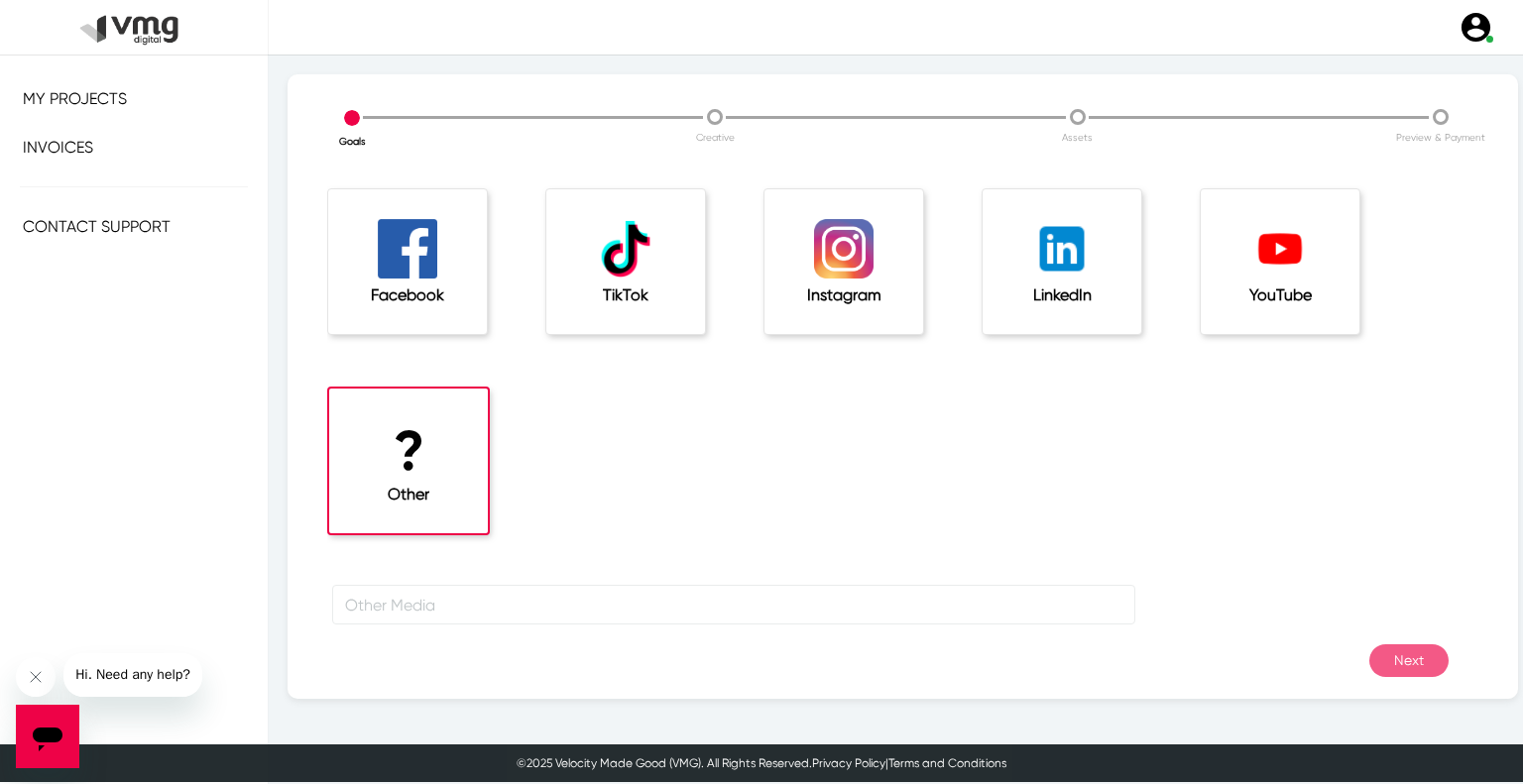 scroll, scrollTop: 65, scrollLeft: 0, axis: vertical 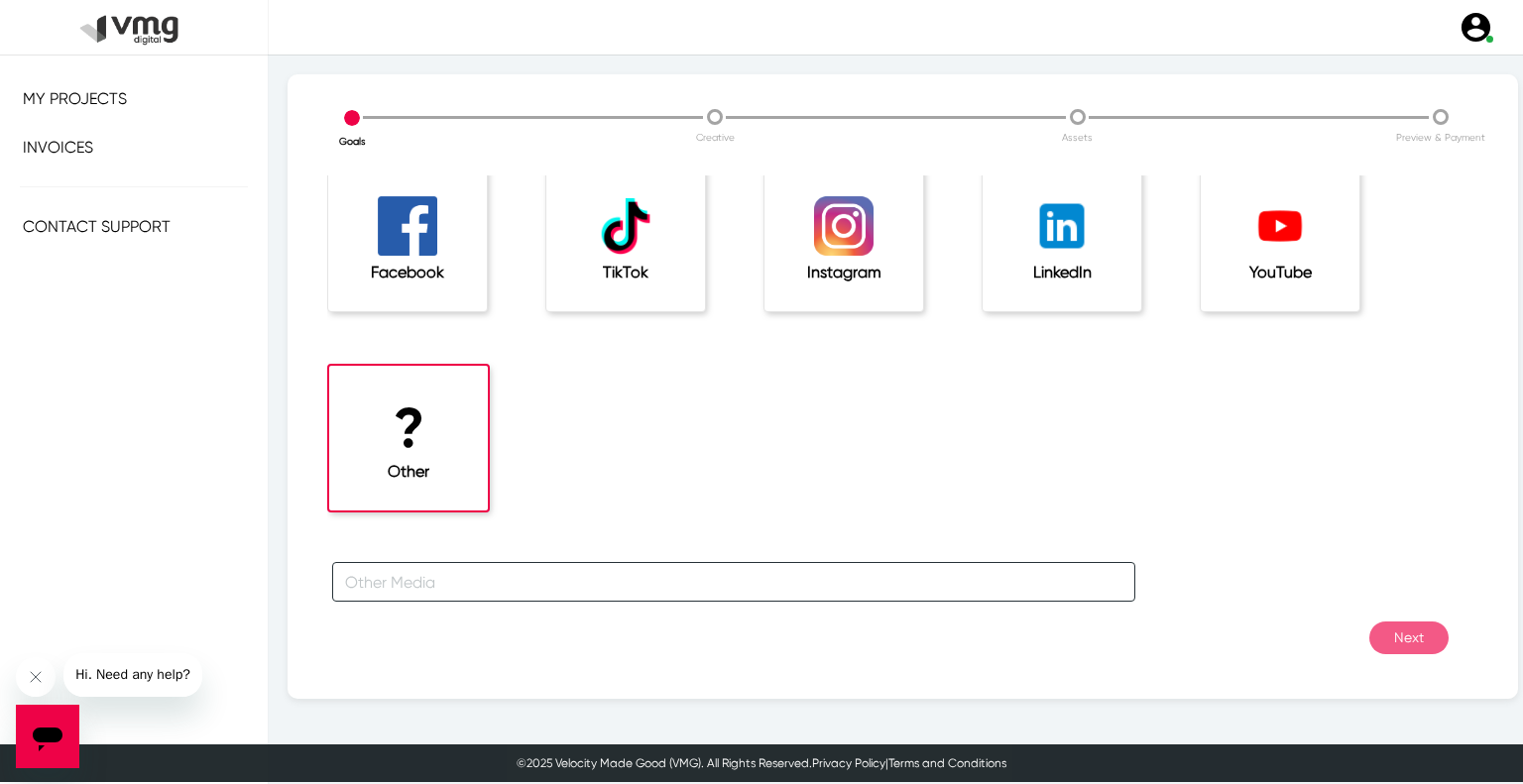 click 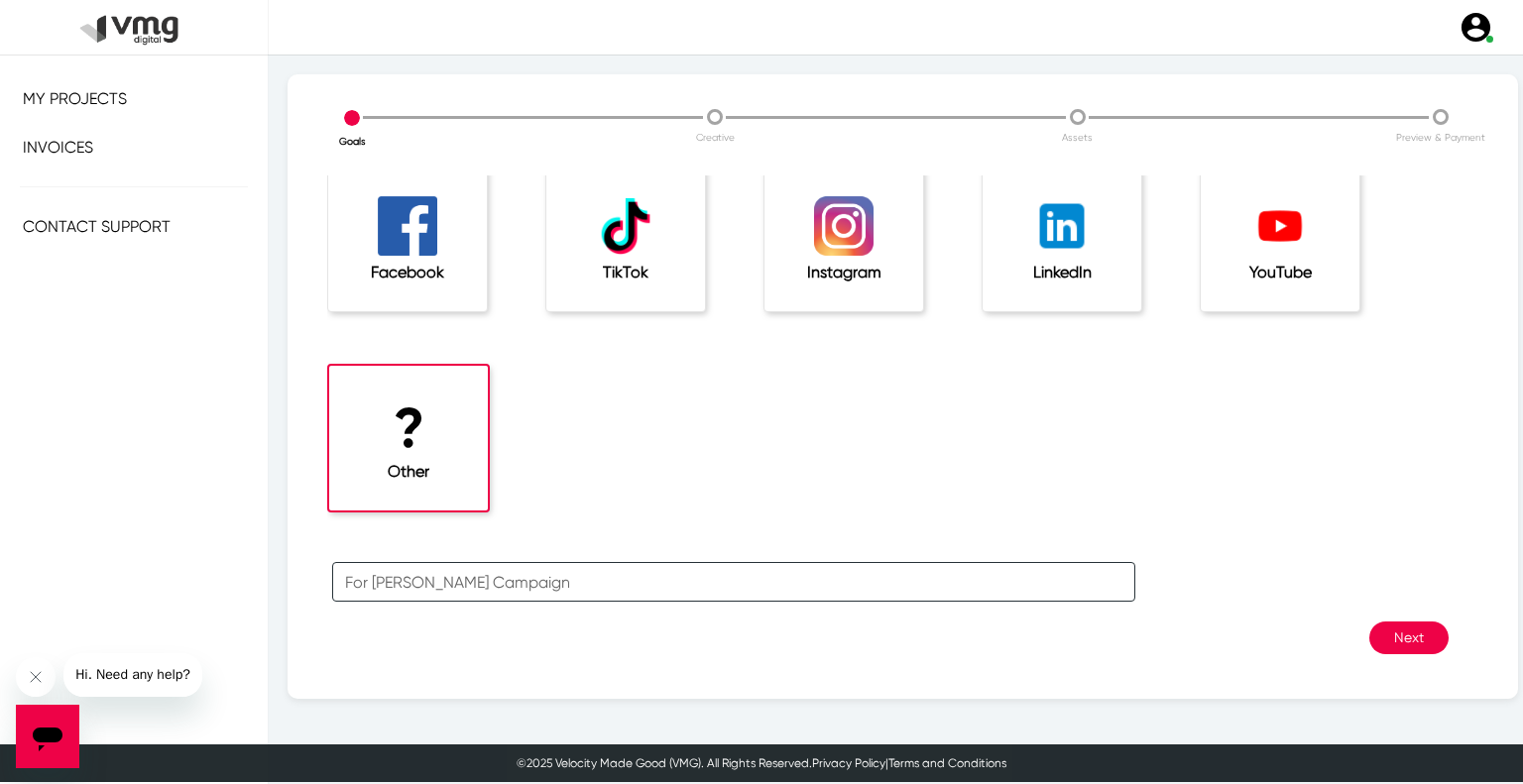 type on "For [PERSON_NAME] Campaign" 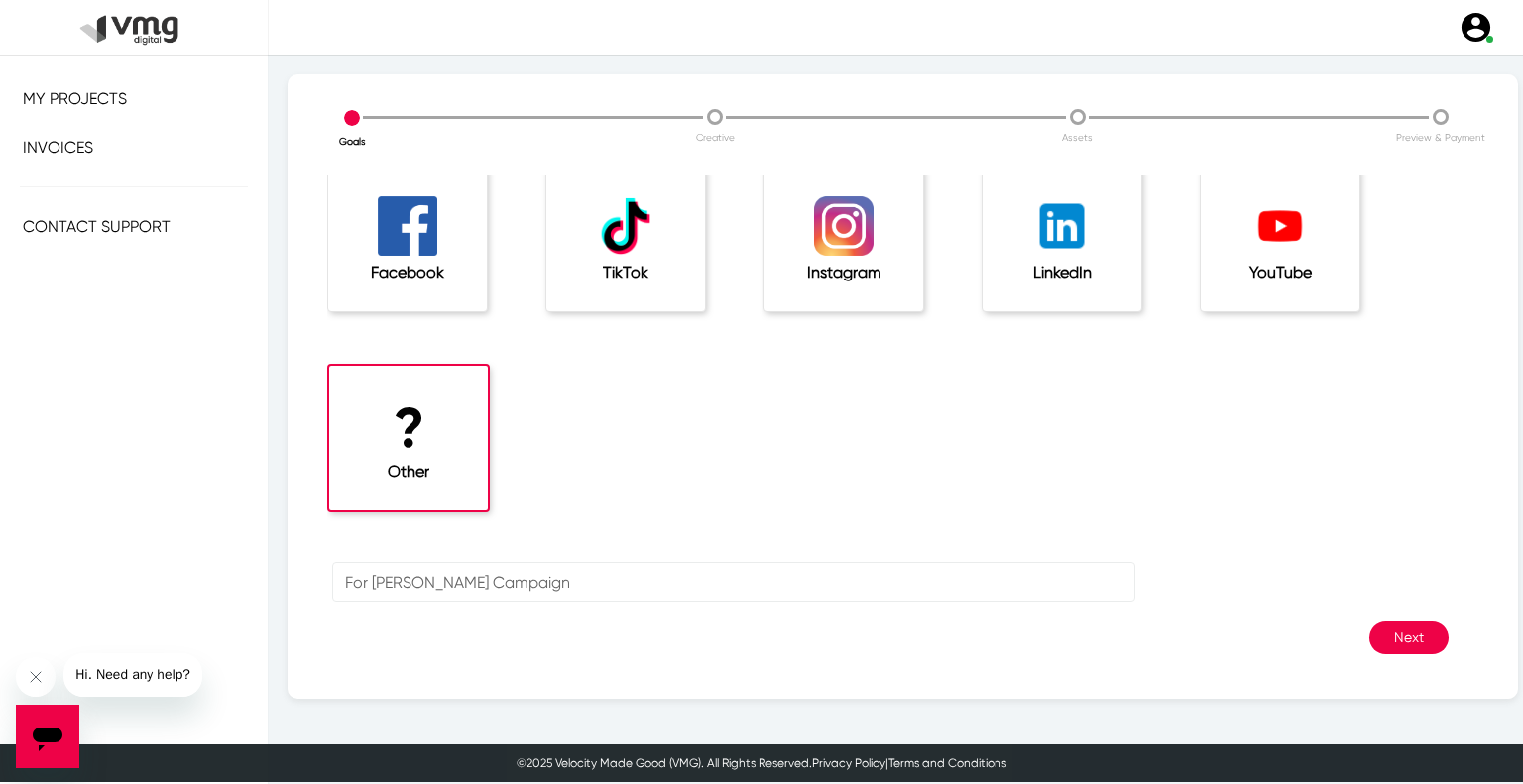 click on "Next" 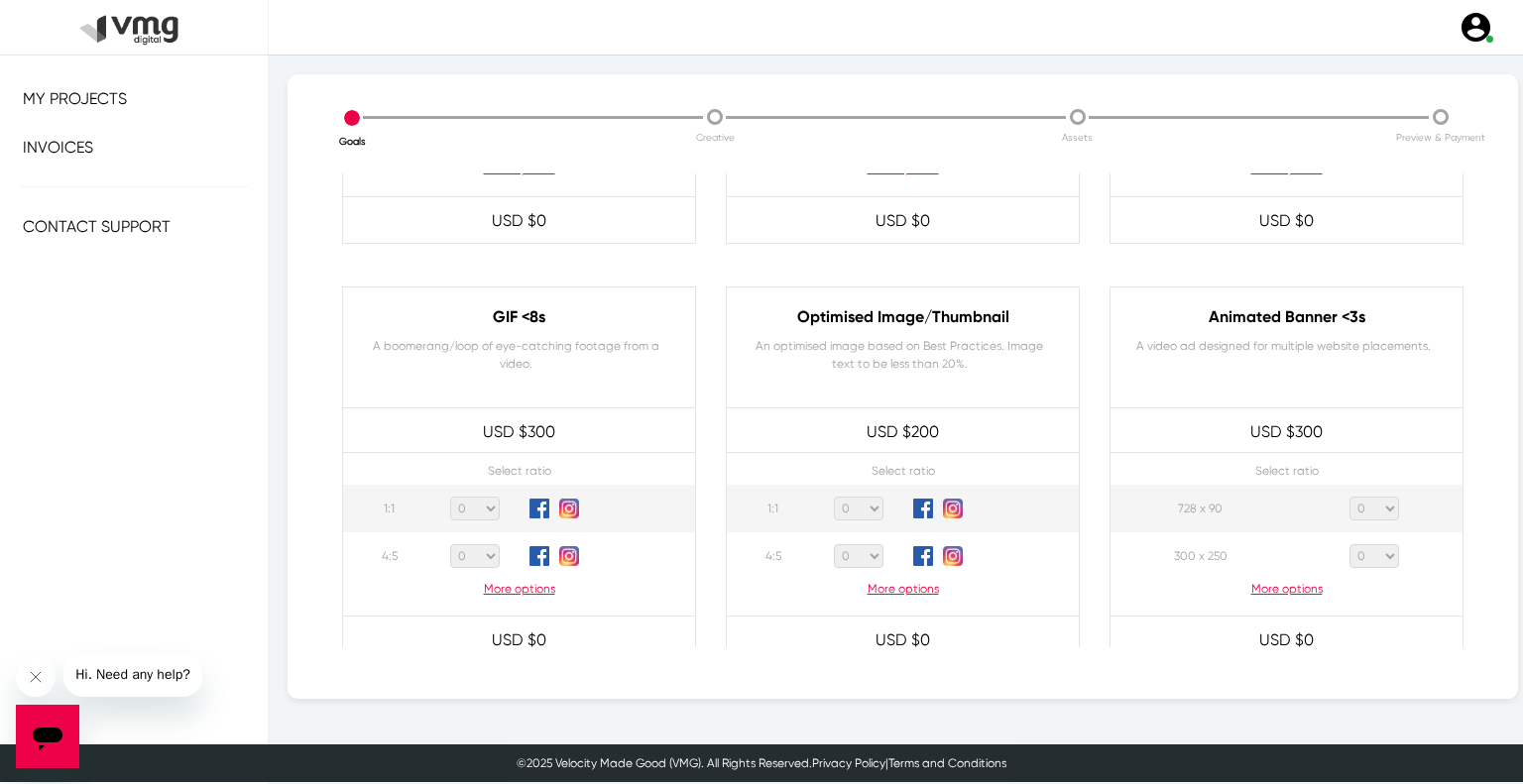 scroll, scrollTop: 892, scrollLeft: 0, axis: vertical 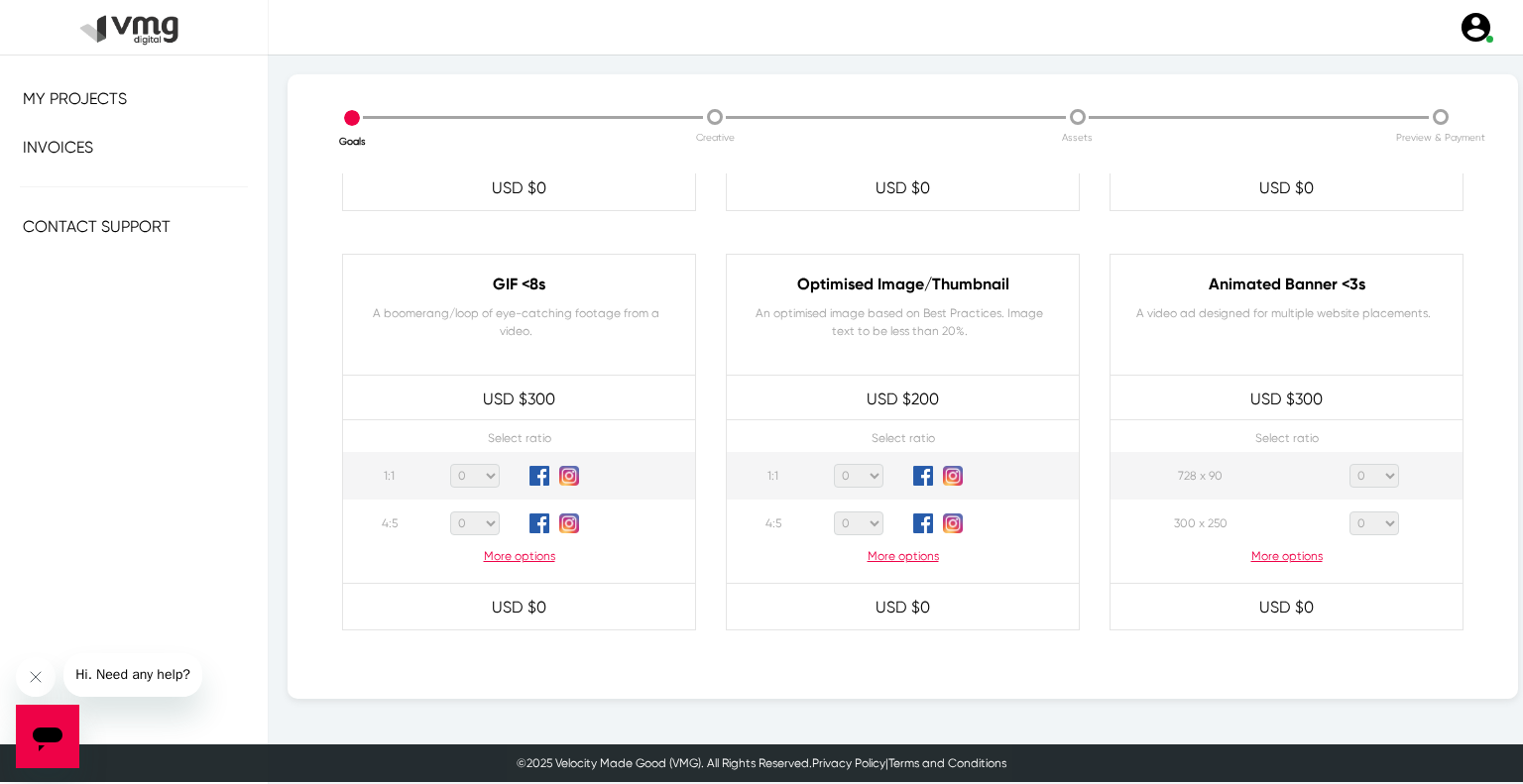 click on "More options" 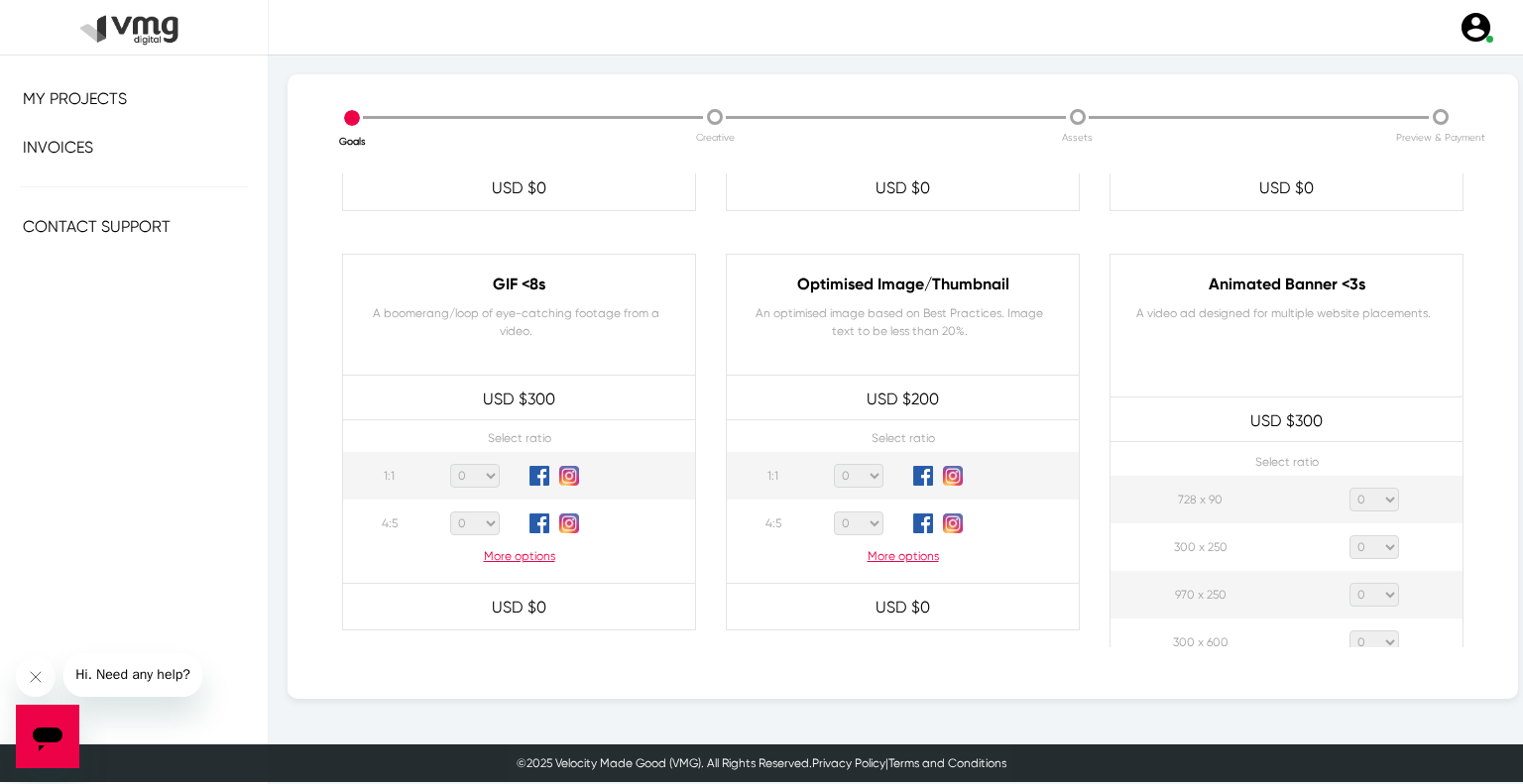 click on "0 1 2 3 4 5 6 7 8 9 10 11 12 13 14 15 16 17 18 19 20" 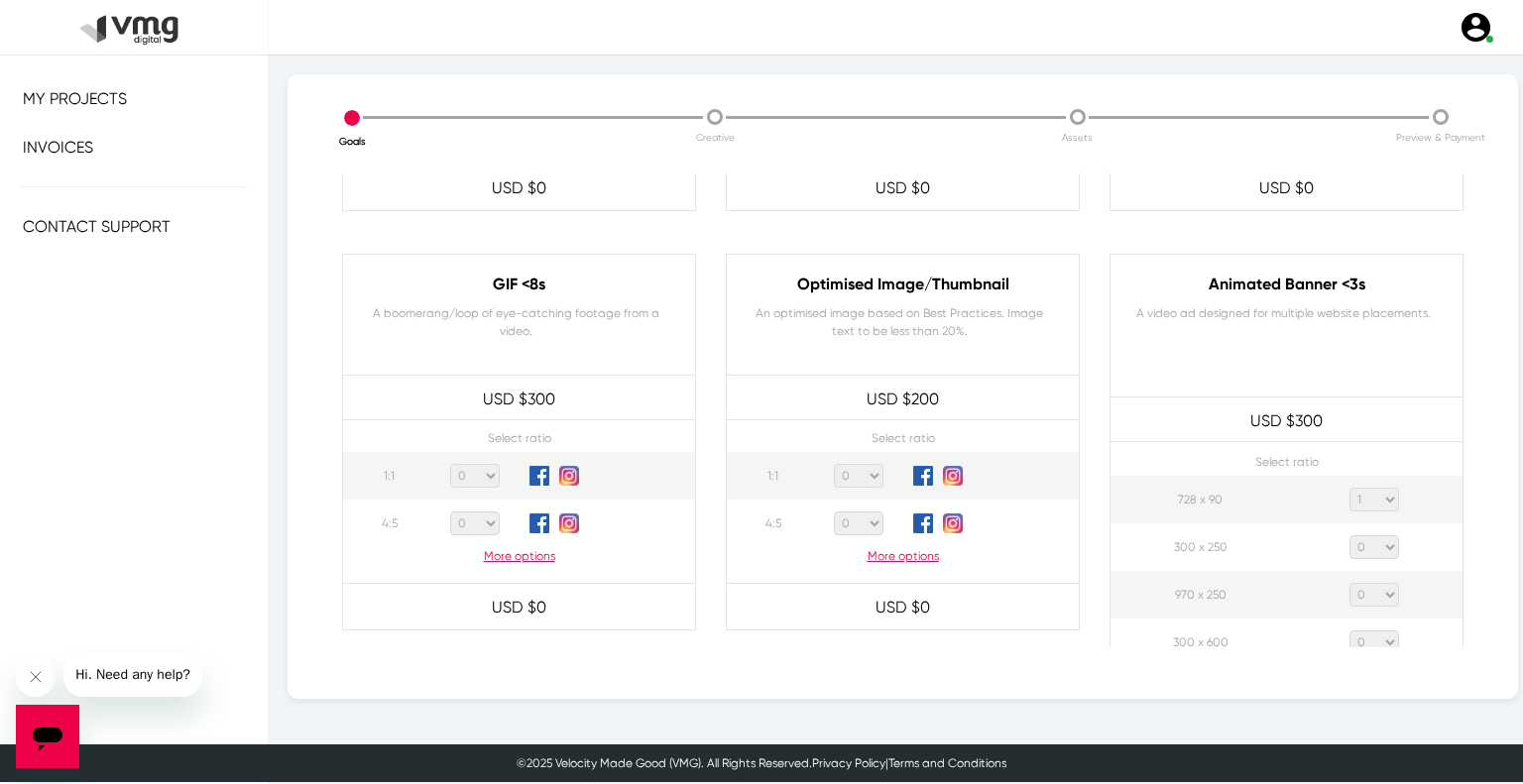click on "0 1 2 3 4 5 6 7 8 9 10 11 12 13 14 15 16 17 18 19 20" 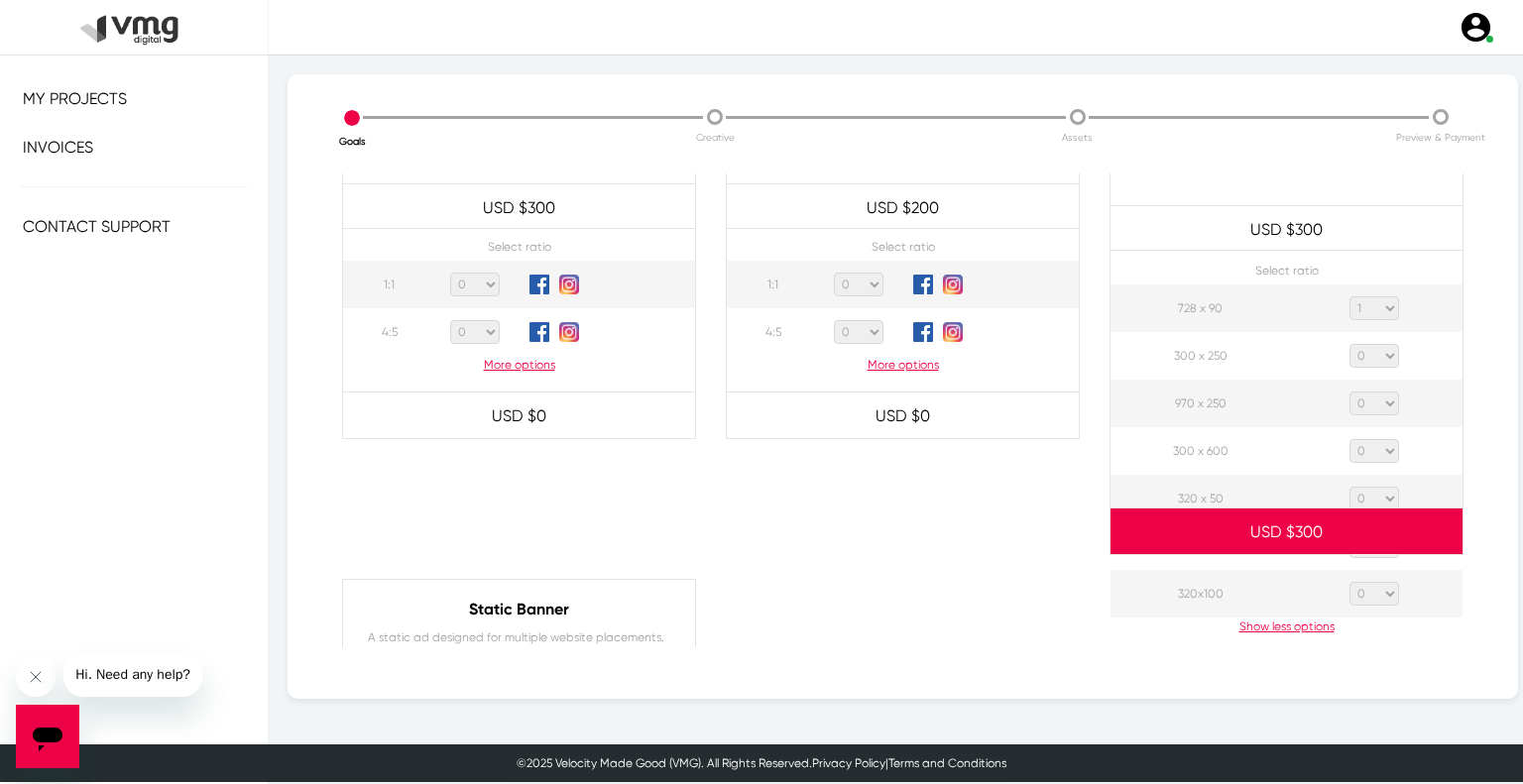 scroll, scrollTop: 1090, scrollLeft: 0, axis: vertical 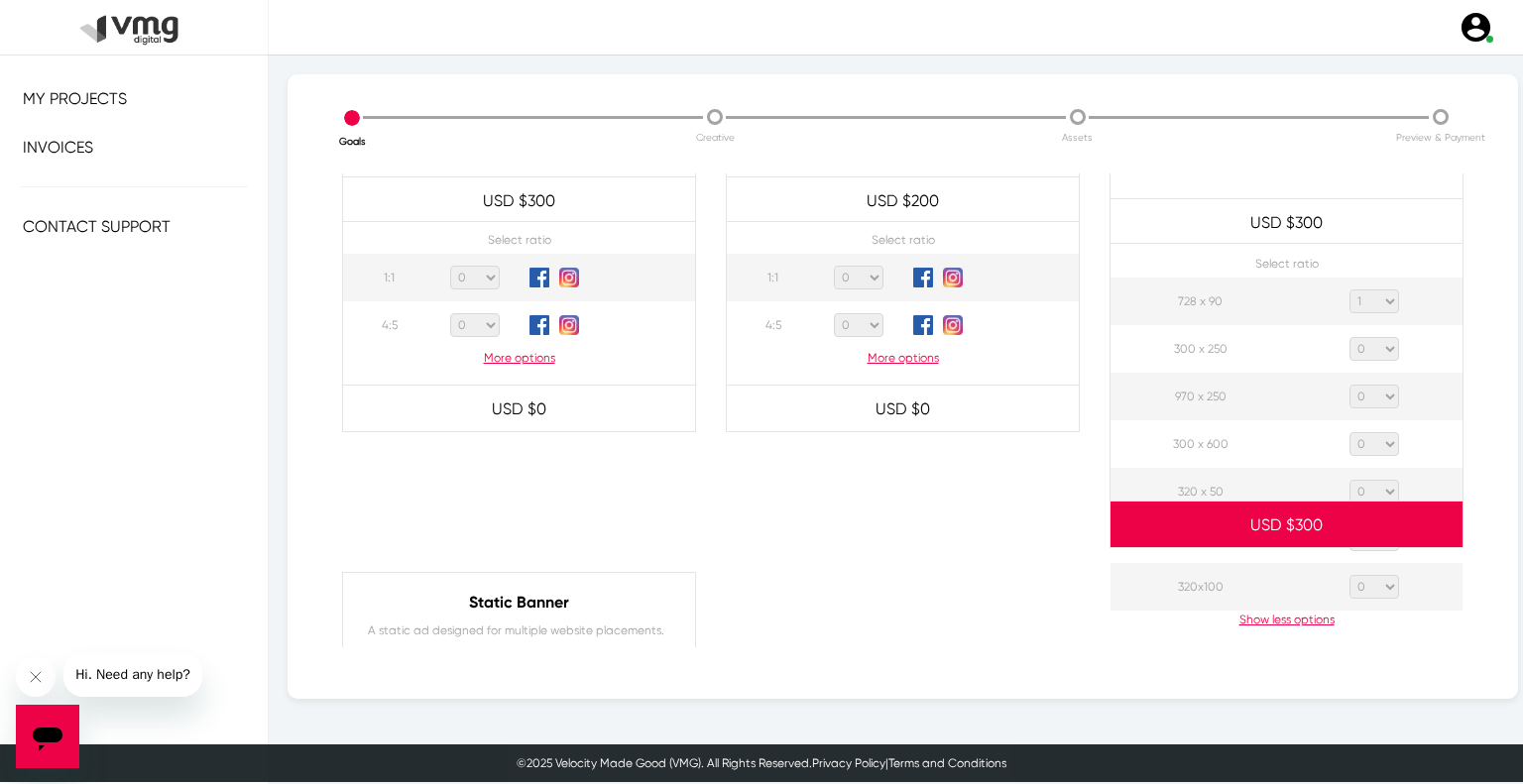 click on "0 1 2 3 4 5 6 7 8 9 10 11 12 13 14 15 16 17 18 19 20" 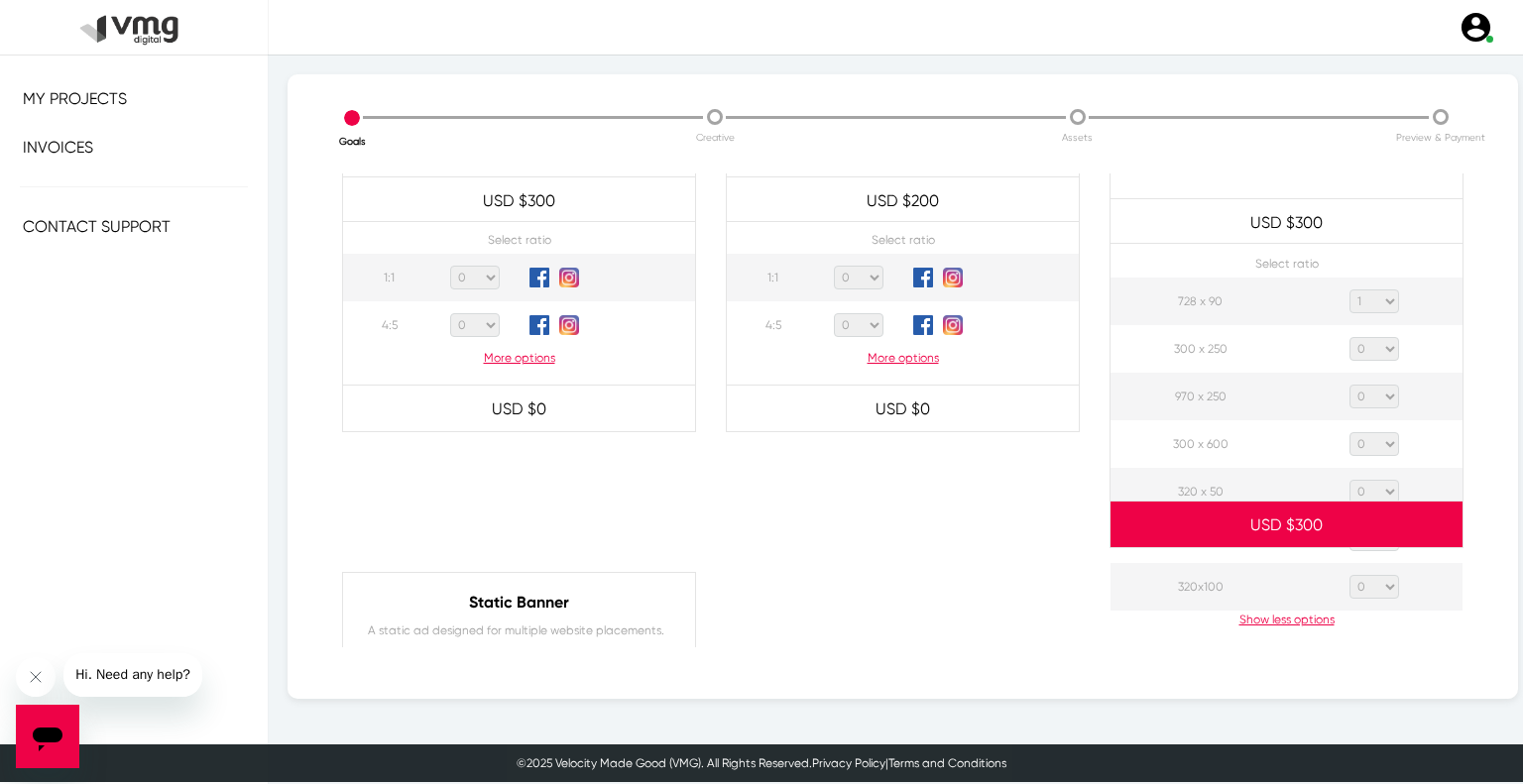 select on "1" 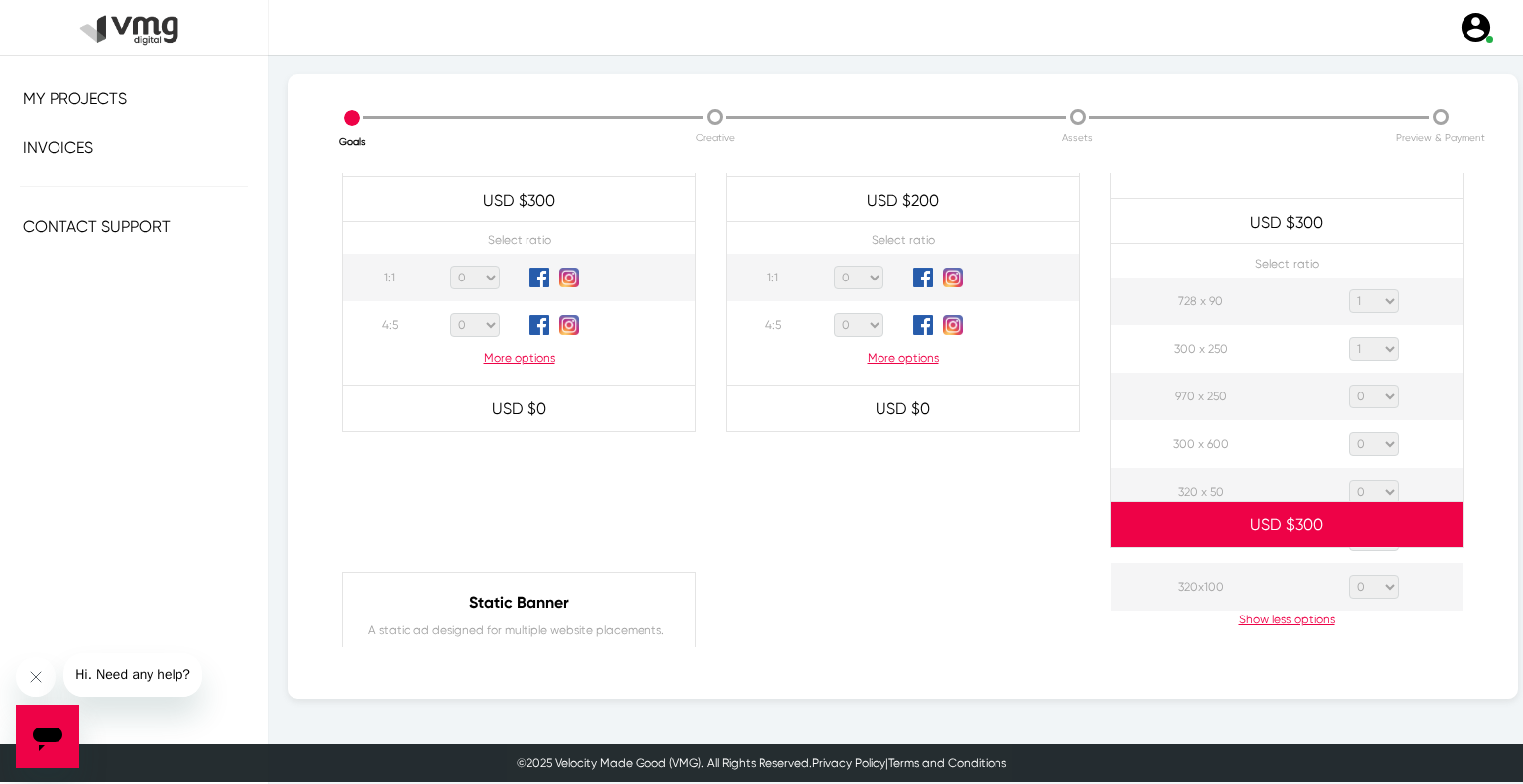 click on "0 1 2 3 4 5 6 7 8 9 10 11 12 13 14 15 16 17 18 19 20" 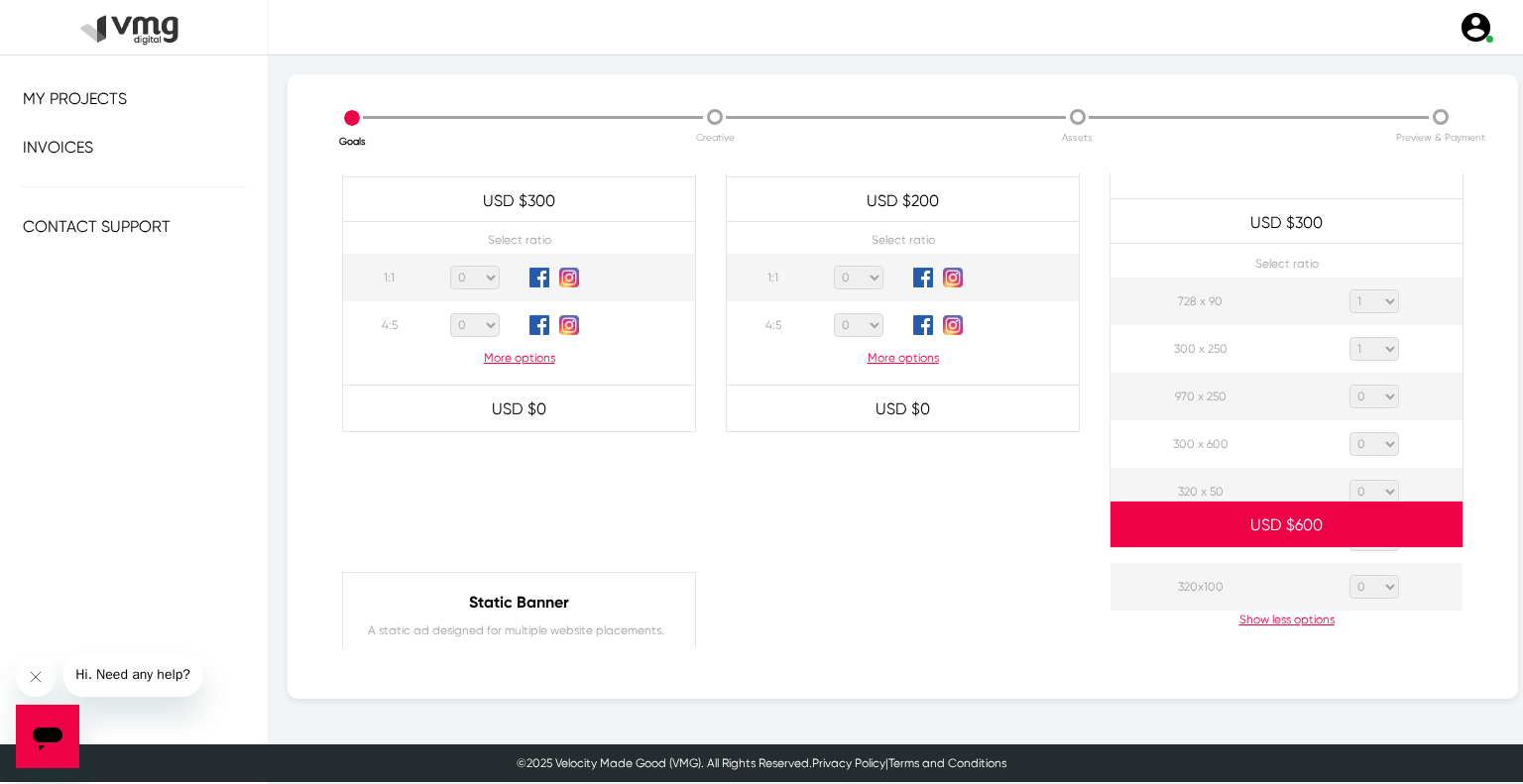 click on "0 1 2 3 4 5 6 7 8 9 10 11 12 13 14 15 16 17 18 19 20" 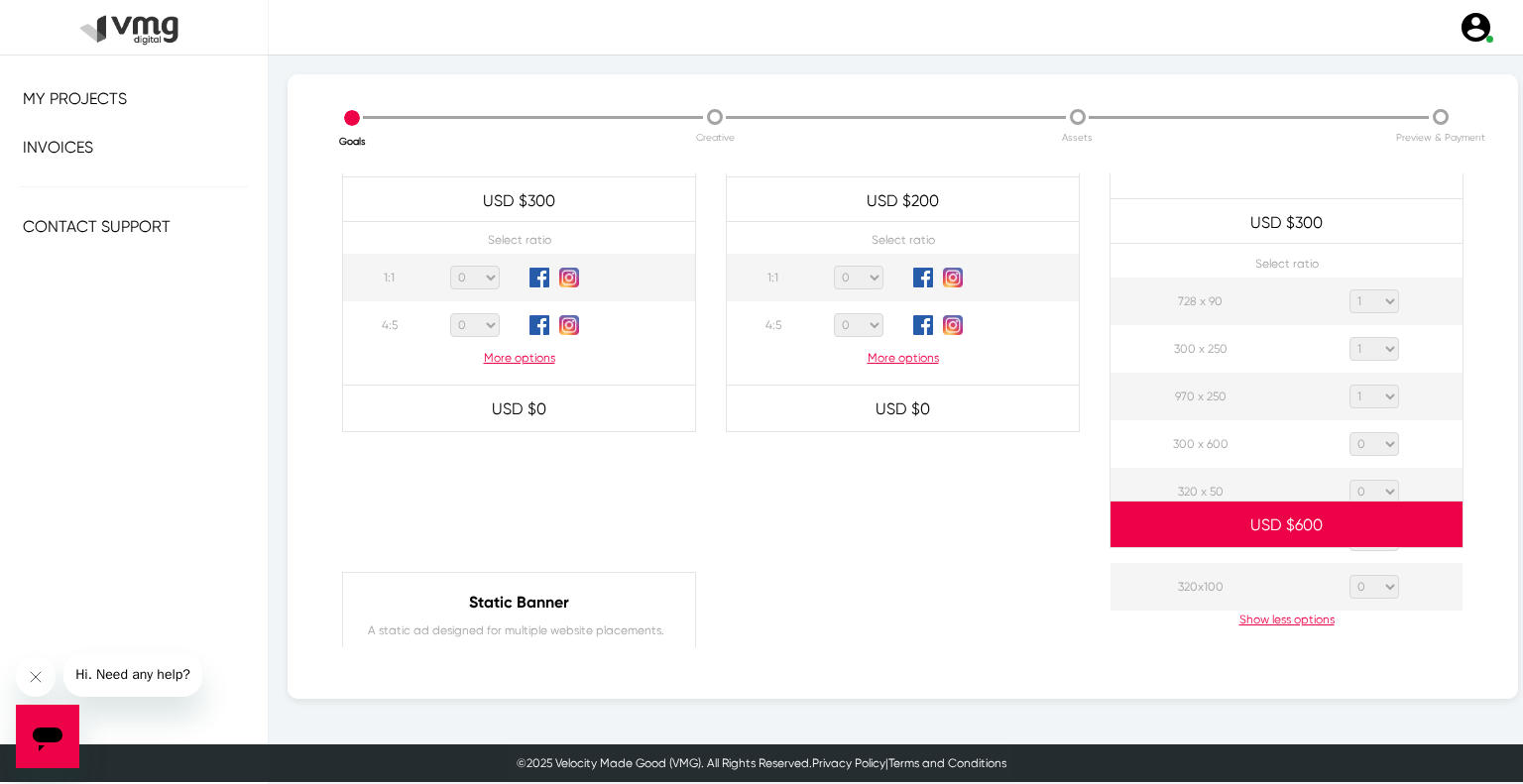 click on "0 1 2 3 4 5 6 7 8 9 10 11 12 13 14 15 16 17 18 19 20" 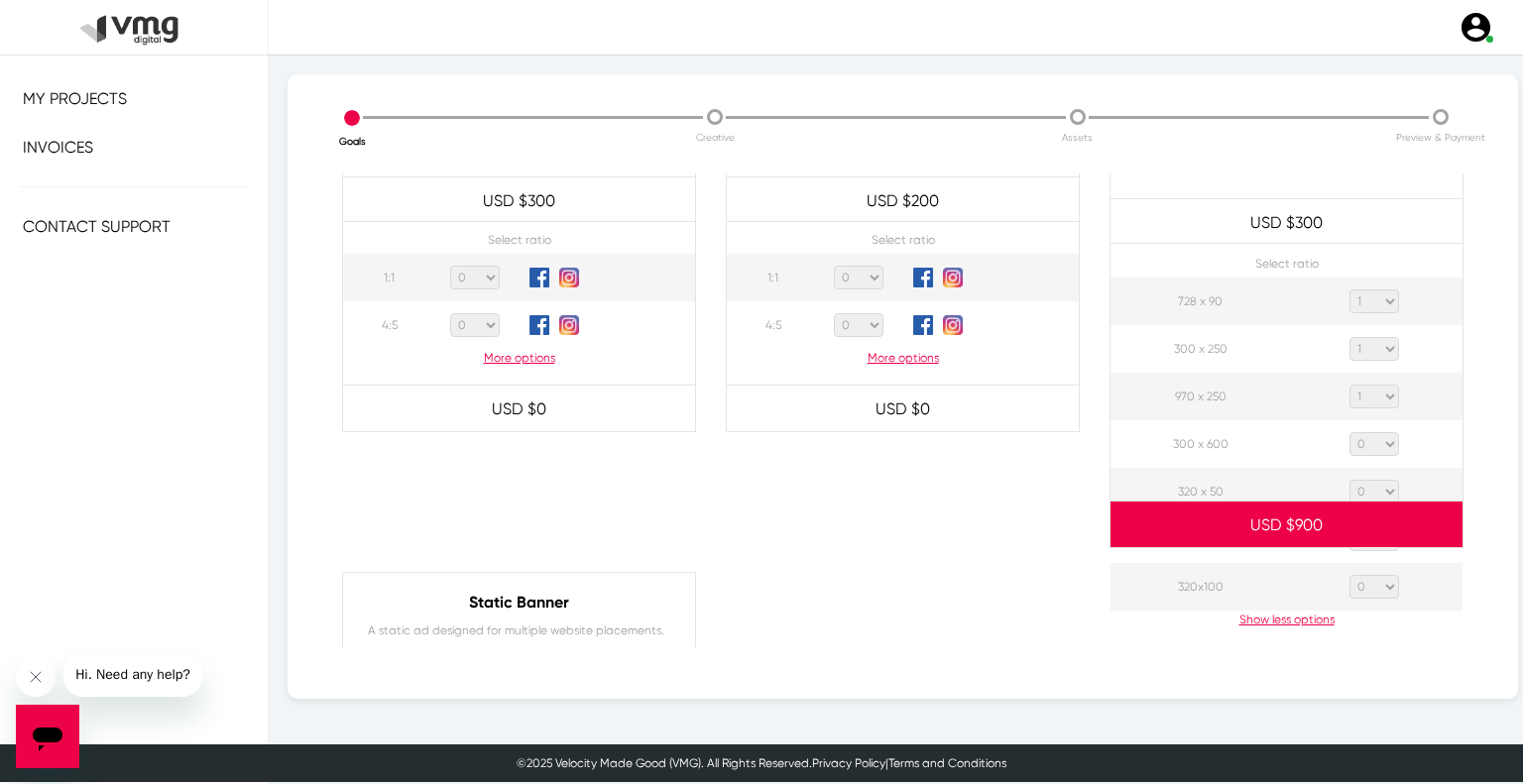 click on "0 1 2 3 4 5 6 7 8 9 10 11 12 13 14 15 16 17 18 19 20" 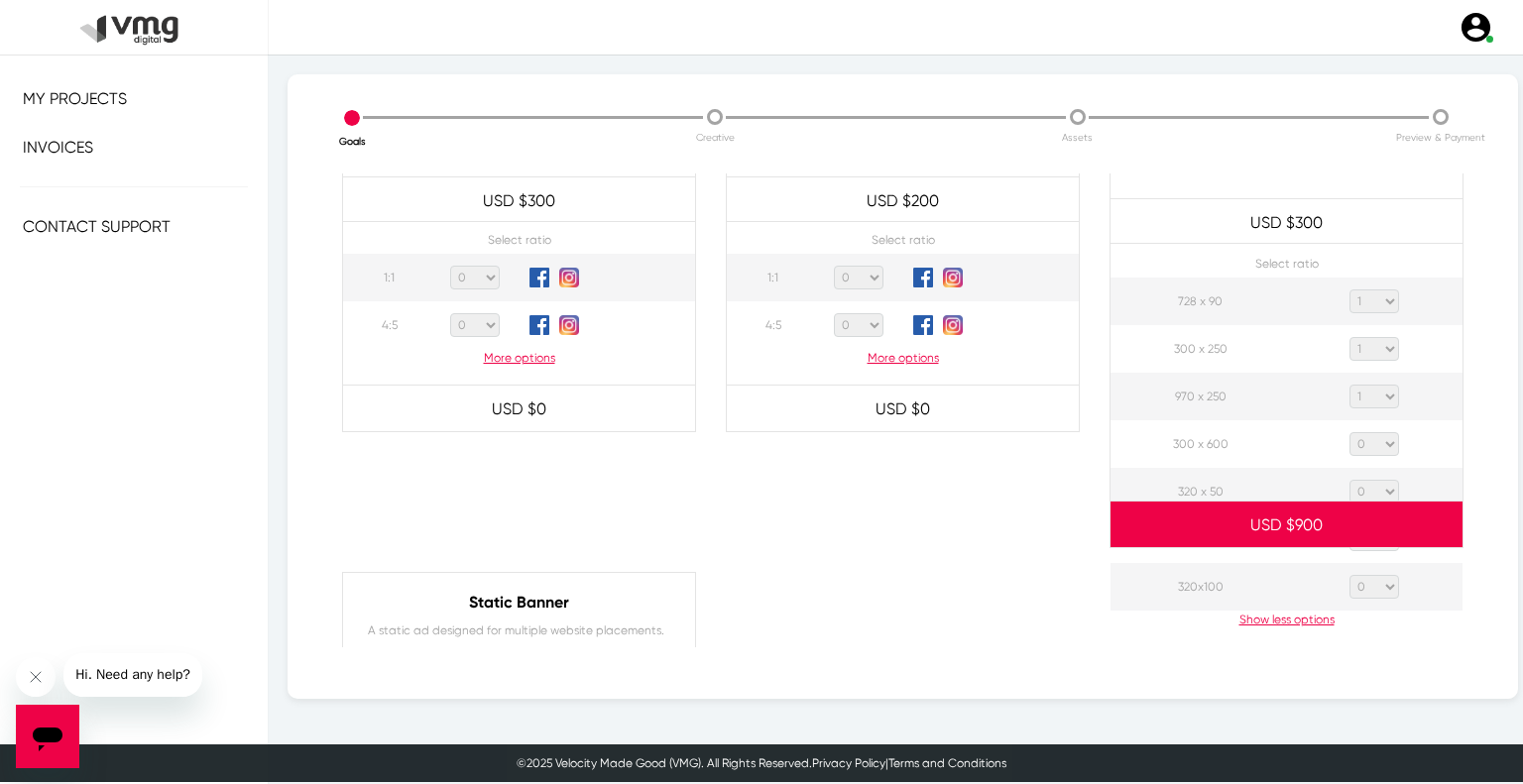 select on "1" 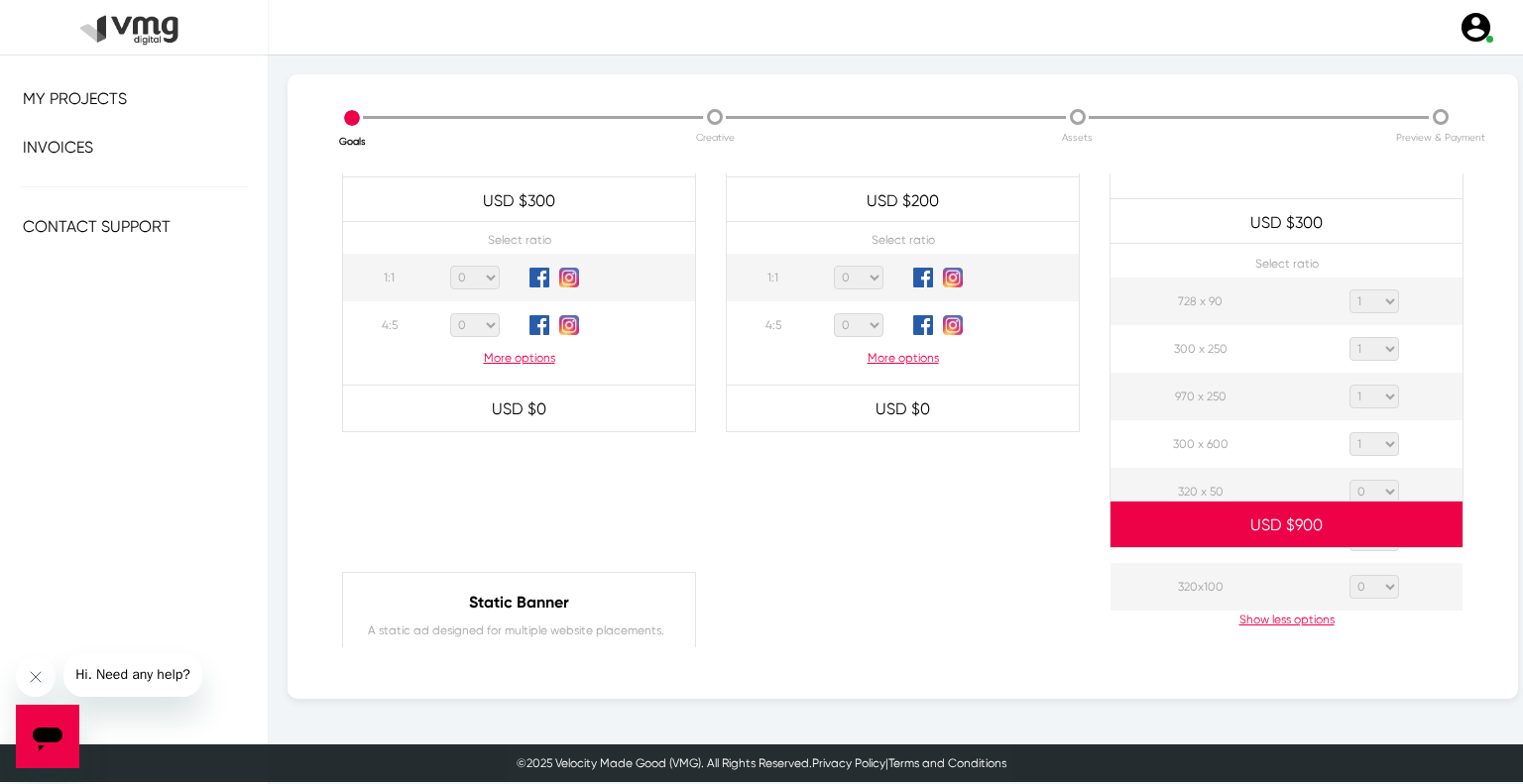 click on "0 1 2 3 4 5 6 7 8 9 10 11 12 13 14 15 16 17 18 19 20" 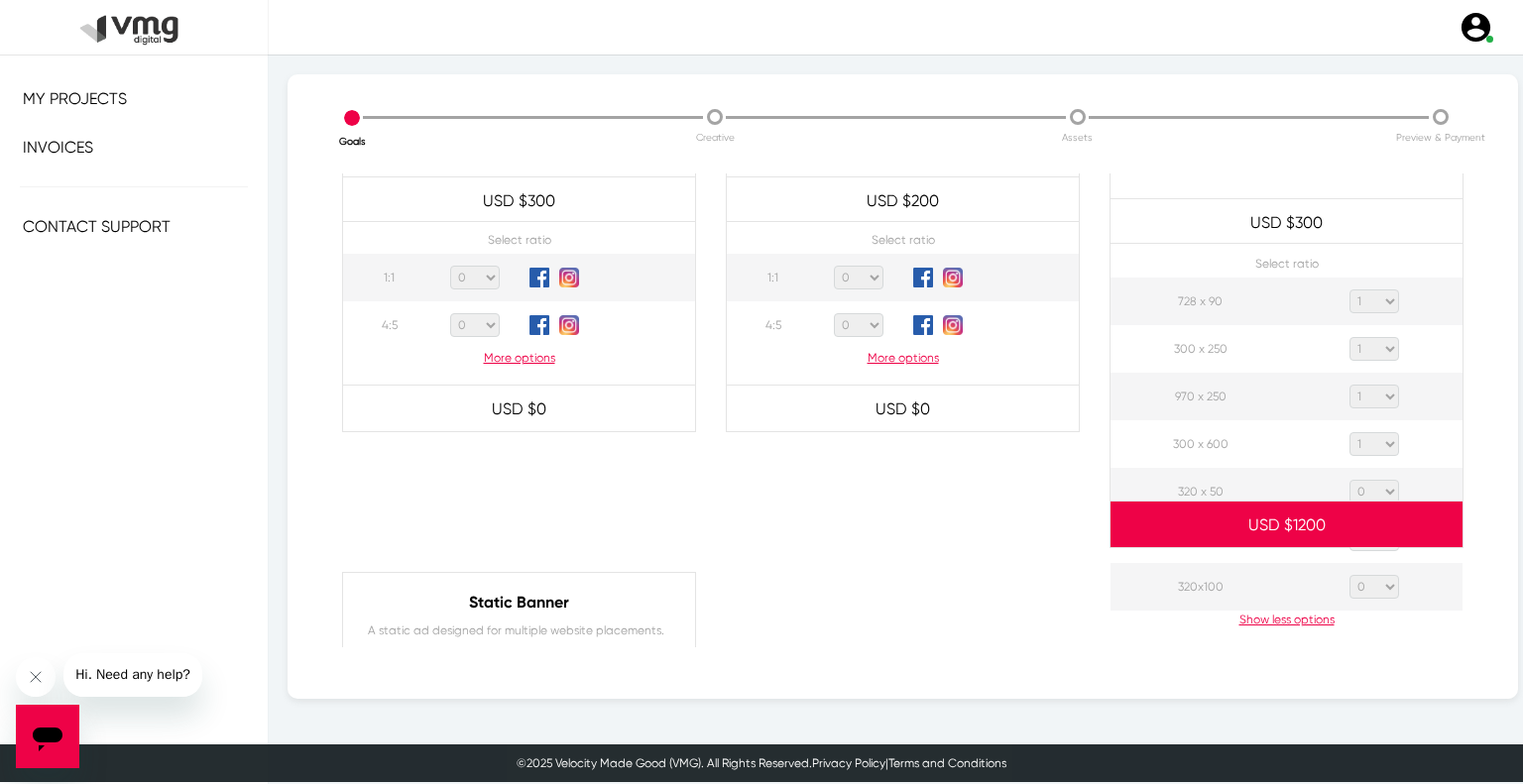 click on "0 1 2 3 4 5 6 7 8 9 10 11 12 13 14 15 16 17 18 19 20" 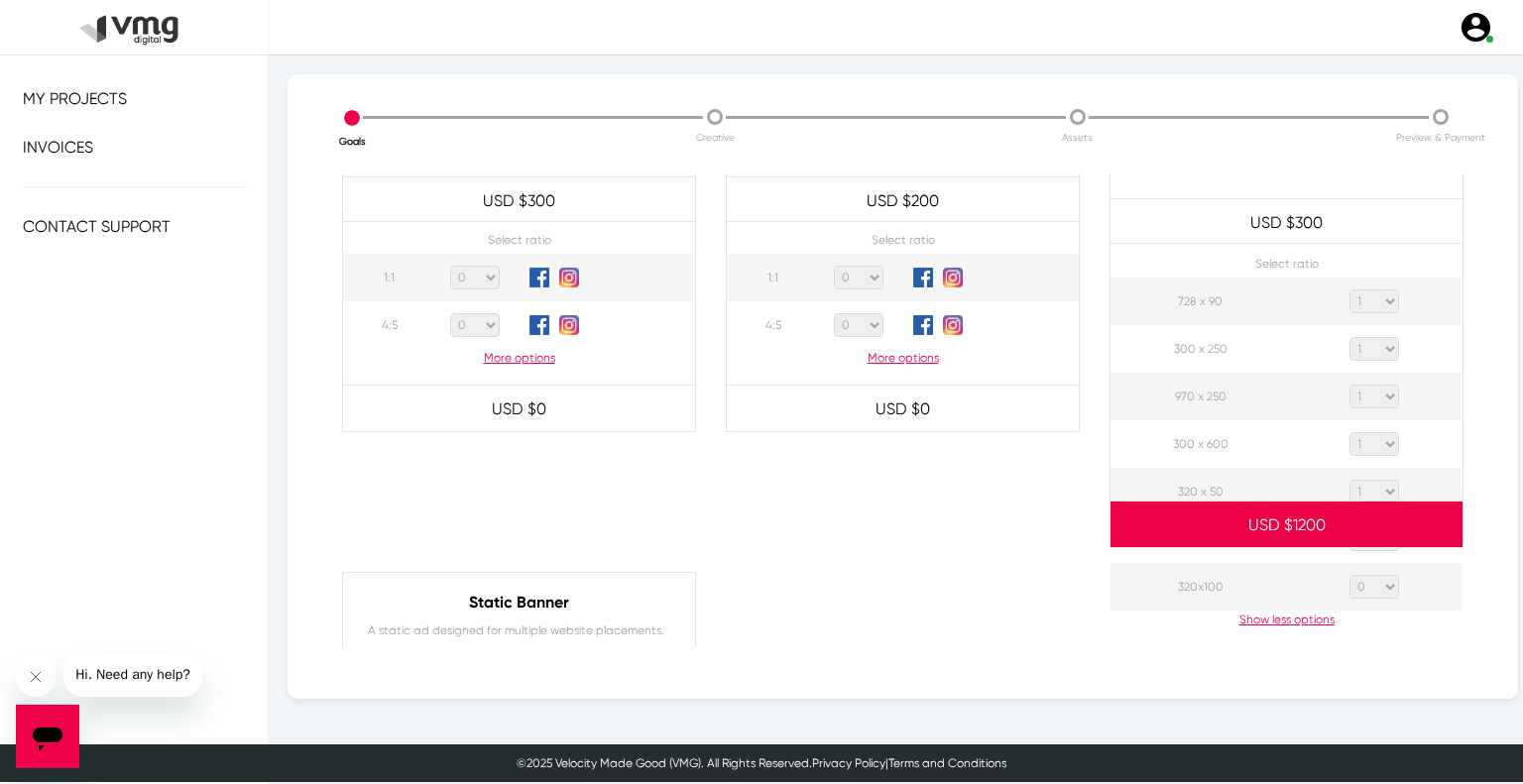 click on "0 1 2 3 4 5 6 7 8 9 10 11 12 13 14 15 16 17 18 19 20" 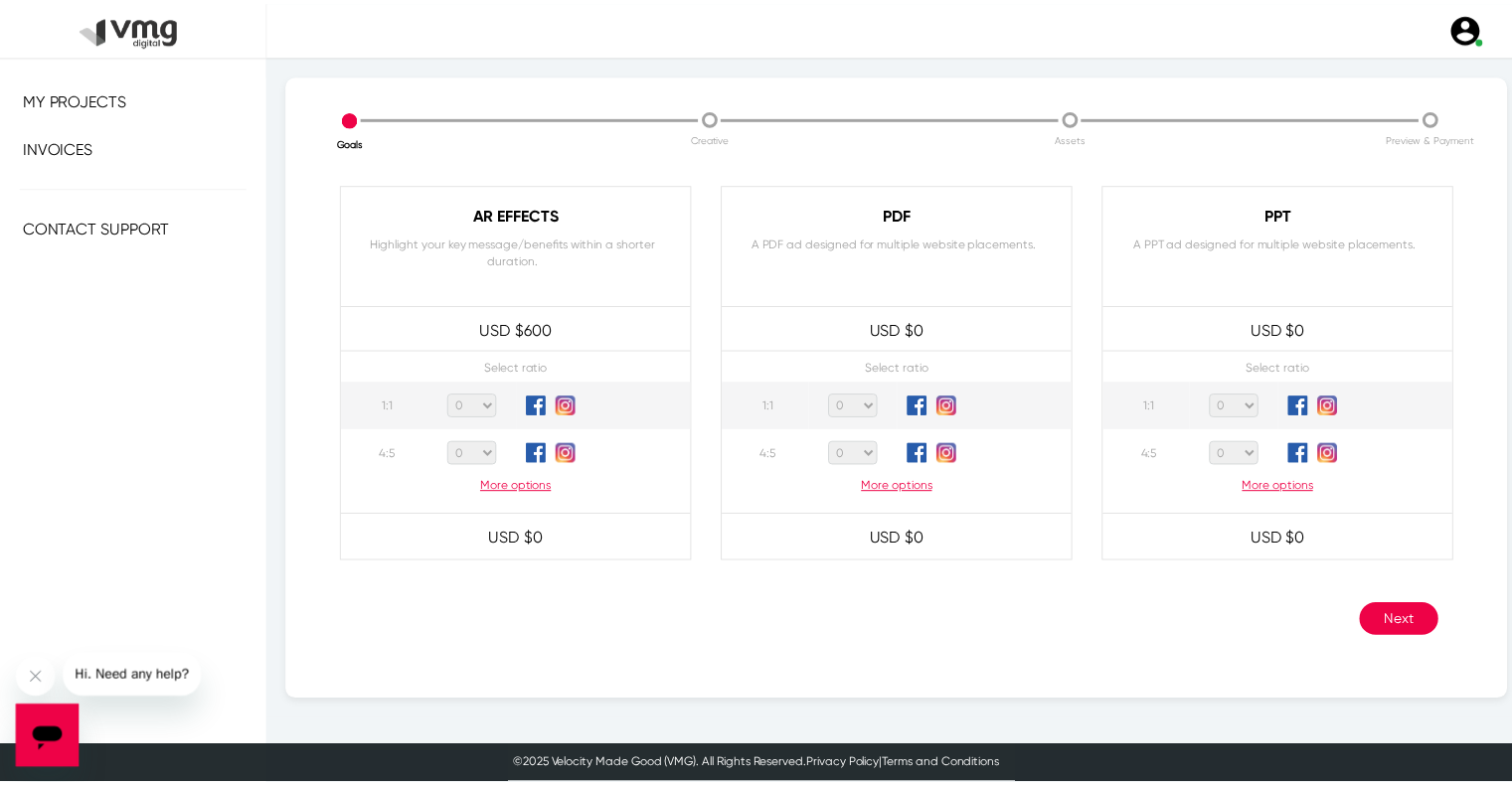 scroll, scrollTop: 1917, scrollLeft: 0, axis: vertical 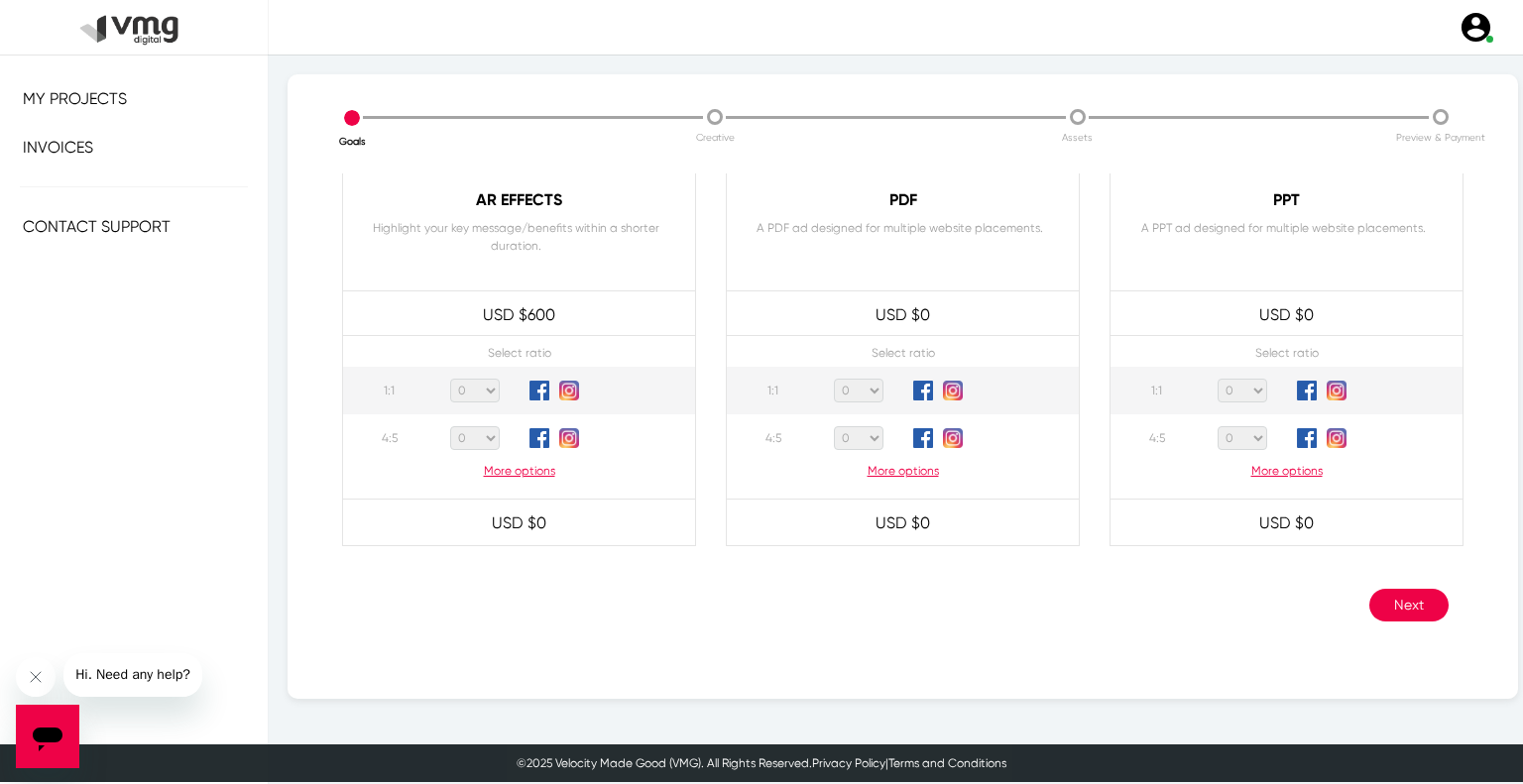 click on "Next" 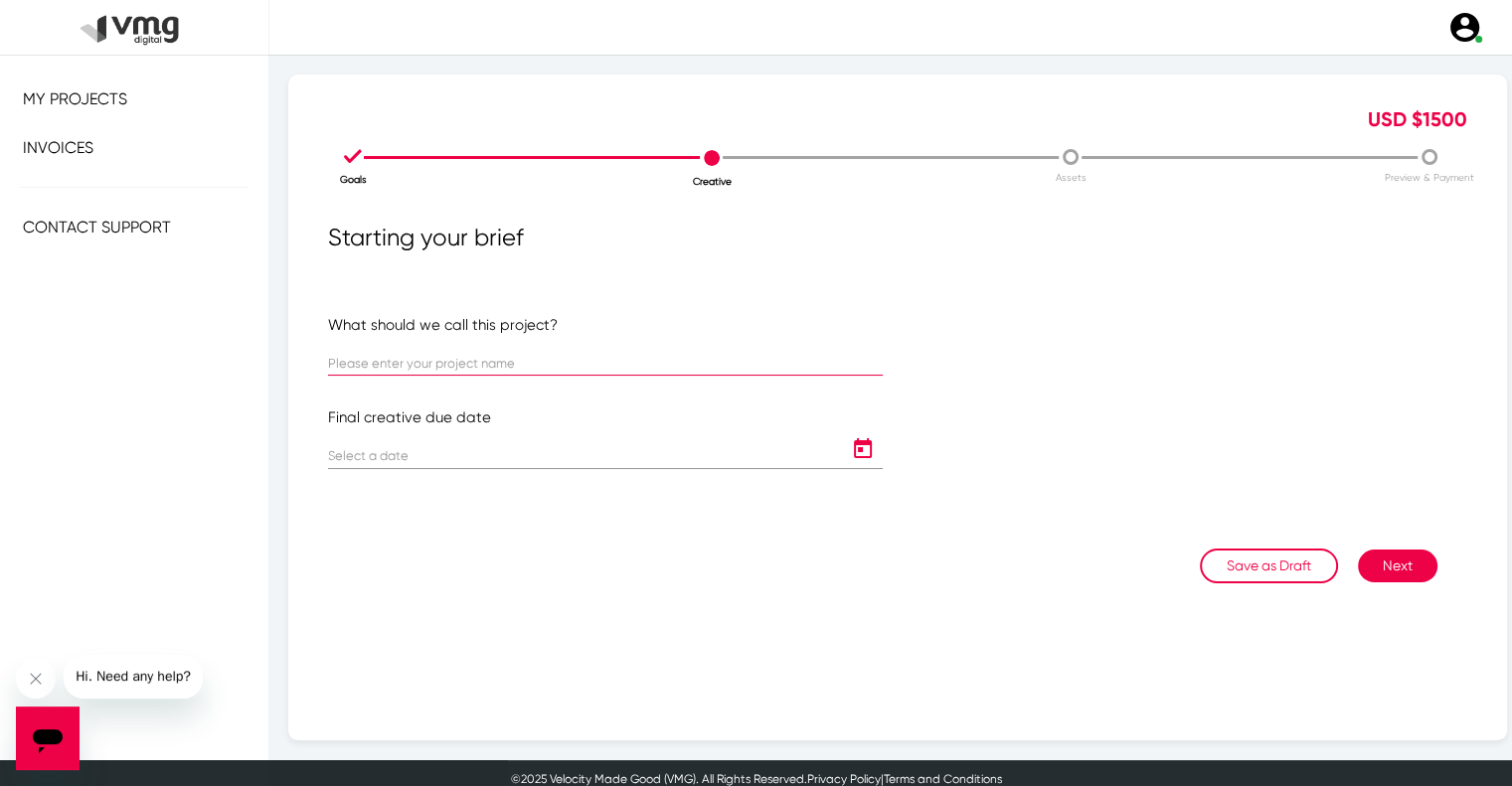 click at bounding box center (605, 364) 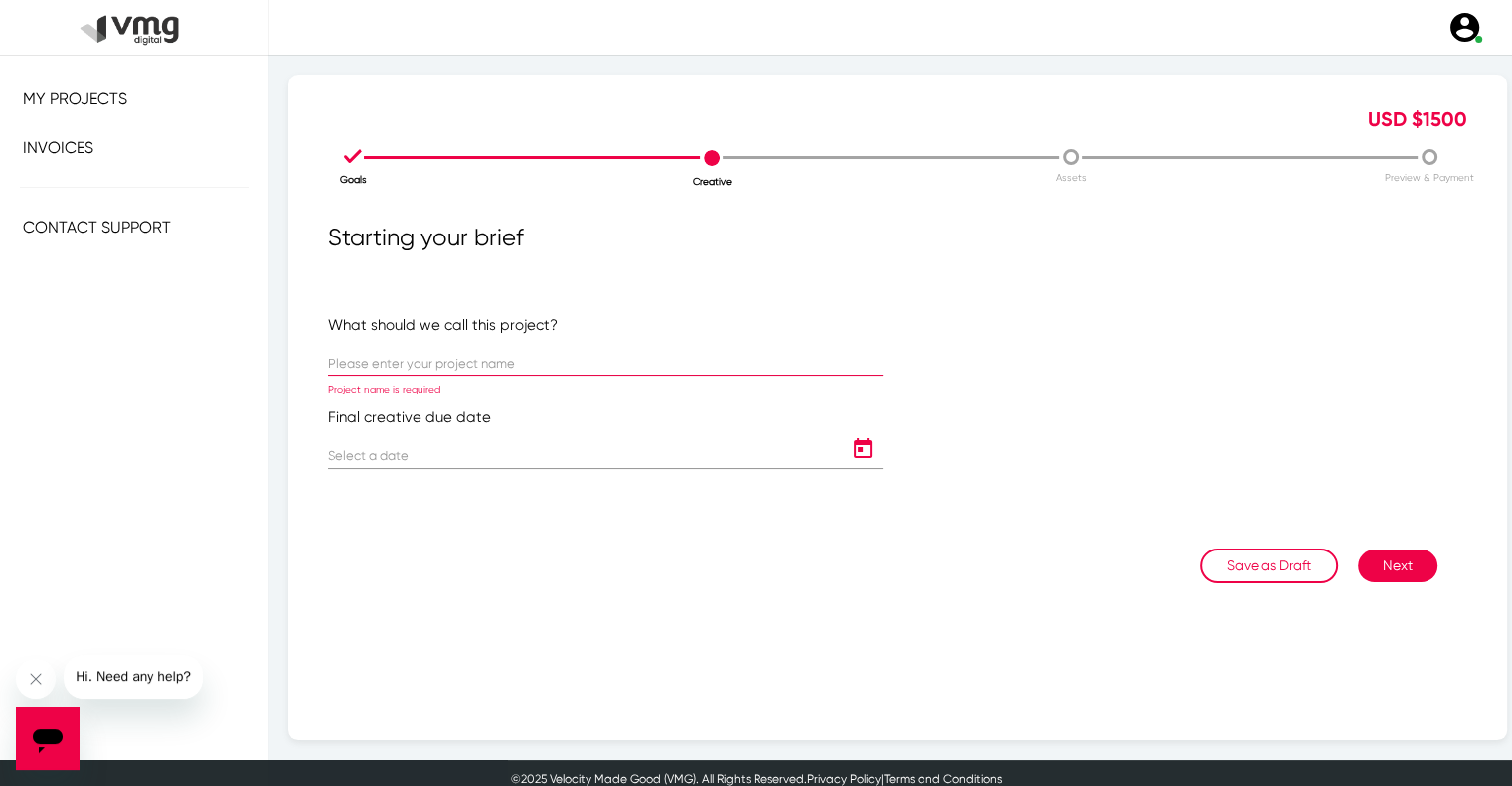 paste on "US LAM: Redner’s Weekly Campaign (July 24 - 30)" 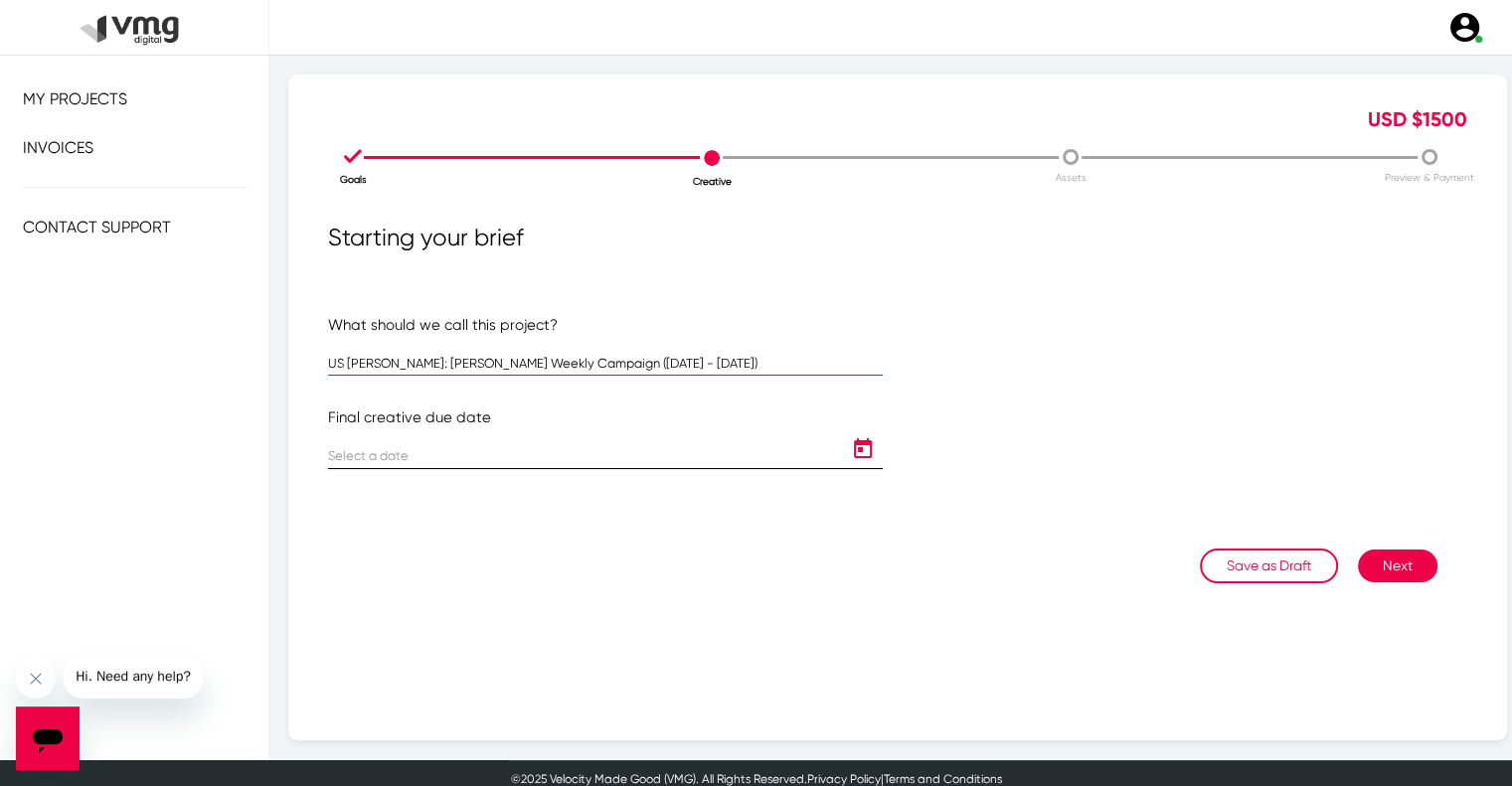 type on "US LAM: Redner’s Weekly Campaign (July 24 - 30)" 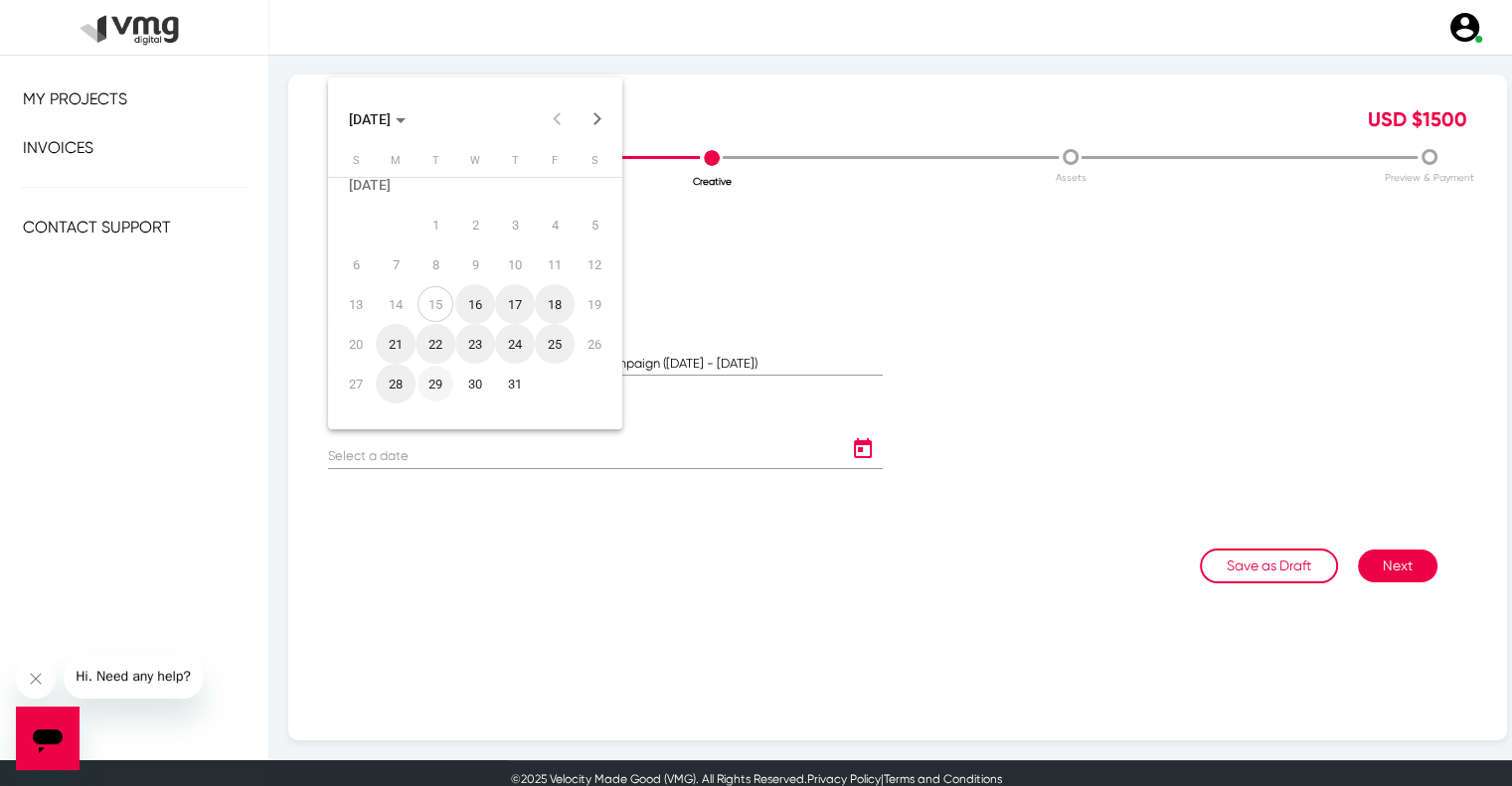 click on "29" at bounding box center (435, 384) 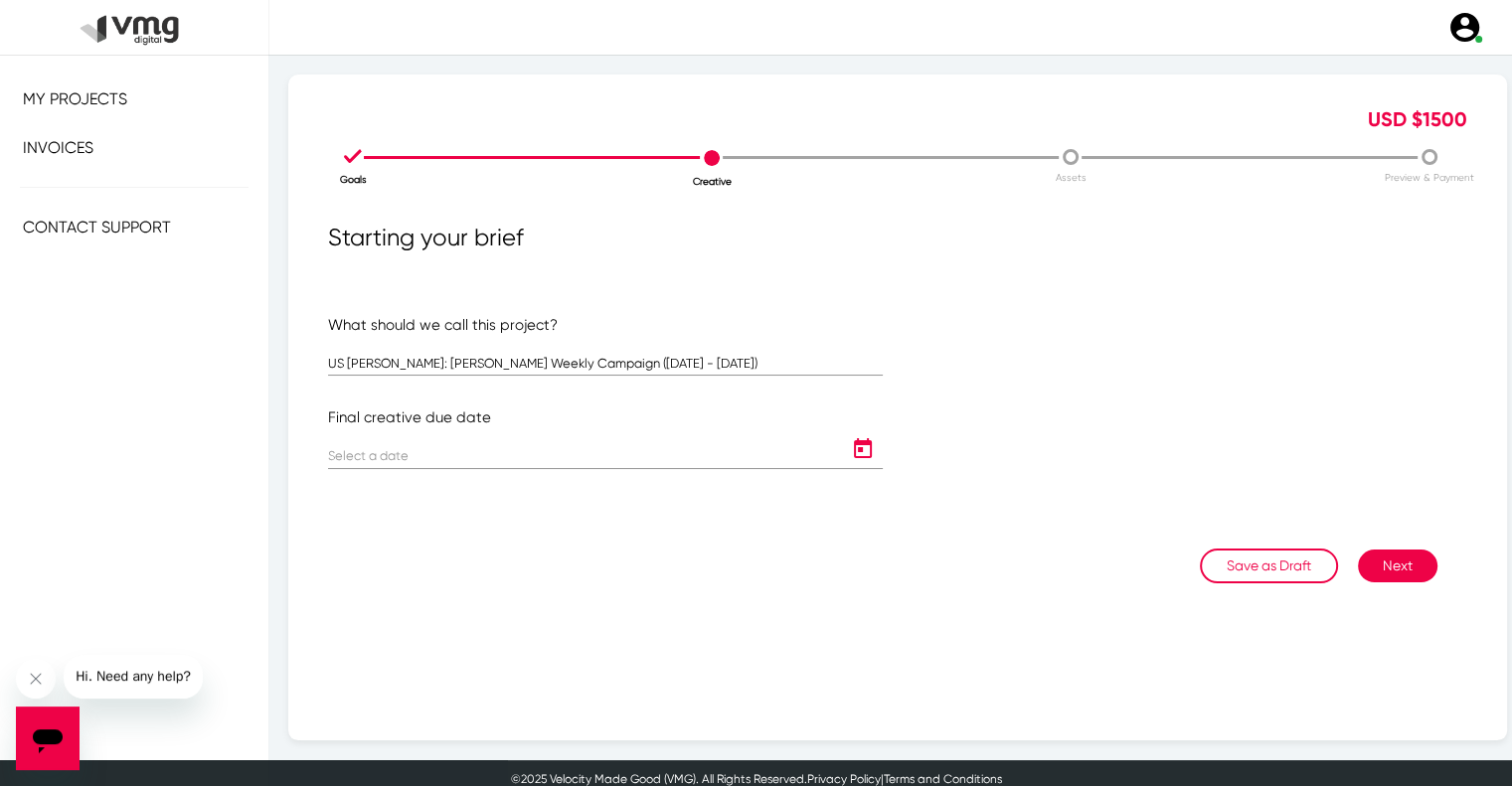 type on "[DATE]" 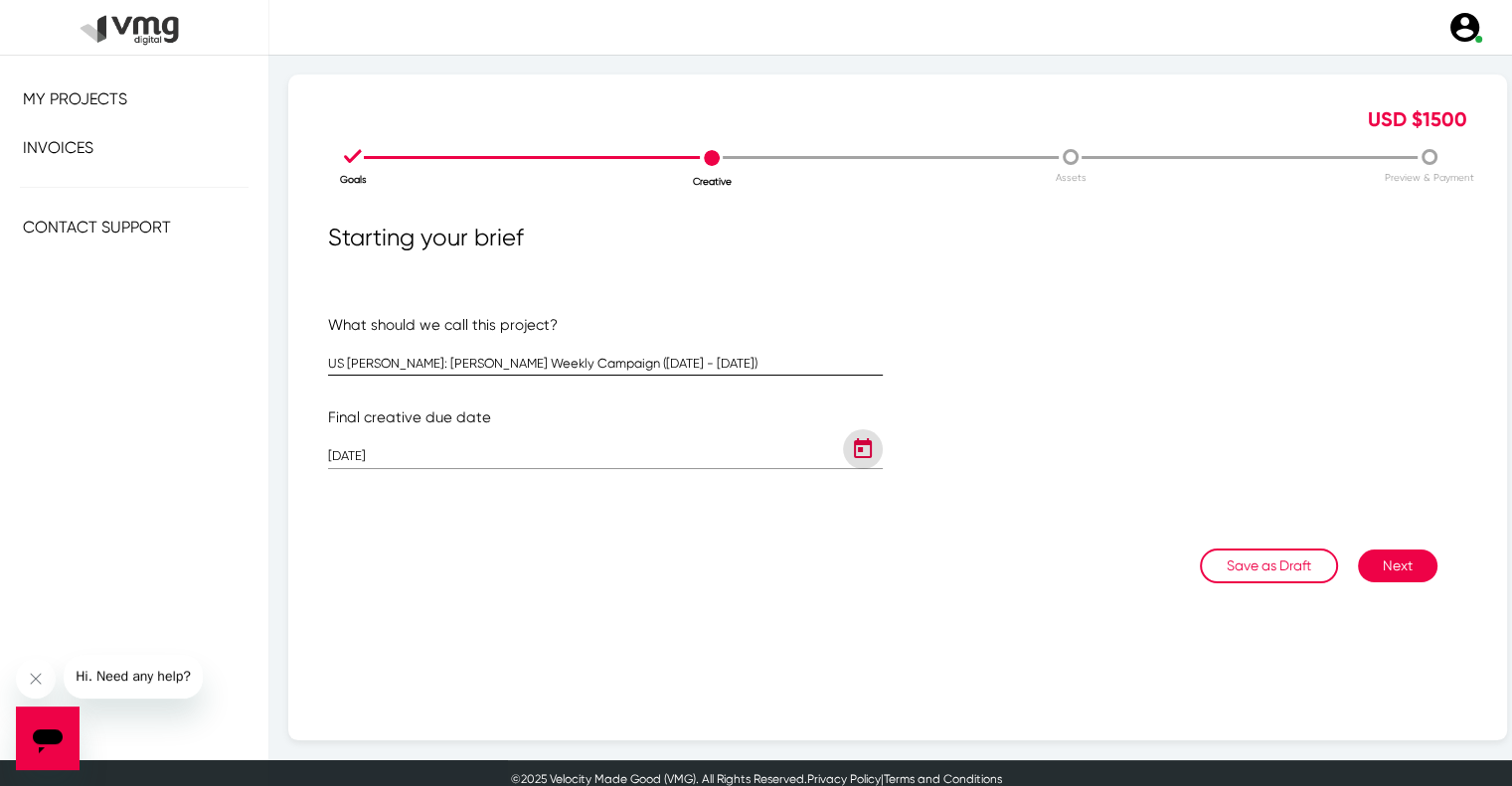 click on "US LAM: Redner’s Weekly Campaign (July 24 - 30)" at bounding box center [605, 364] 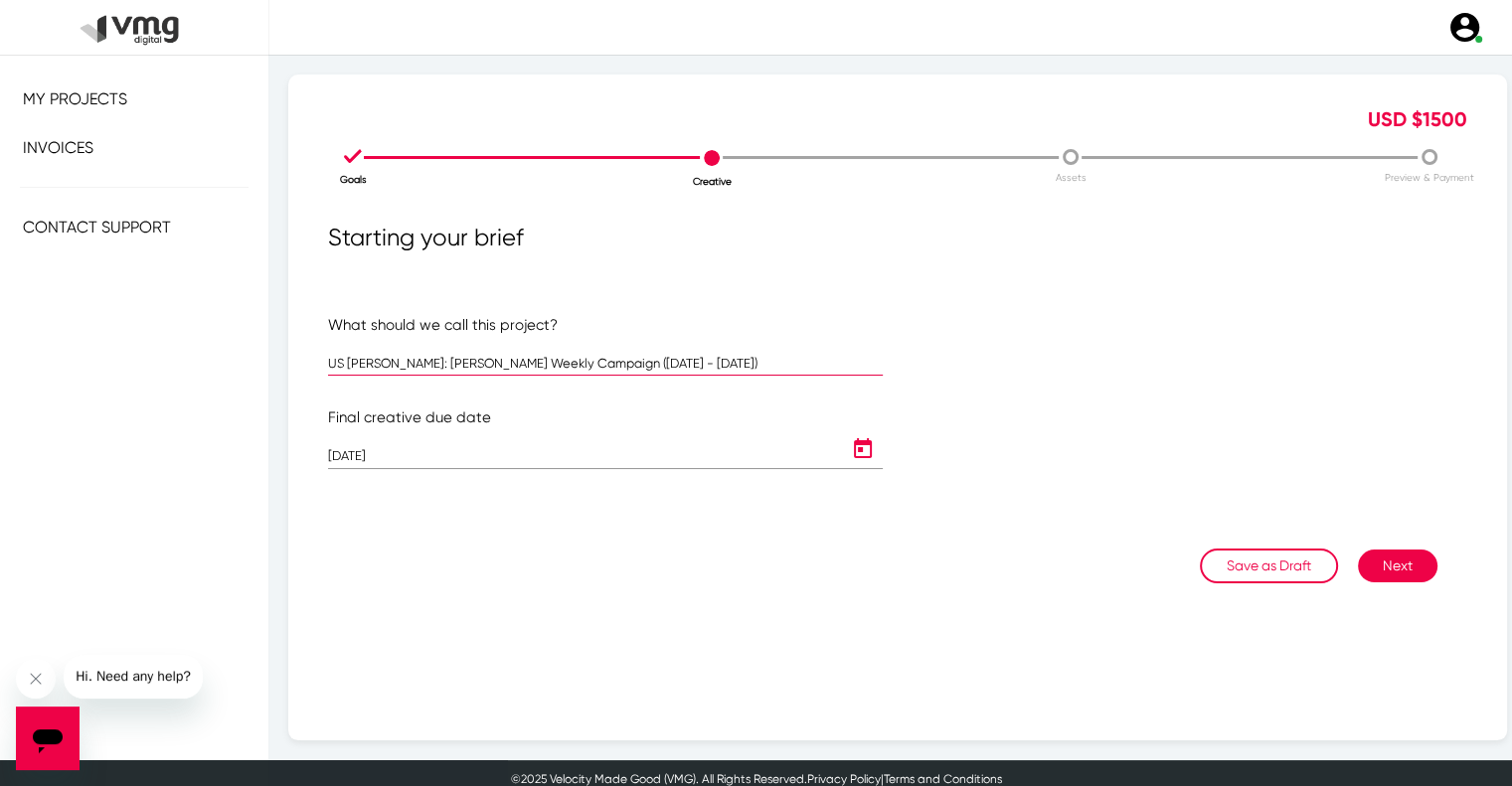 click on "US LAM: Redner’s Weekly Campaign (July 24 - 30)" at bounding box center [605, 364] 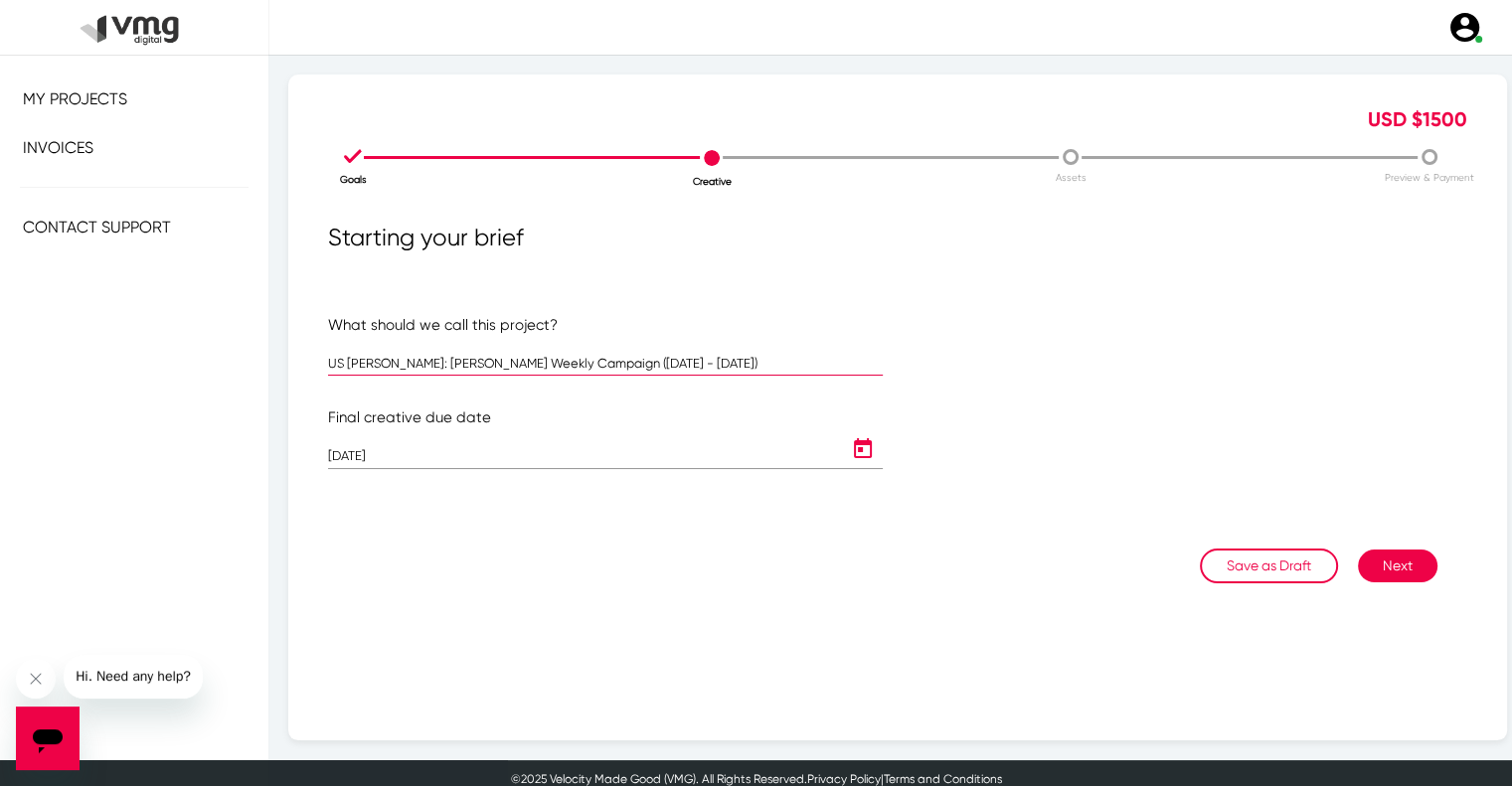 click on "Save as Draft Next" 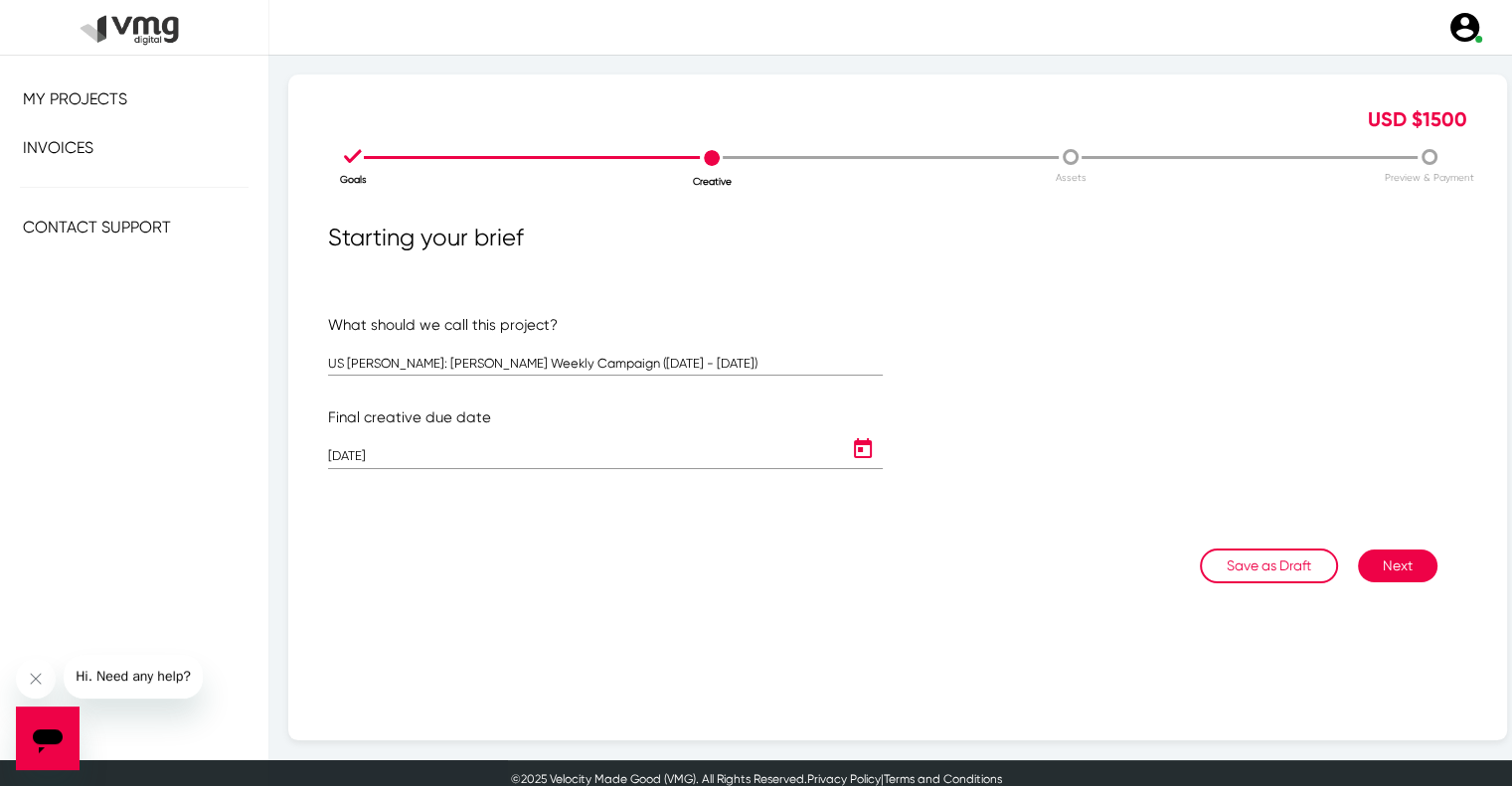 click on "Next" 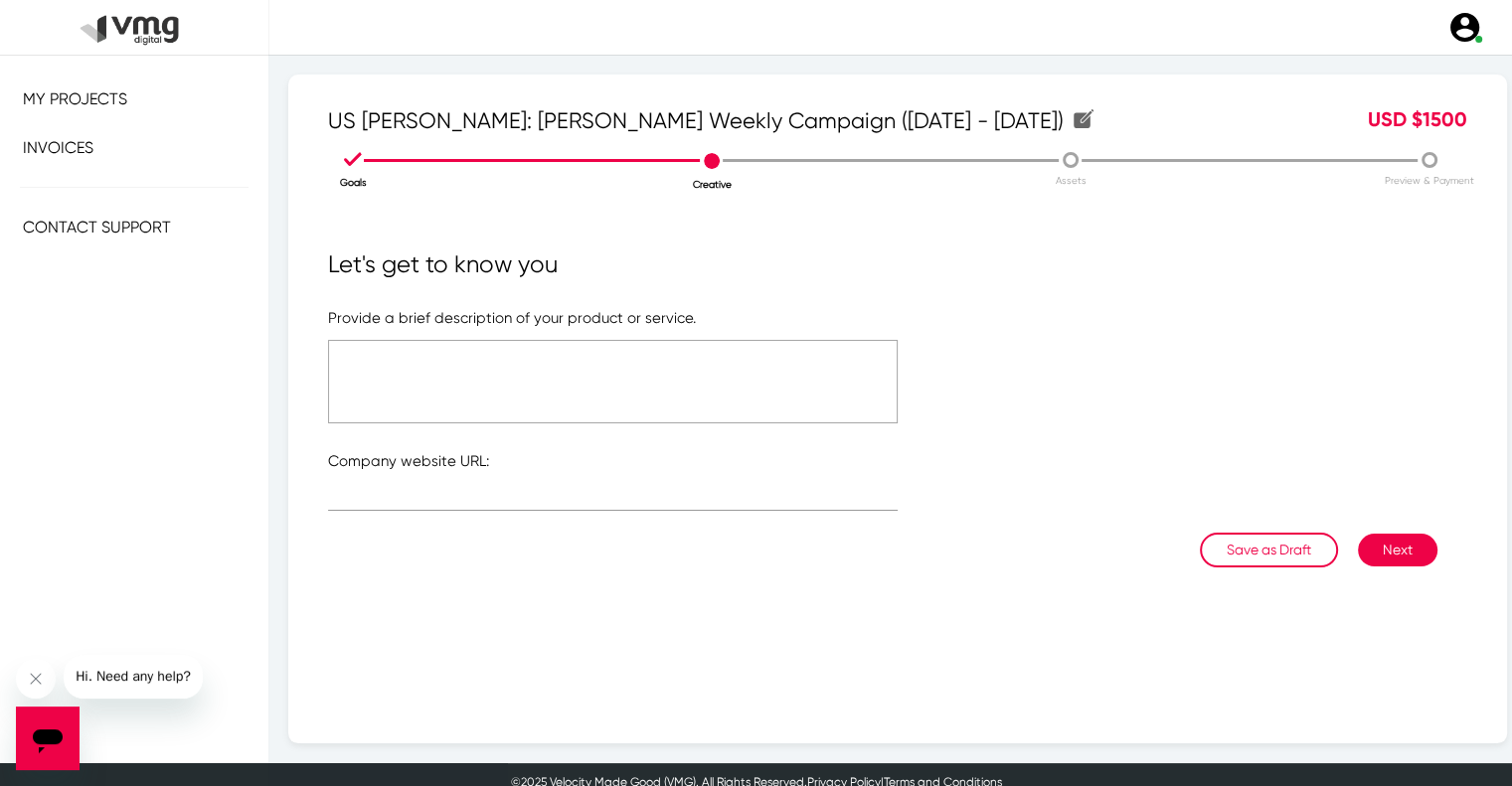 click 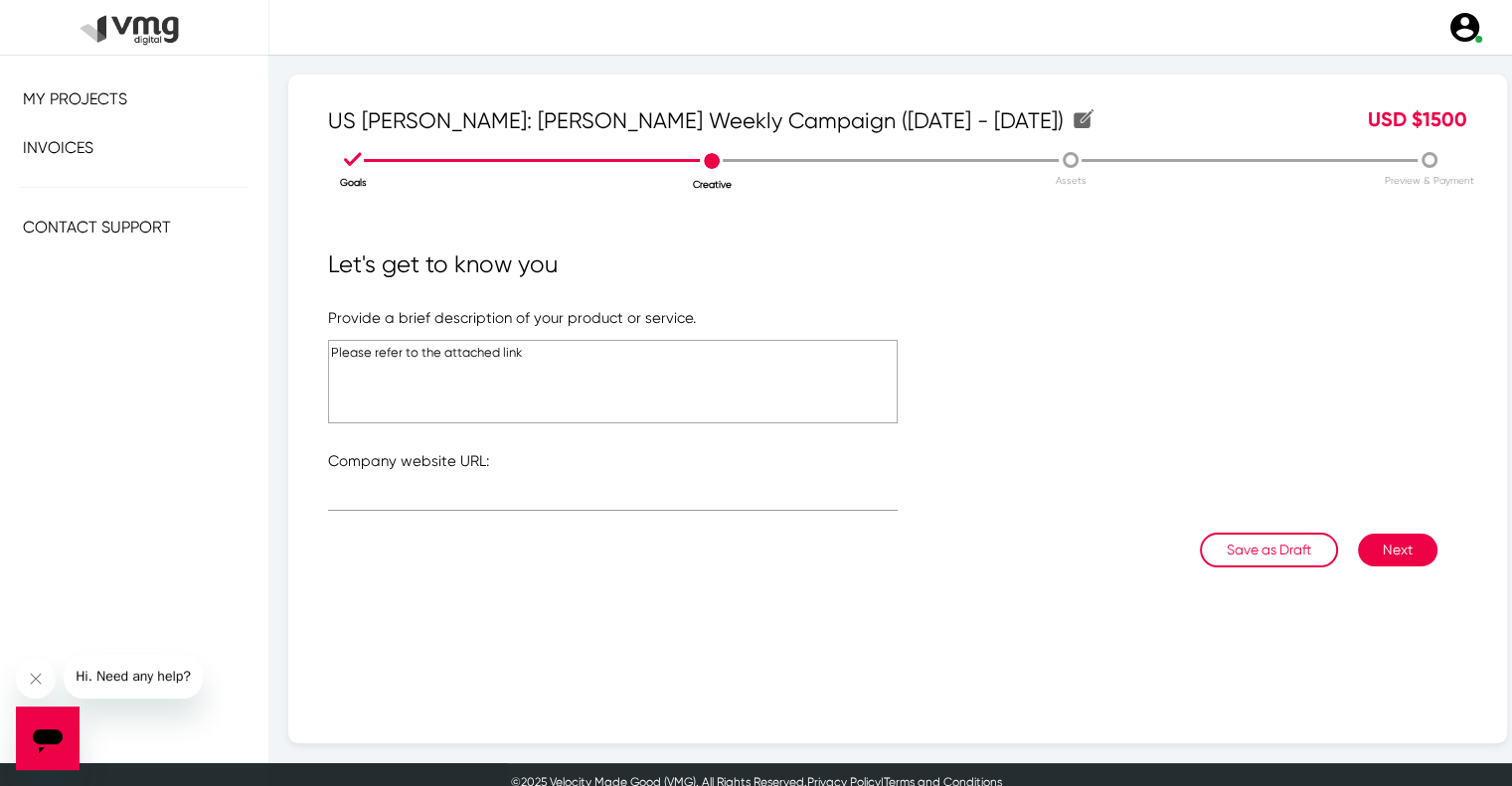 type on "Please refer to the attached link" 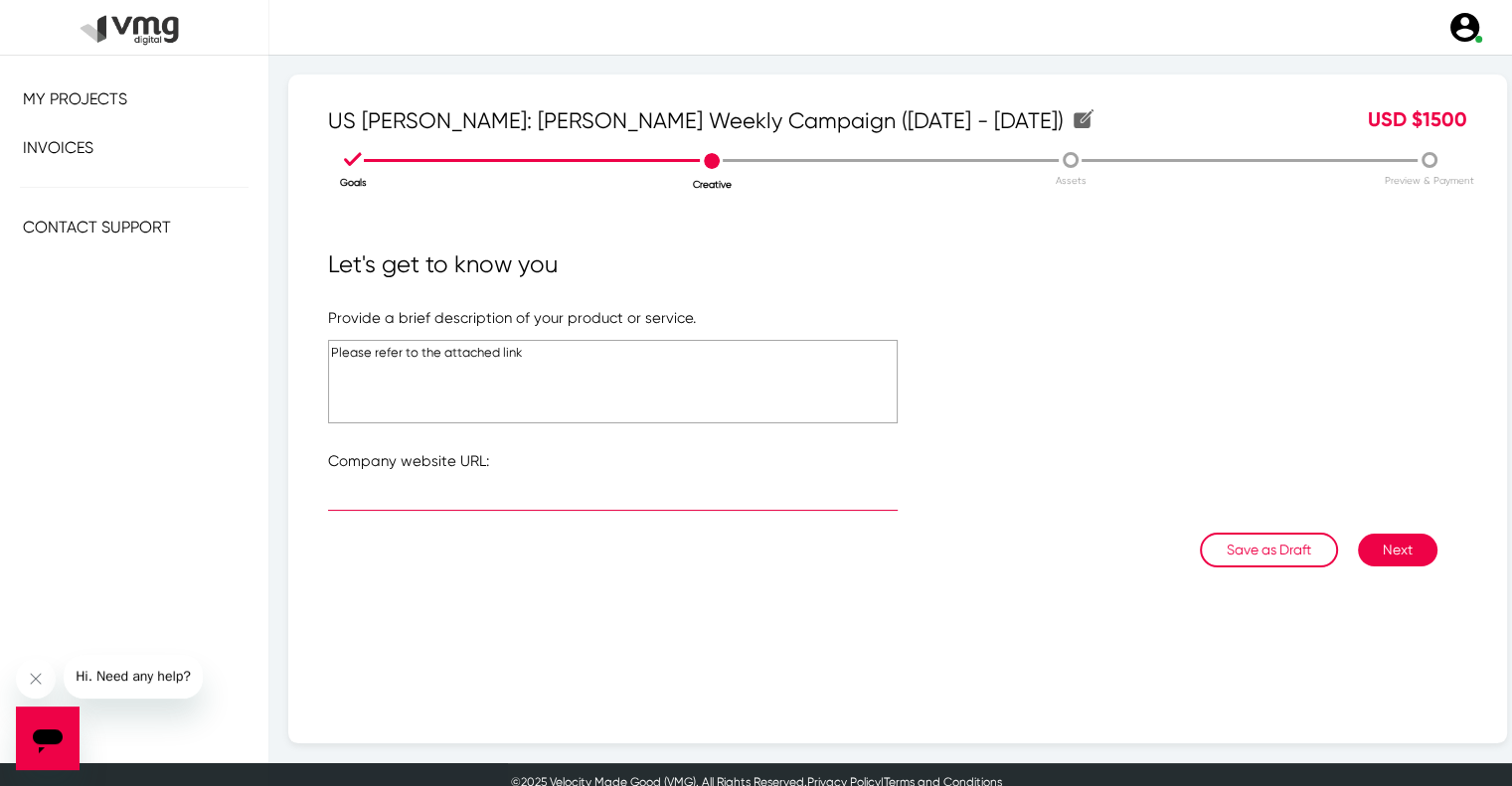click at bounding box center (612, 499) 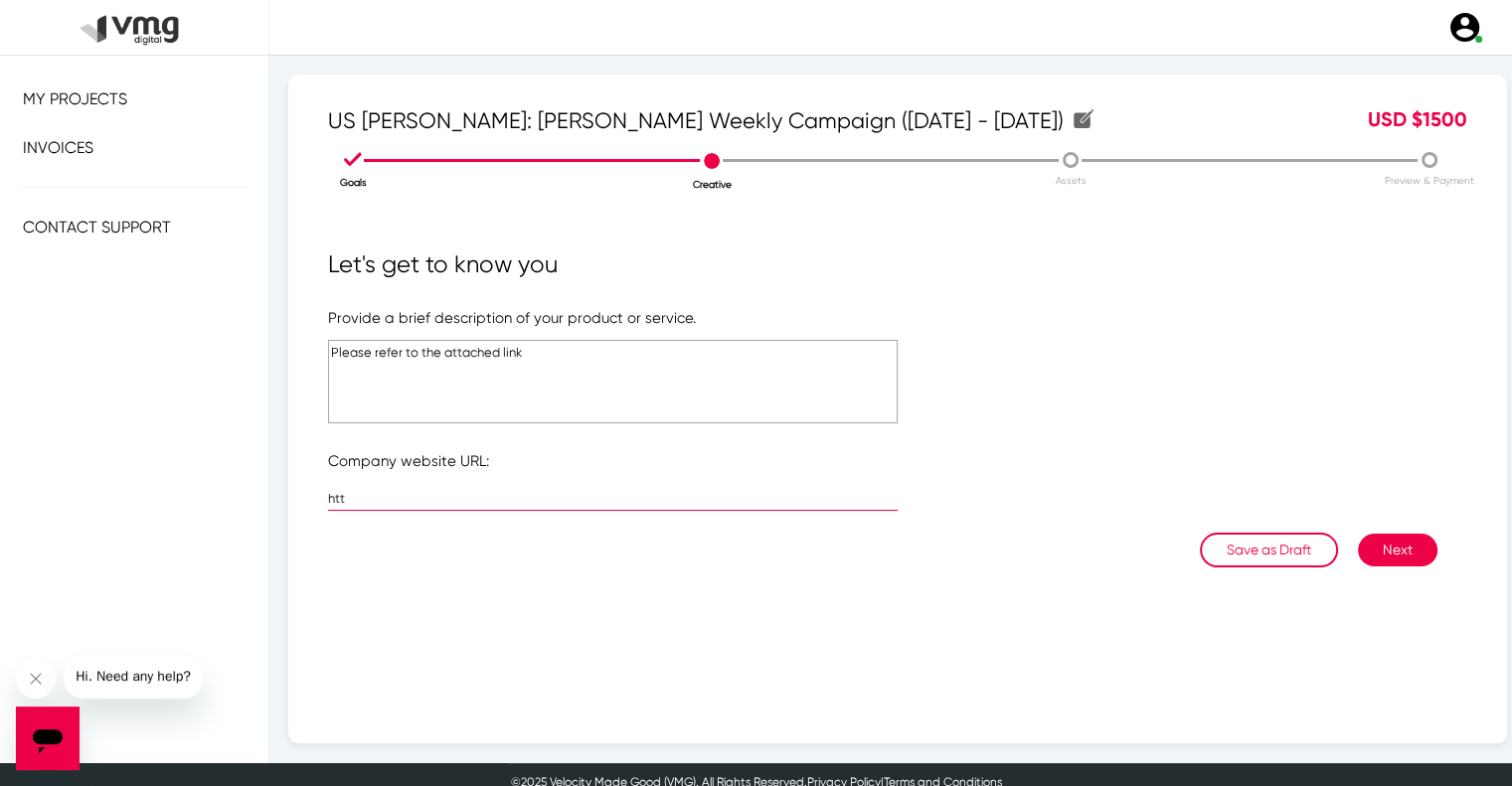 type on "https://www.rednersmarkets.com/" 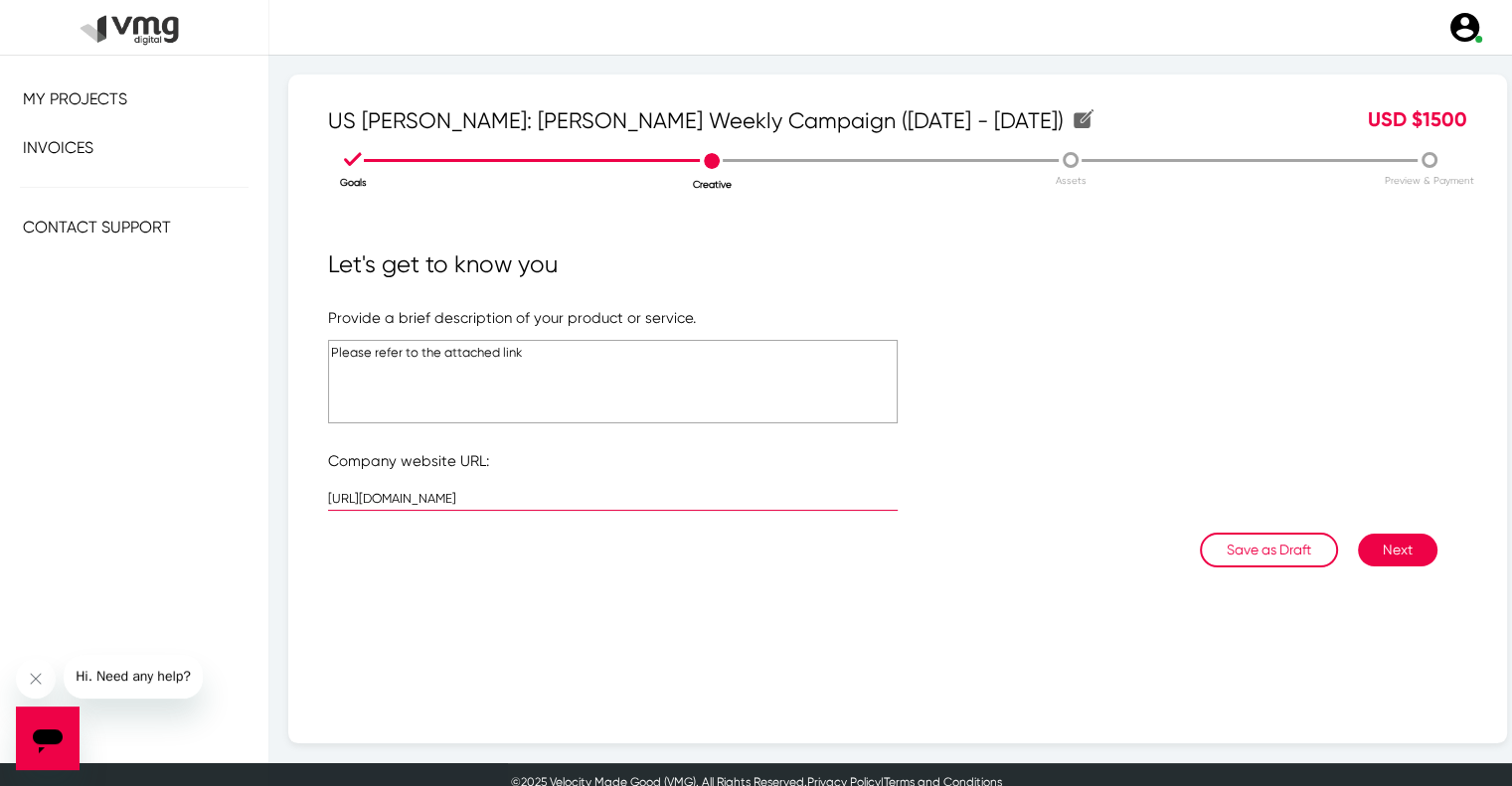 click on "Please refer to the attached link" 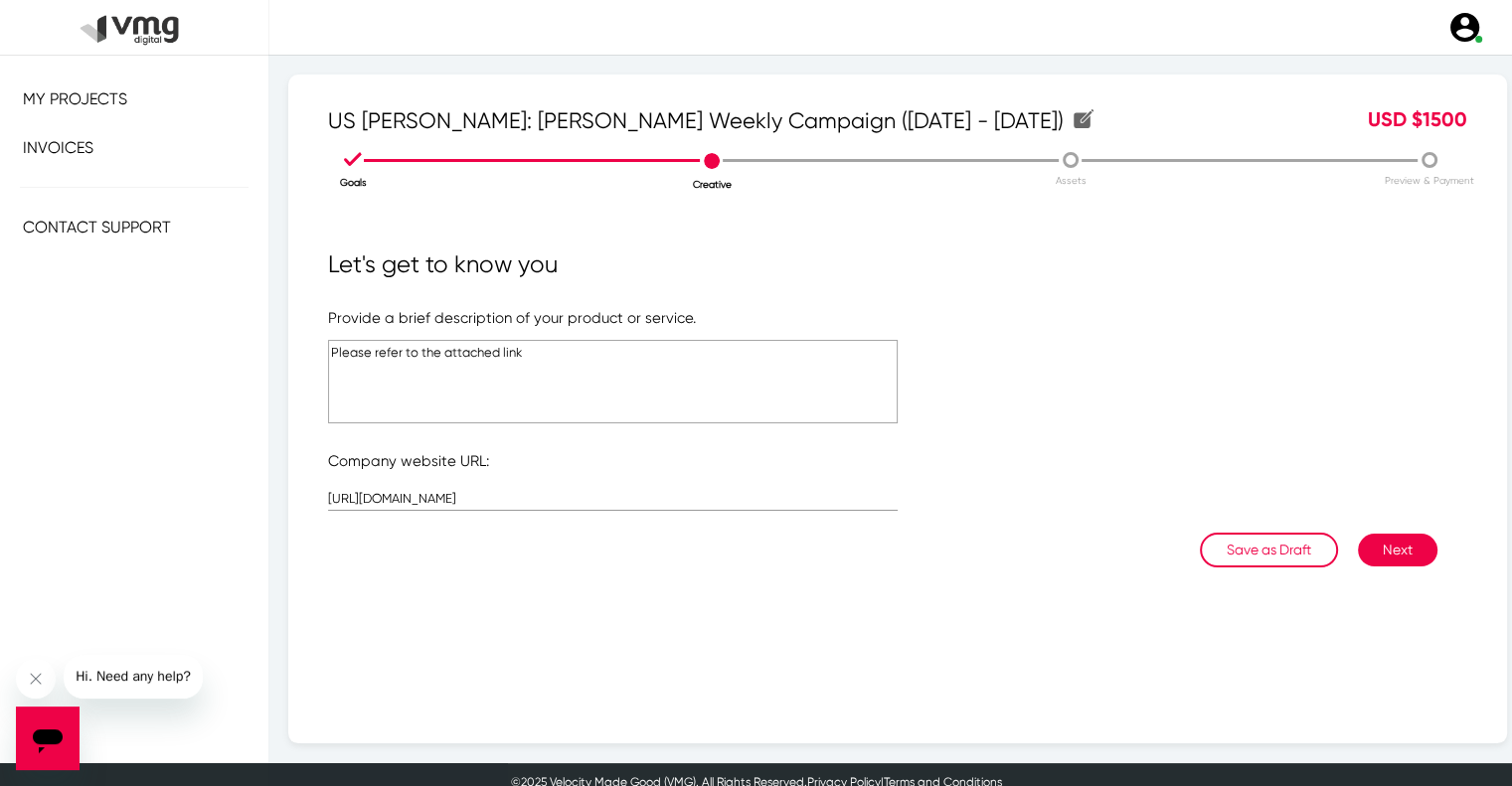 click on "Please refer to the attached link" 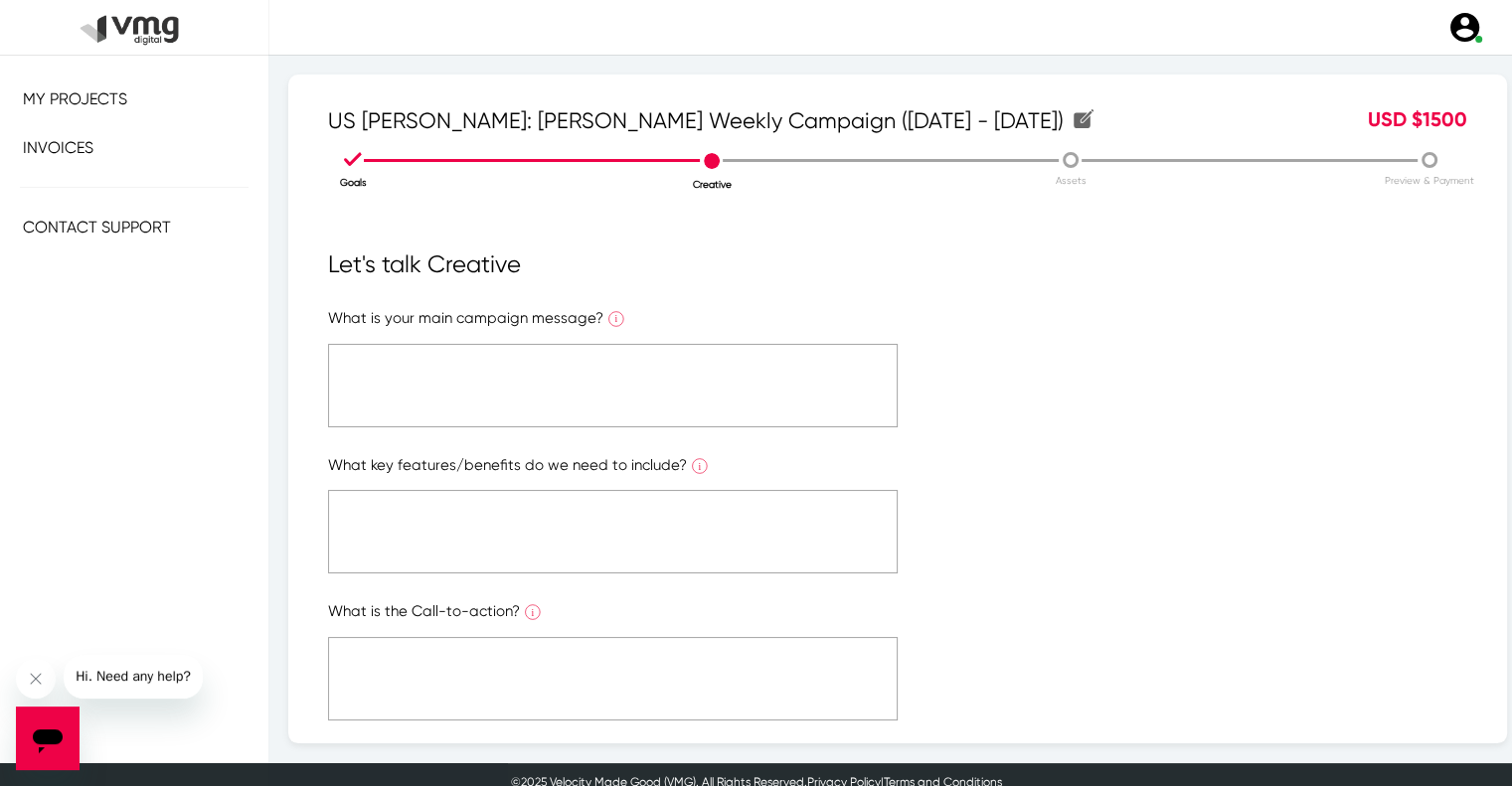 click 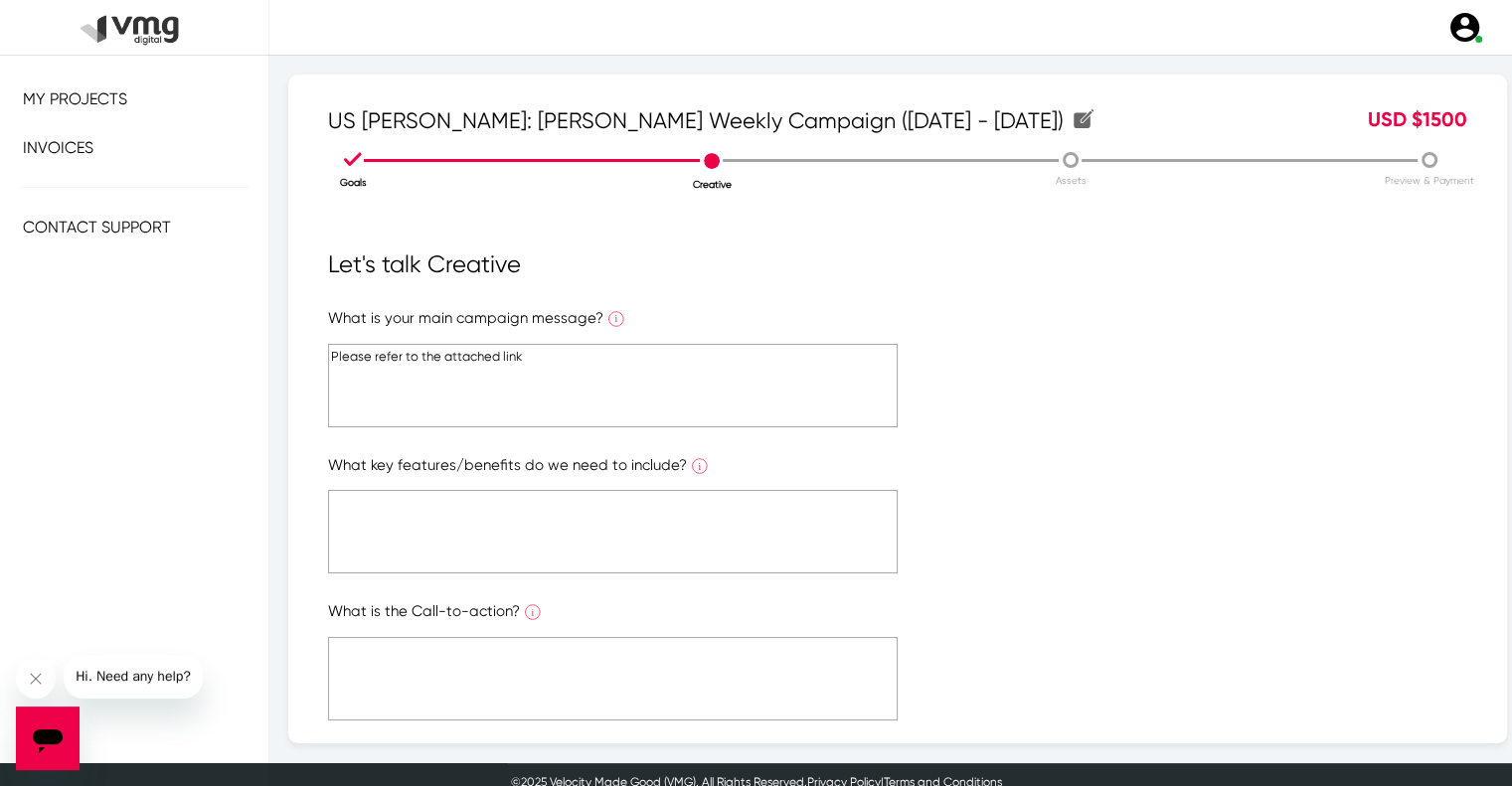 type on "Please refer to the attached link" 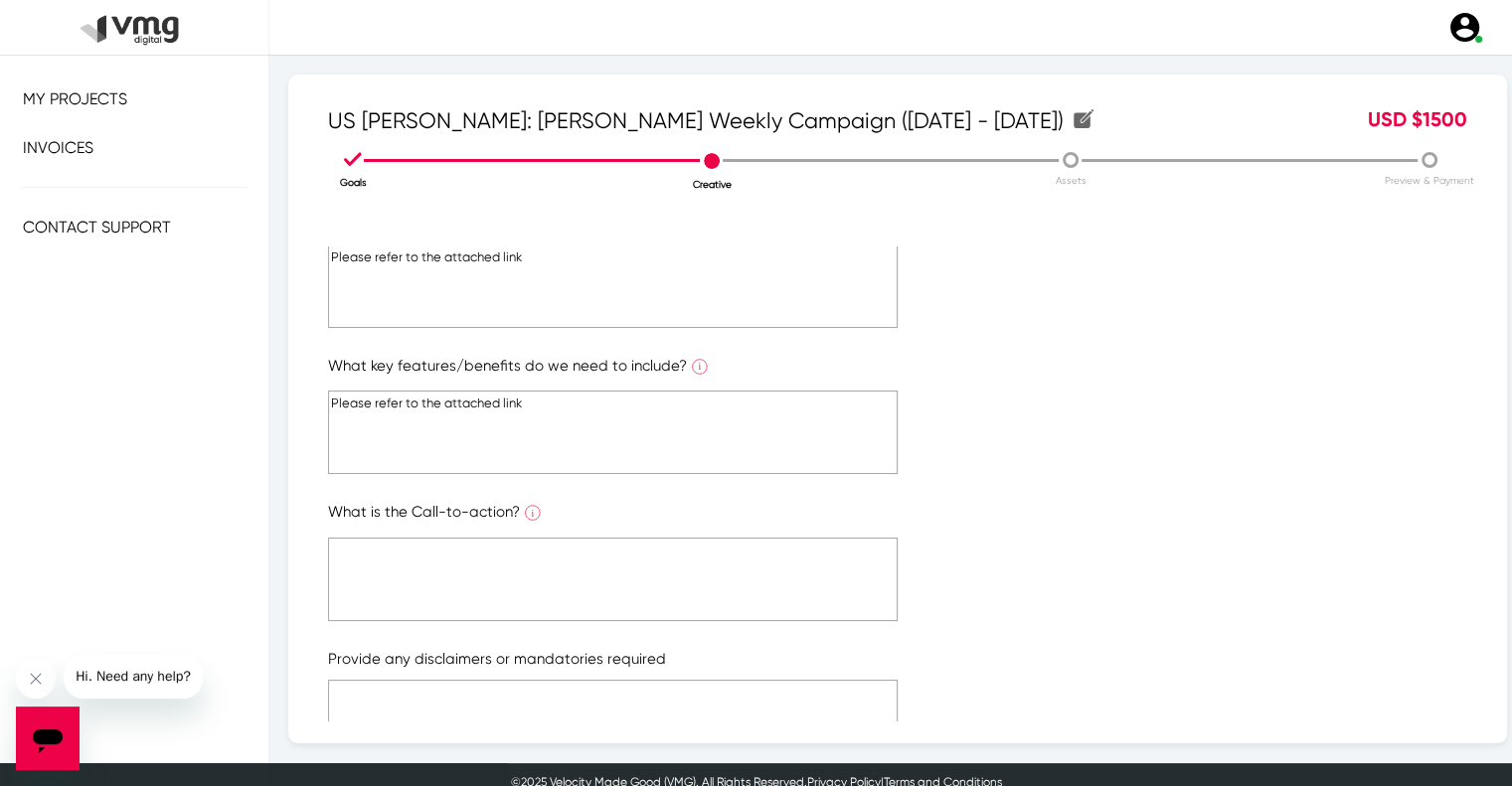 type on "Please refer to the attached link" 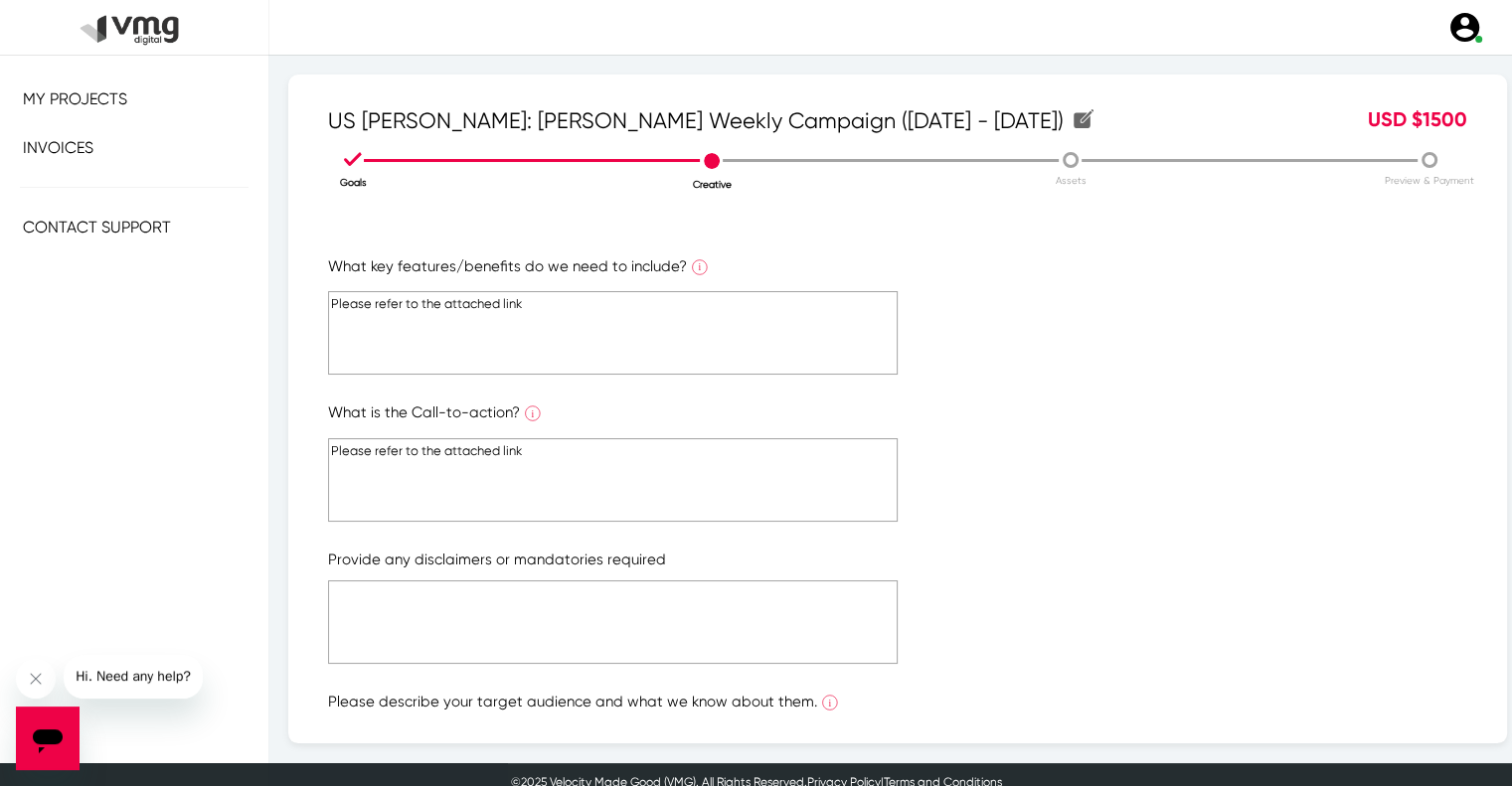 type on "Please refer to the attached link" 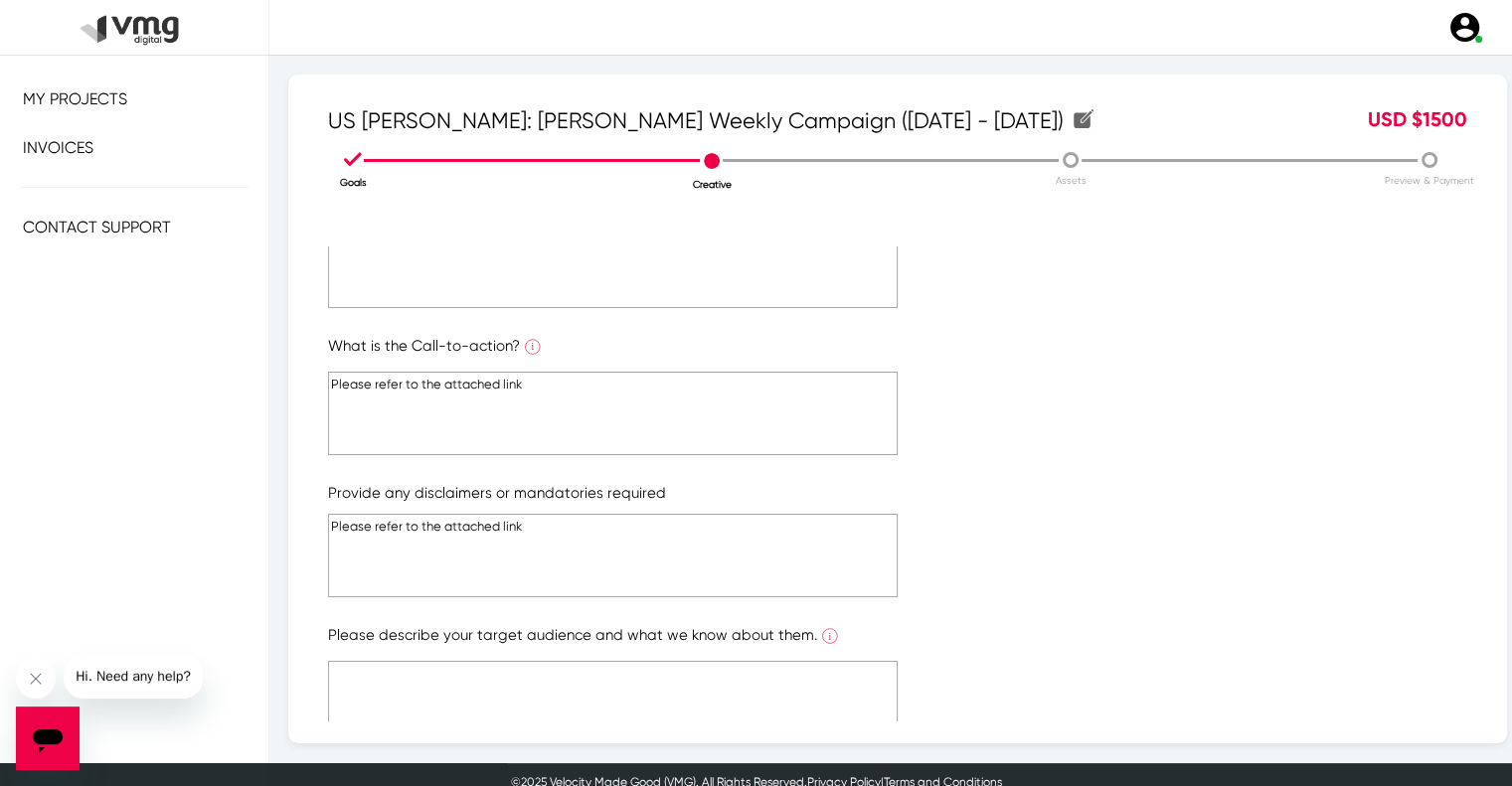 scroll, scrollTop: 298, scrollLeft: 0, axis: vertical 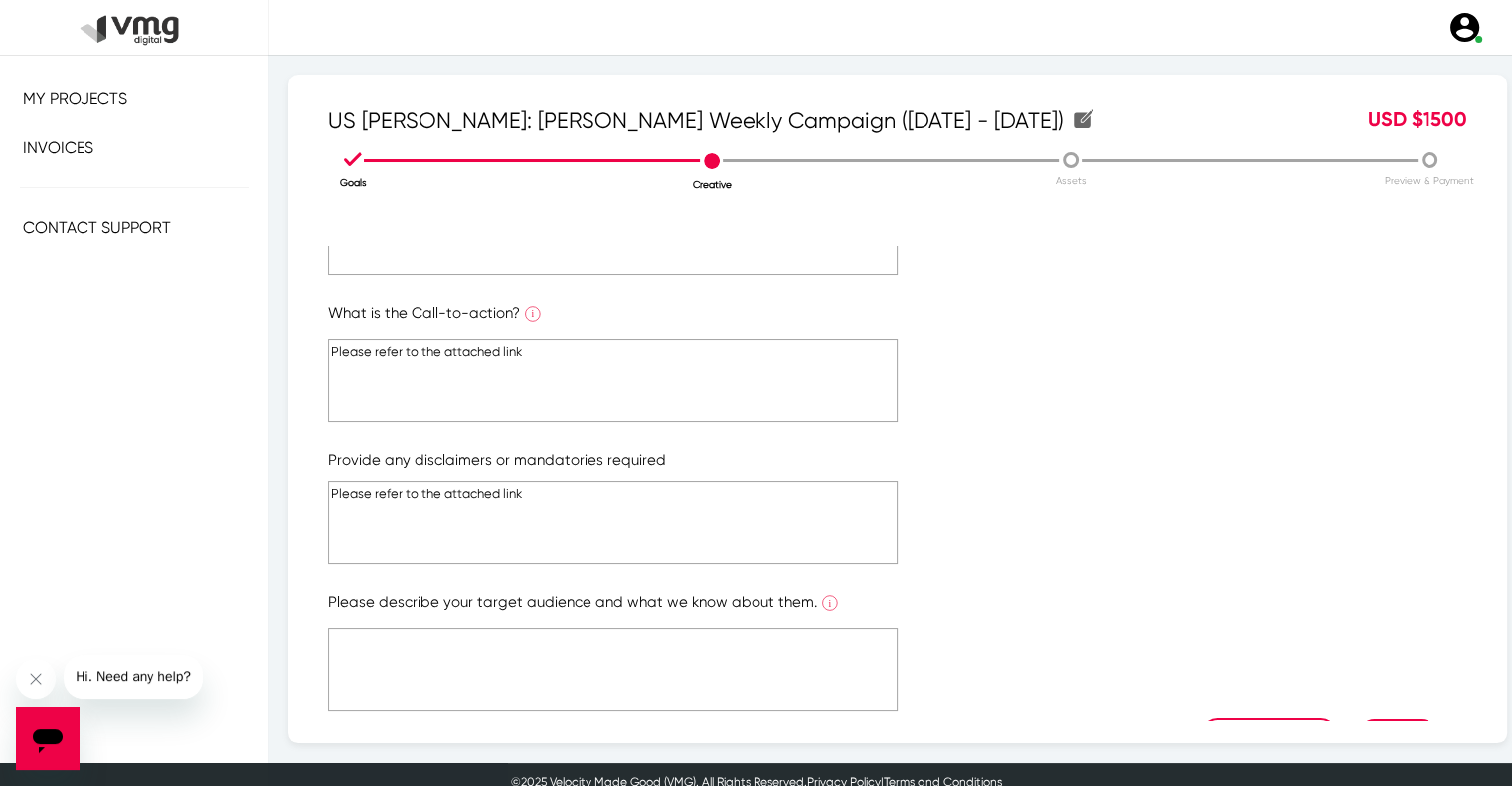 type on "Please refer to the attached link" 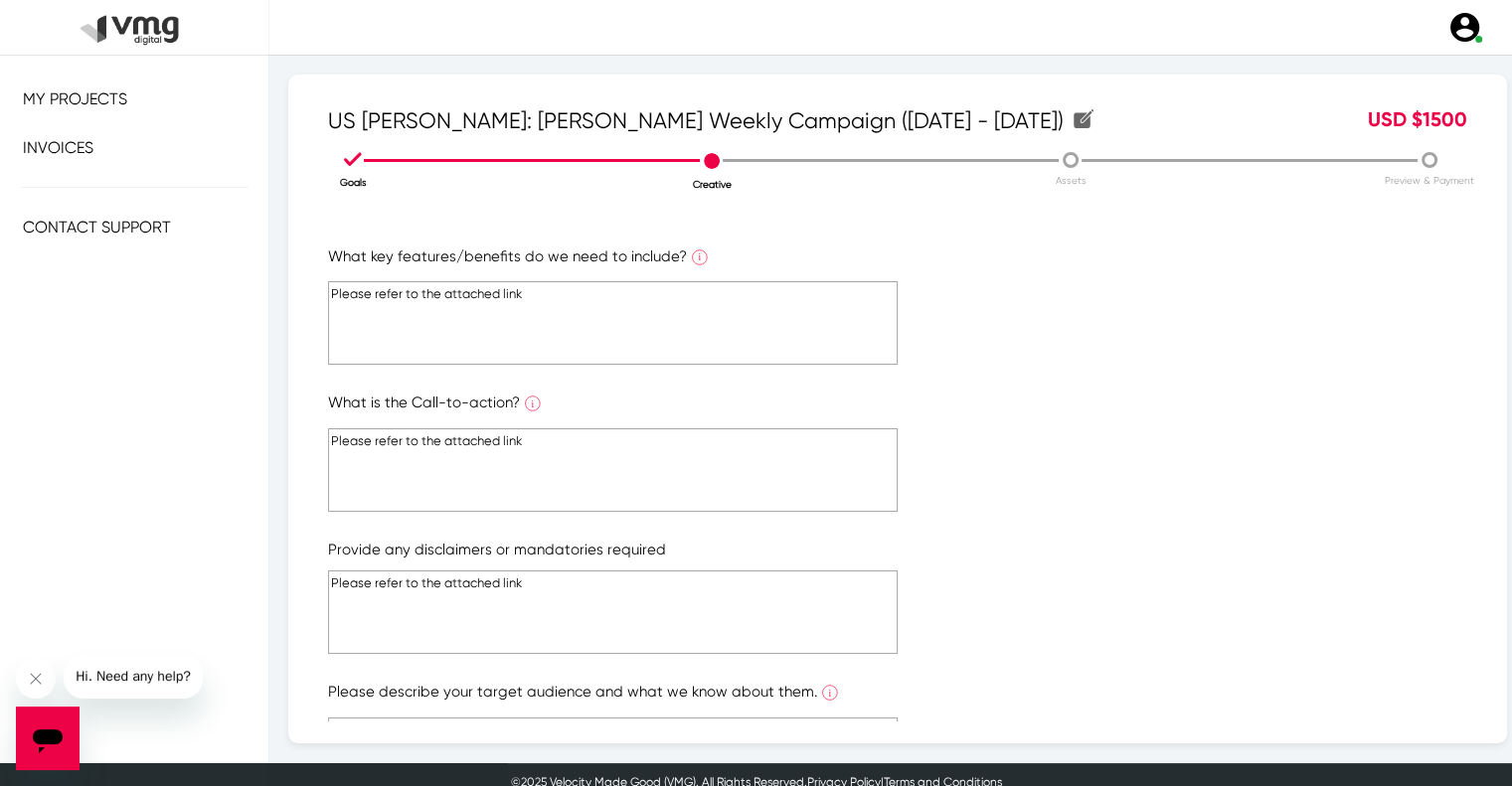 scroll, scrollTop: 356, scrollLeft: 0, axis: vertical 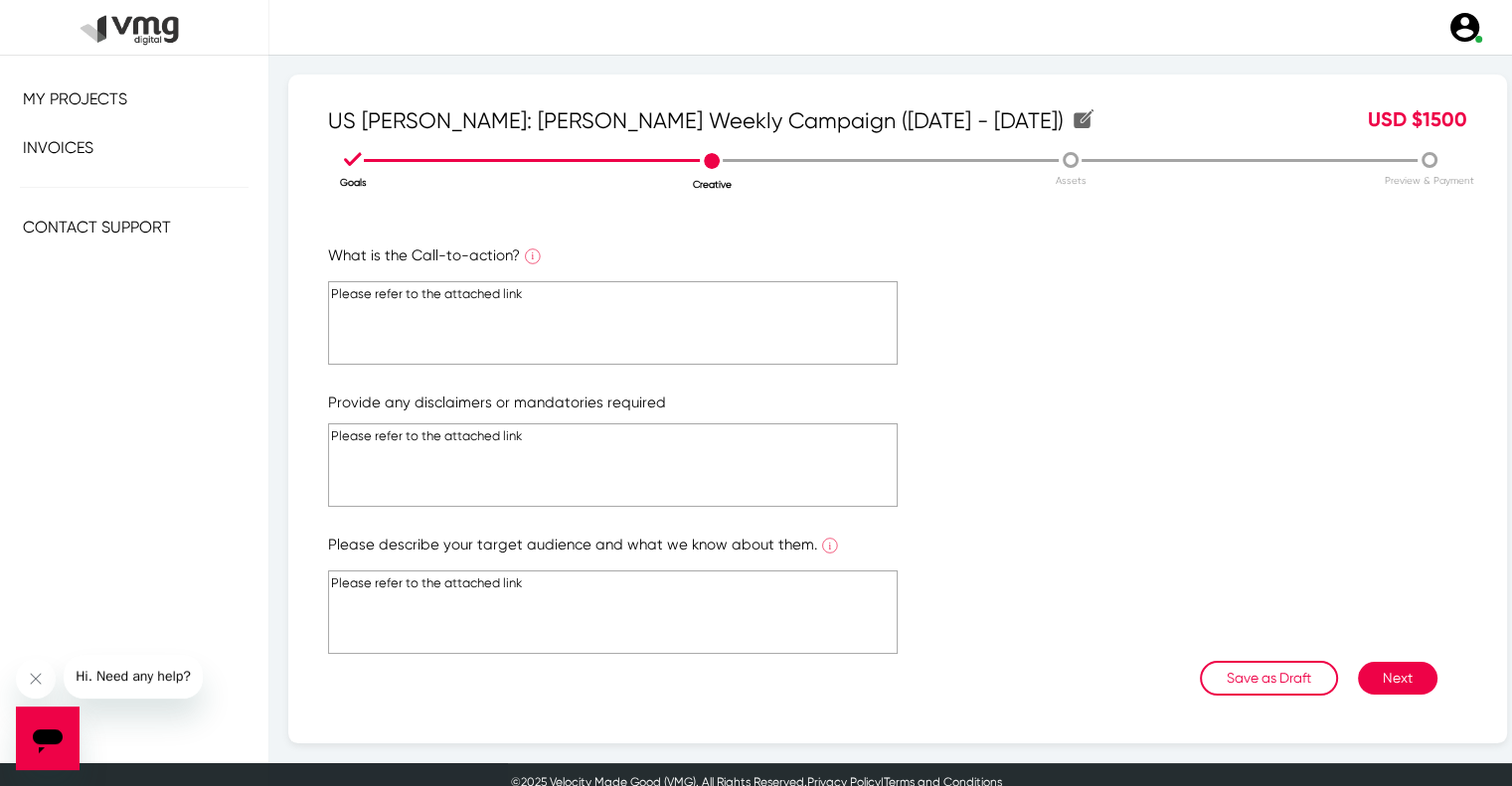 type on "Please refer to the attached link" 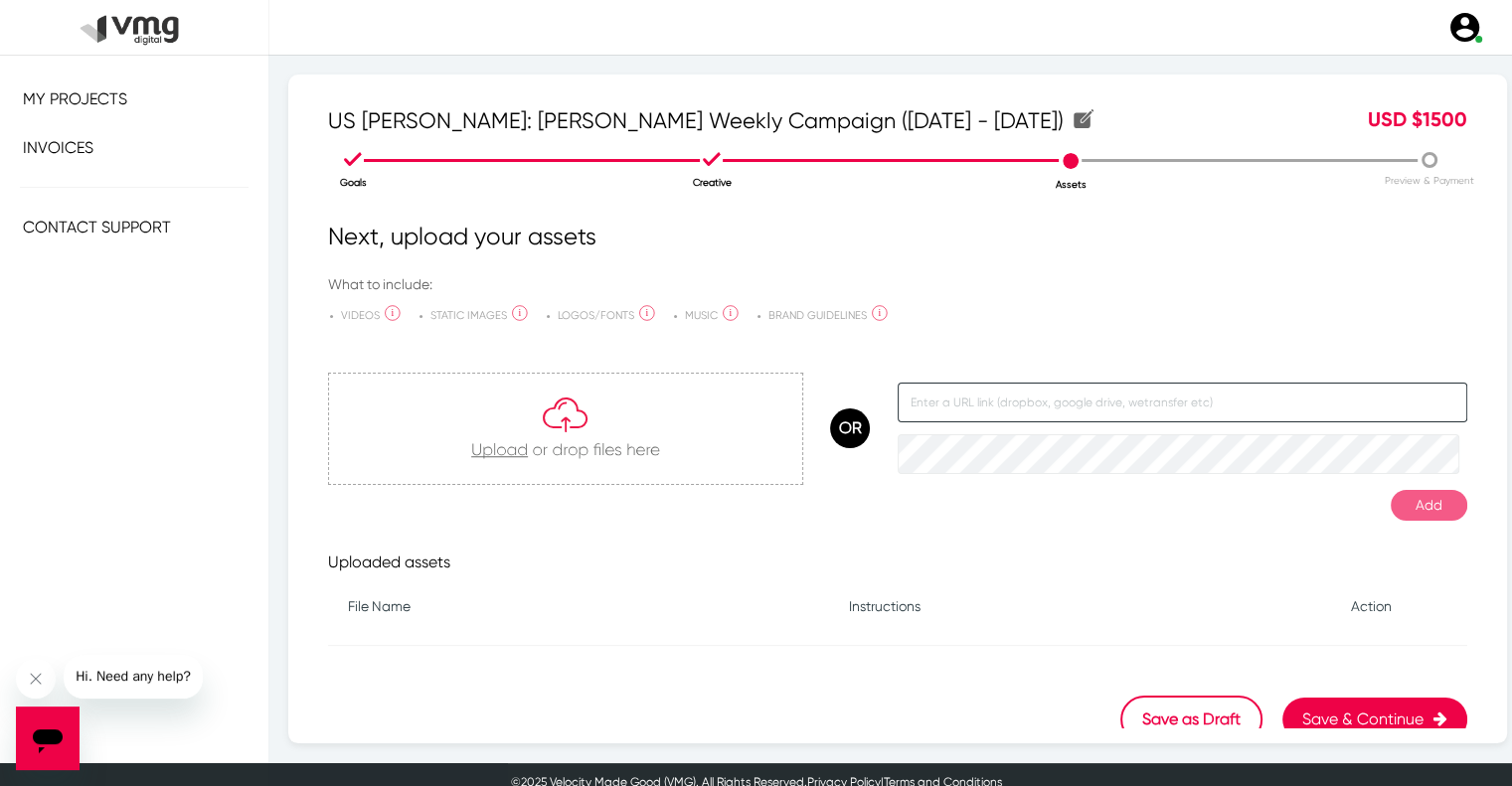 click 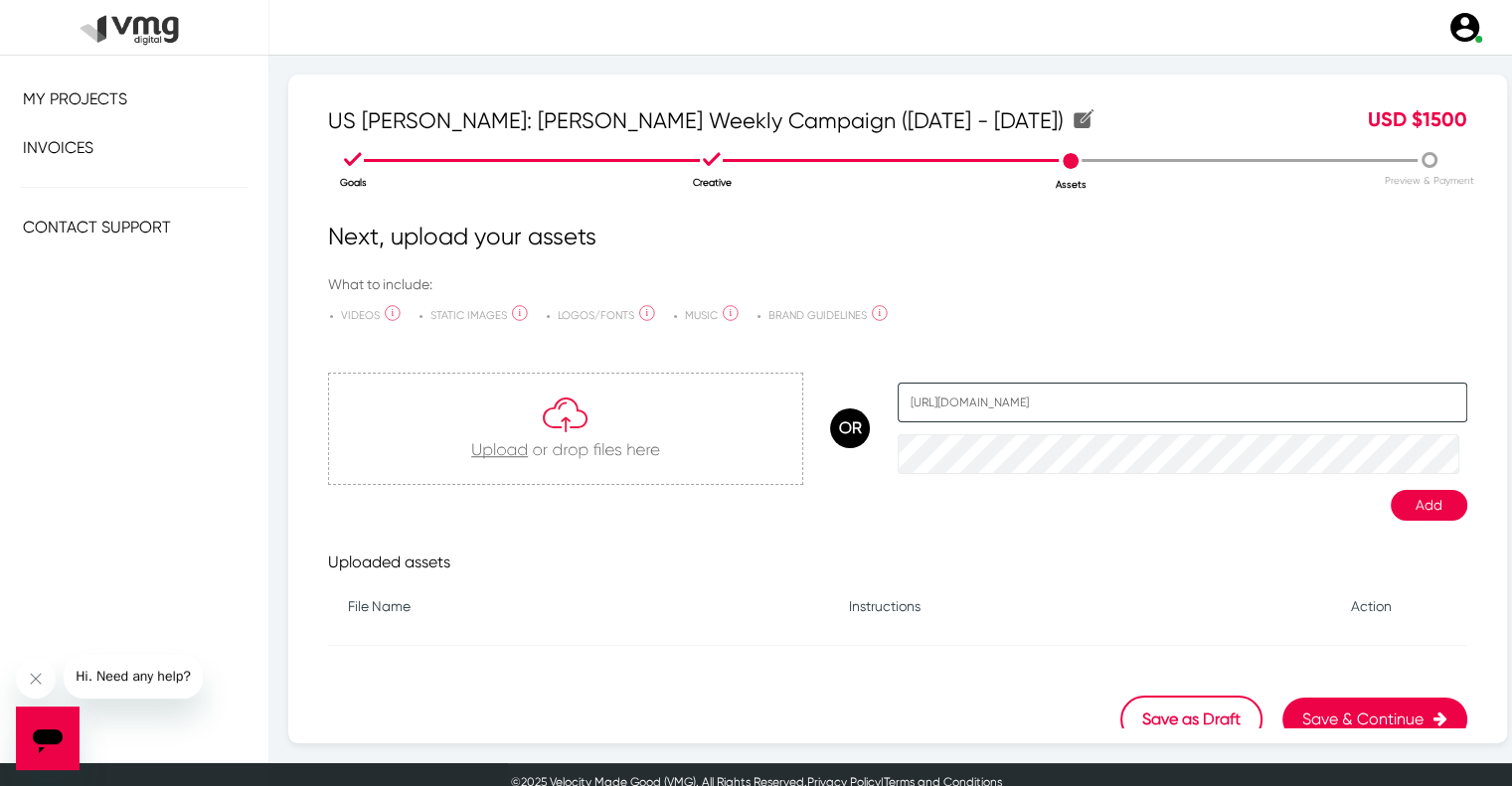scroll, scrollTop: 0, scrollLeft: 95, axis: horizontal 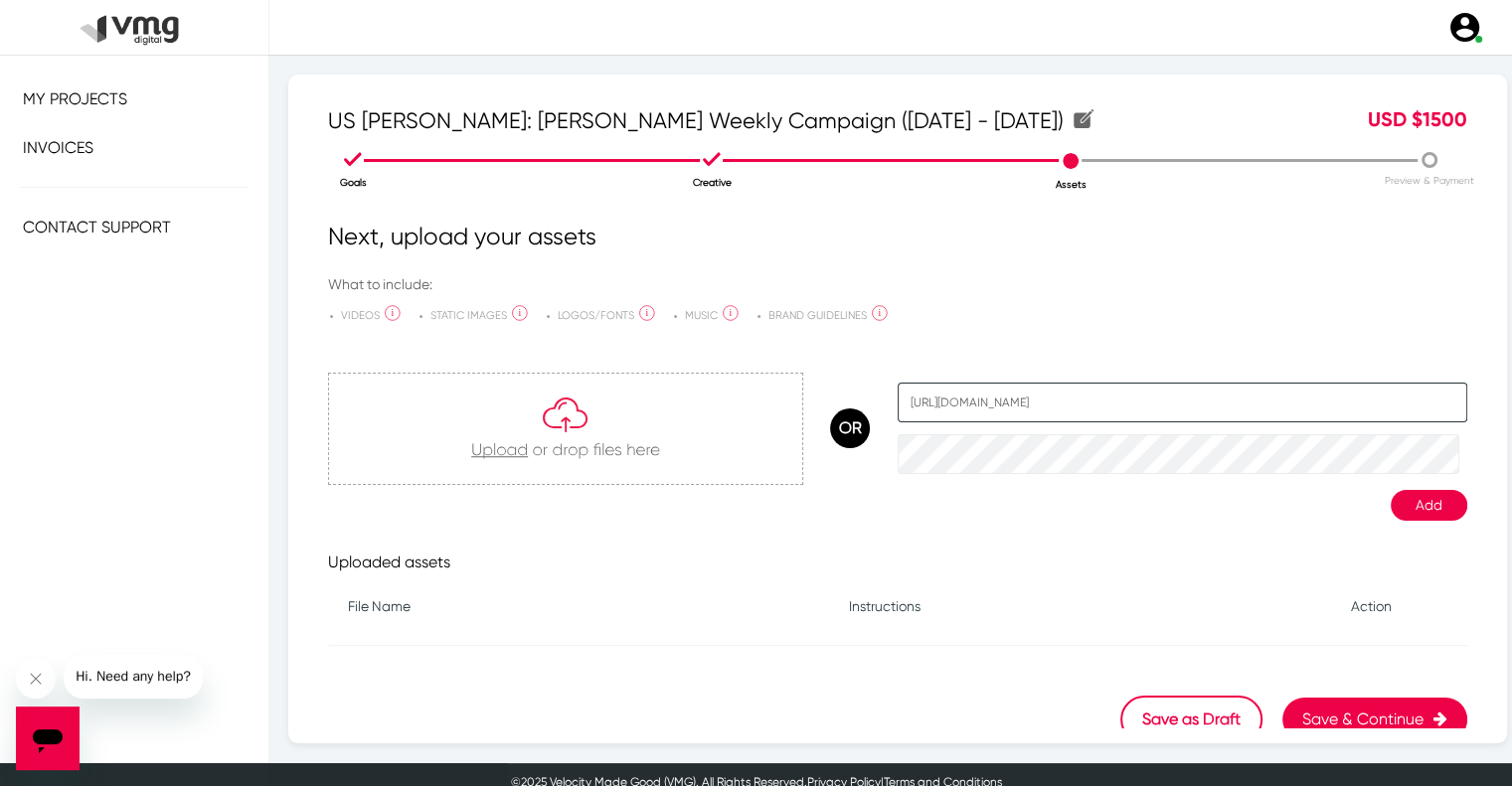 type on "https://docs.google.com/document/d/1WwFq2hRL-lPXkM5WFm3GWx3As1K8dxCDkwLIRma3FLQ/edit?usp=sharing" 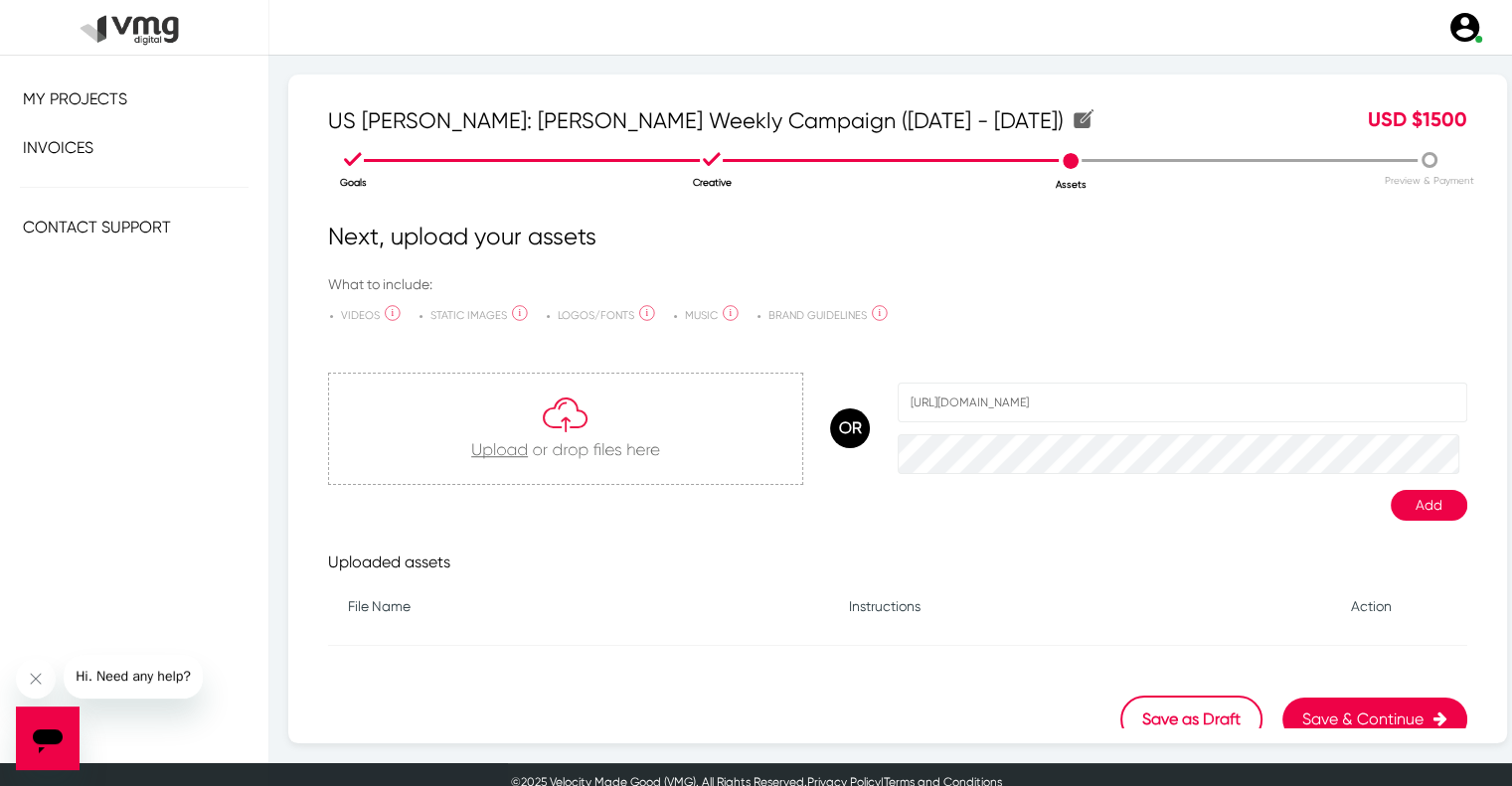 click on "Add" 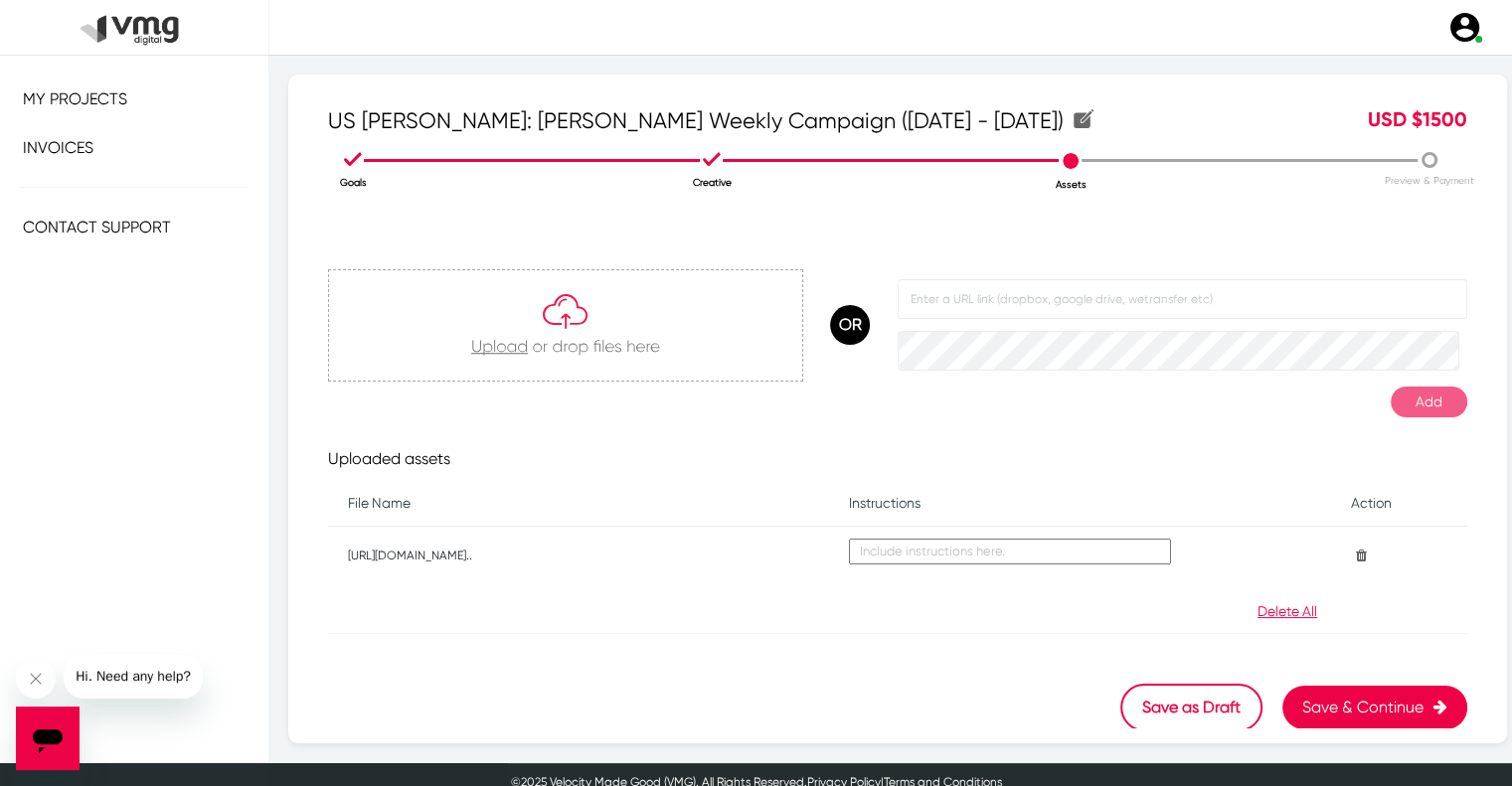 scroll, scrollTop: 104, scrollLeft: 0, axis: vertical 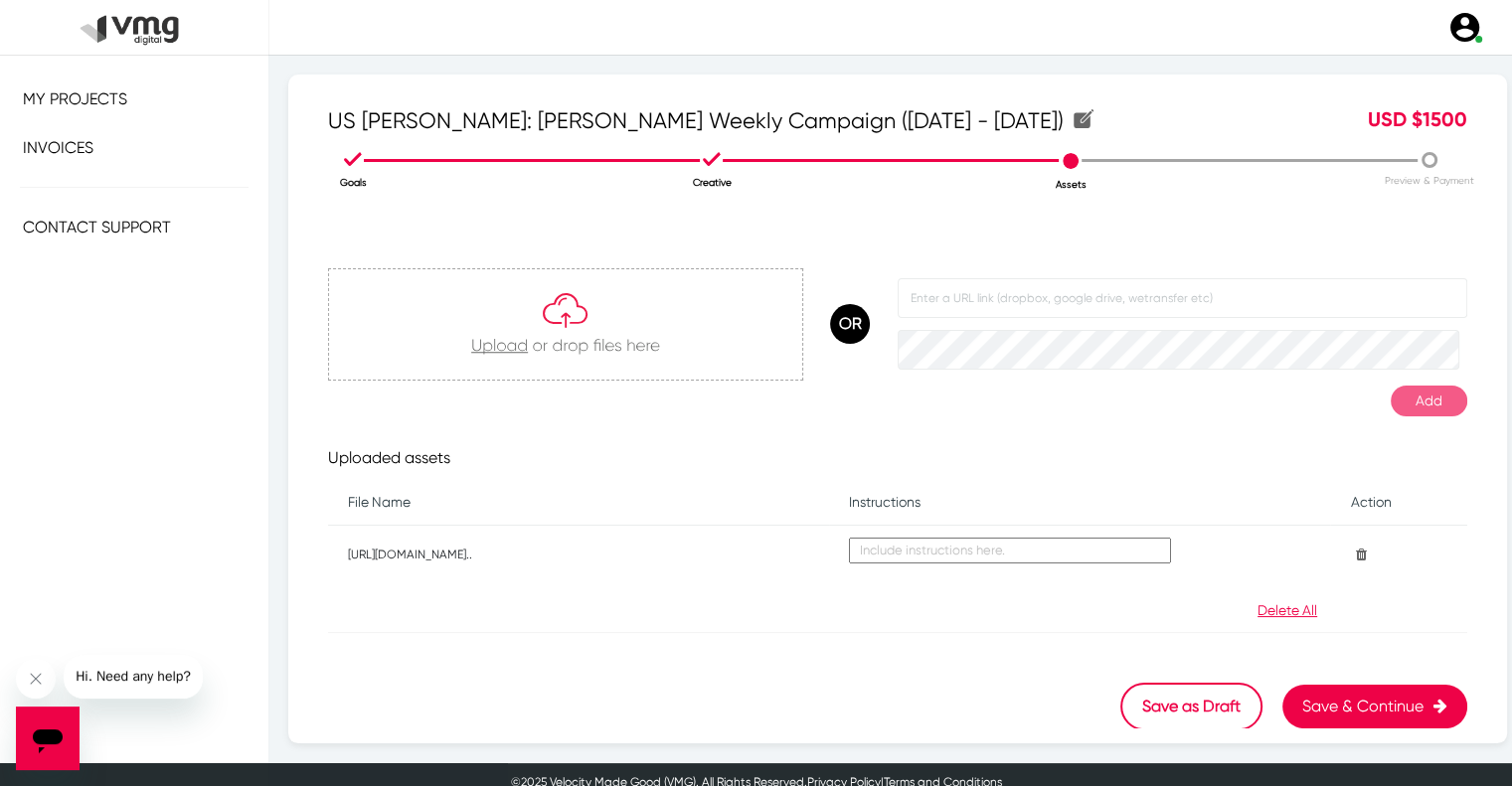 click on "Save & Continue" at bounding box center (1375, 707) 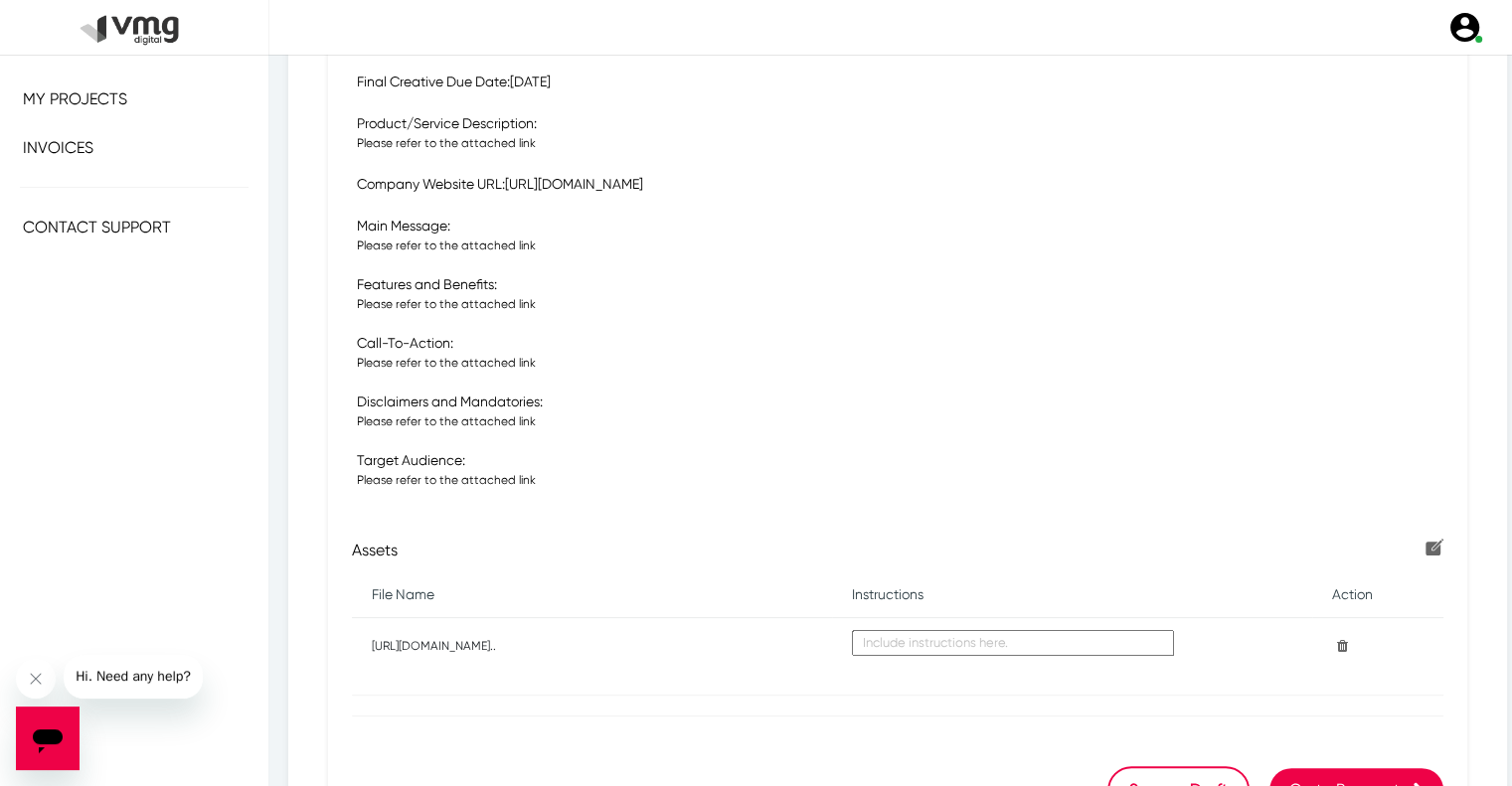 scroll, scrollTop: 618, scrollLeft: 0, axis: vertical 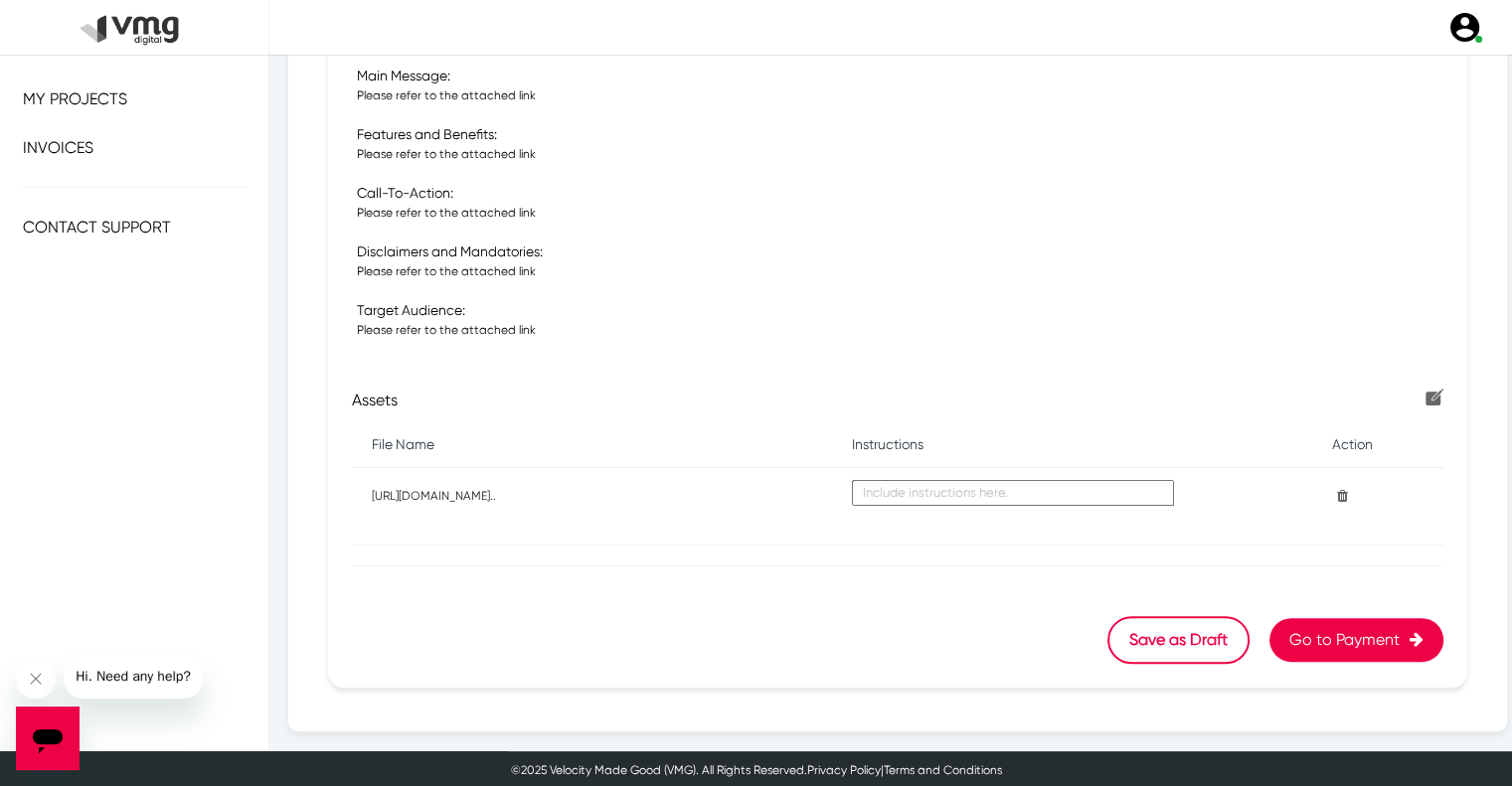 click on "Go to Payment" at bounding box center (1356, 640) 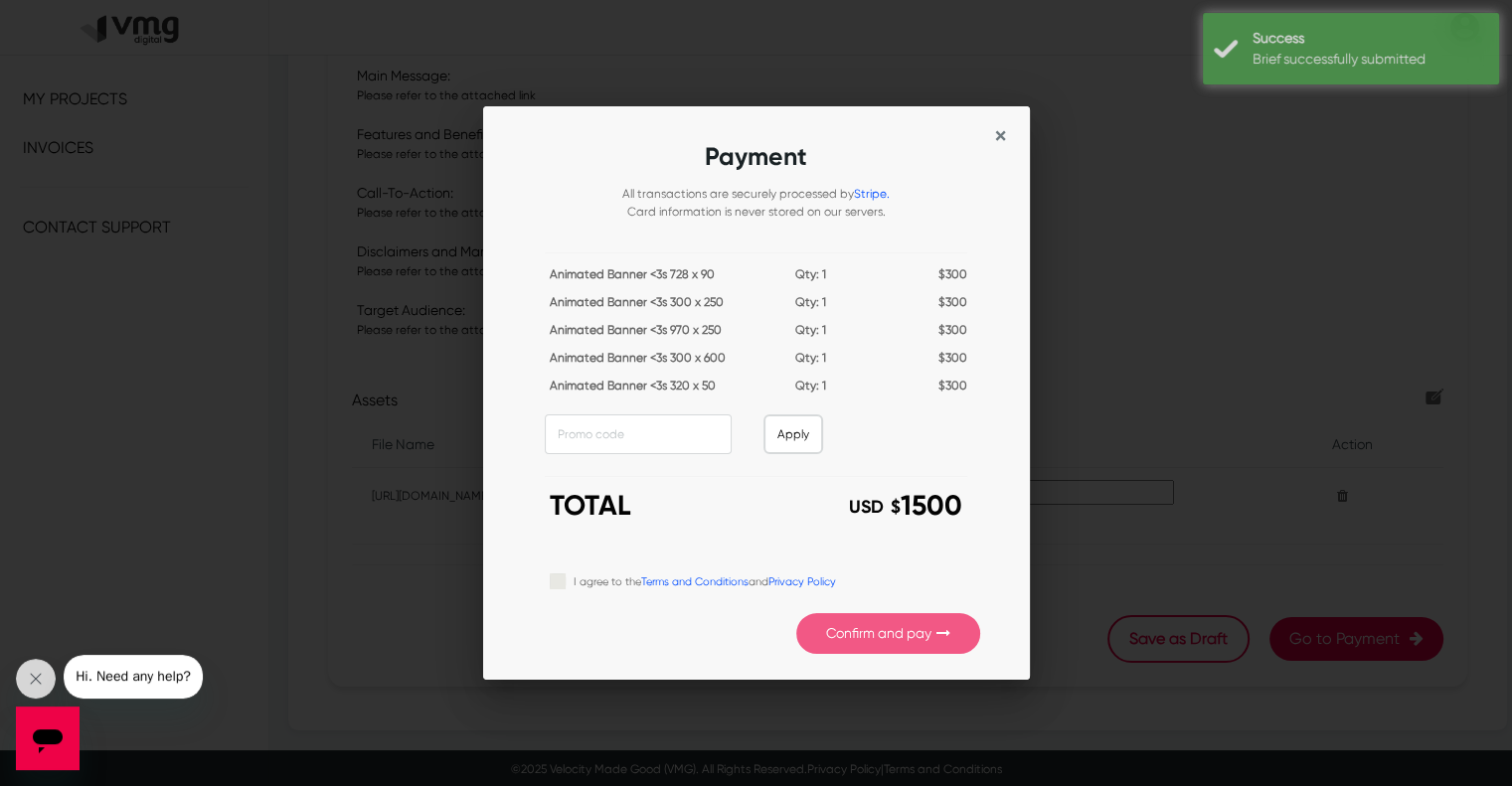 click on "×" at bounding box center (1000, 136) 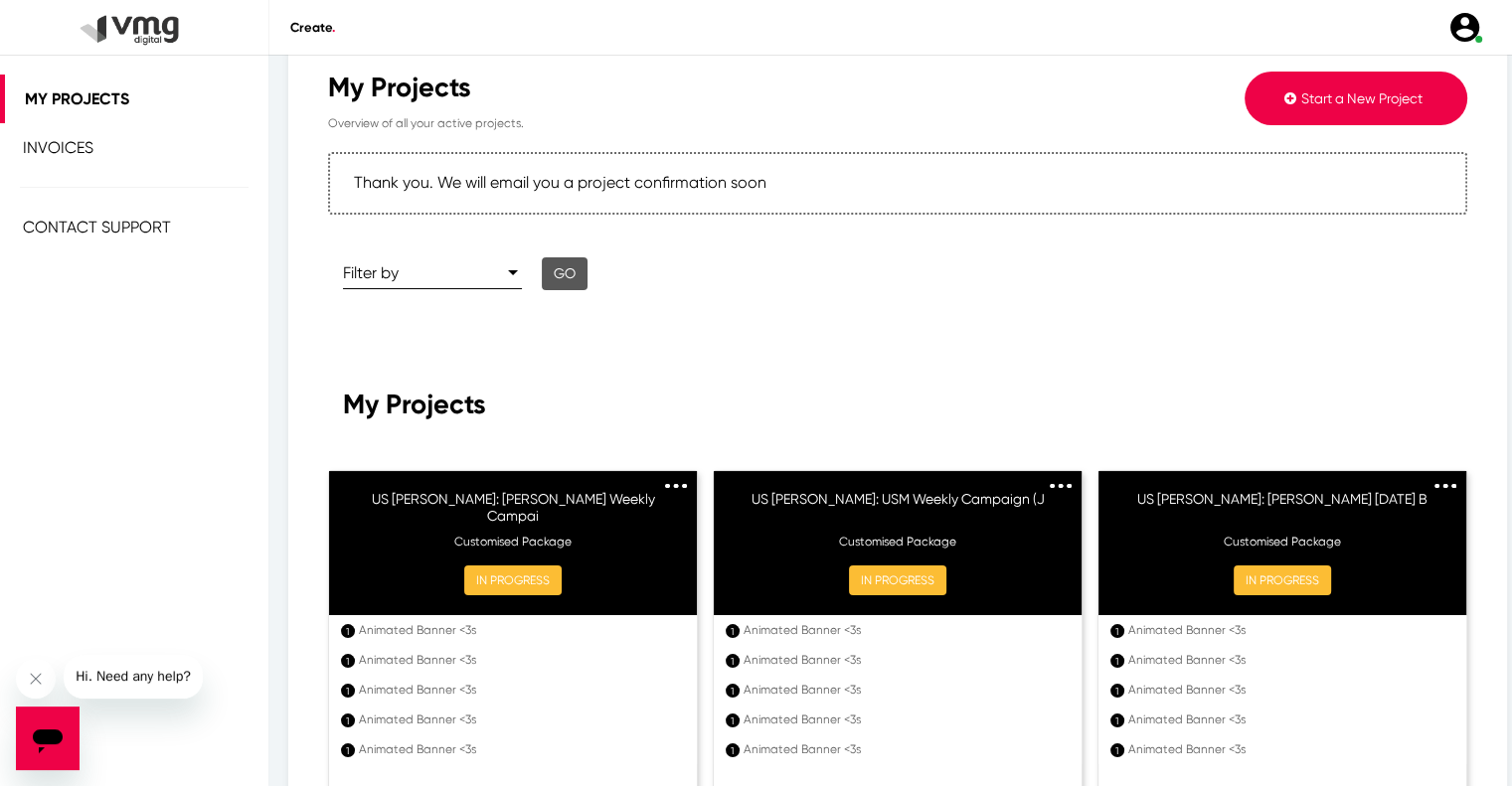 scroll, scrollTop: 0, scrollLeft: 0, axis: both 